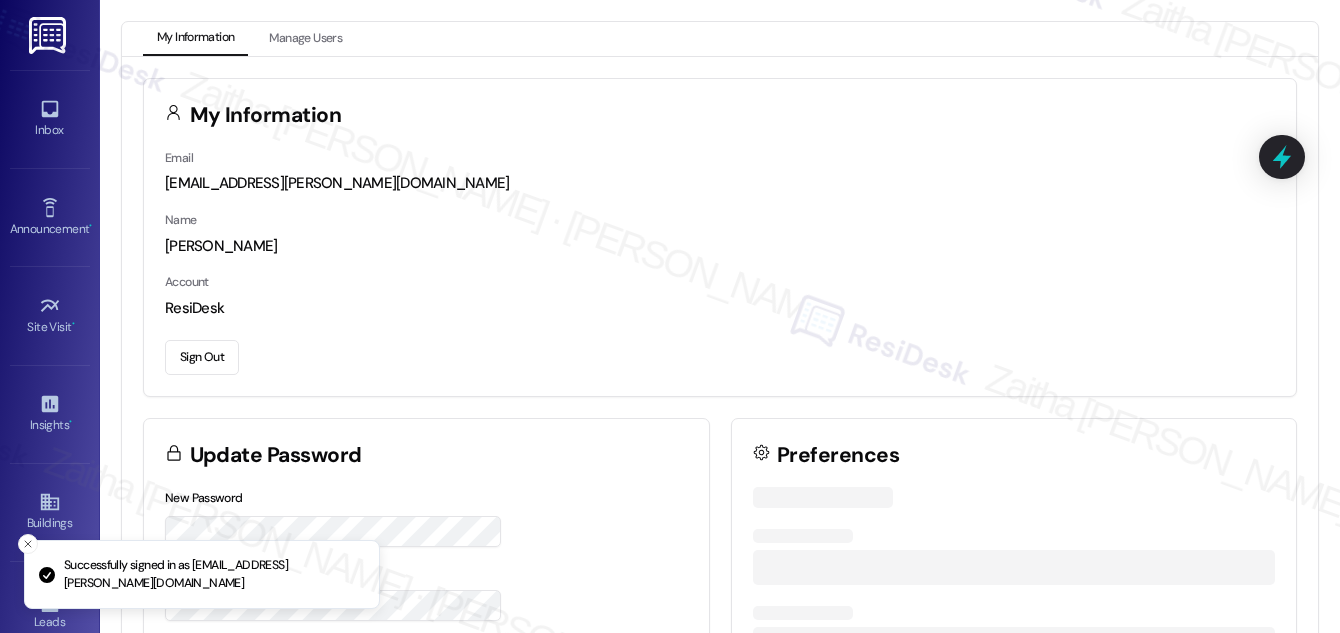 scroll, scrollTop: 0, scrollLeft: 0, axis: both 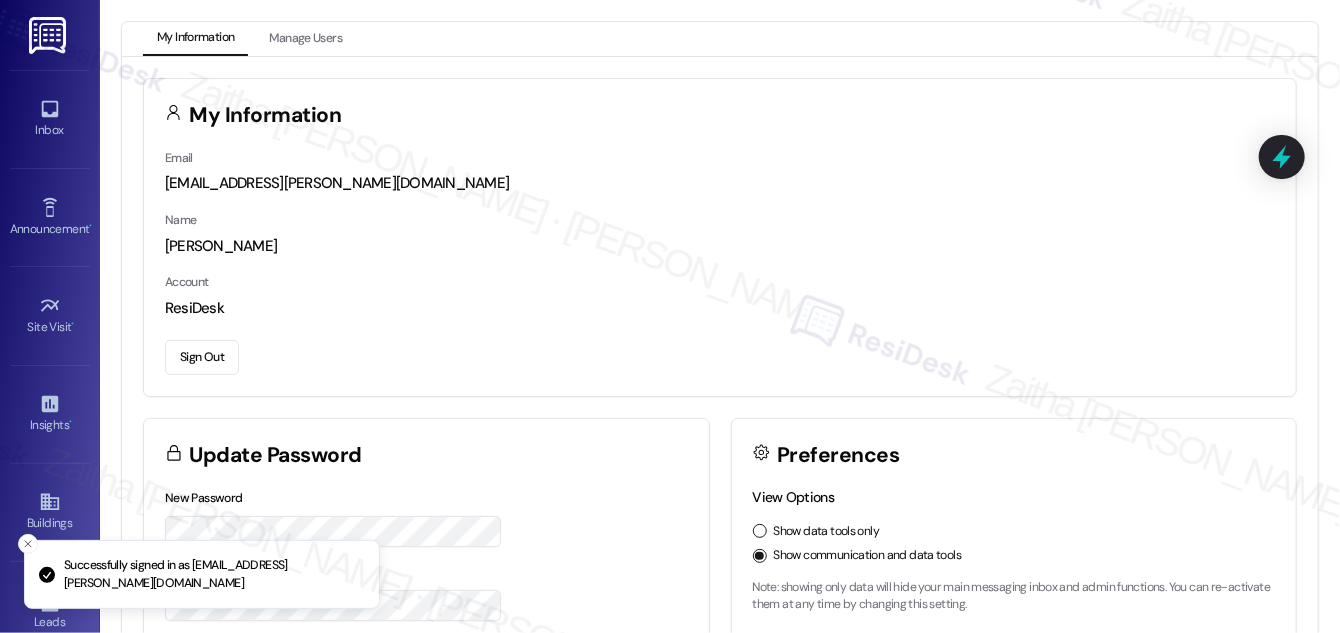 drag, startPoint x: 54, startPoint y: 130, endPoint x: 93, endPoint y: 151, distance: 44.294468 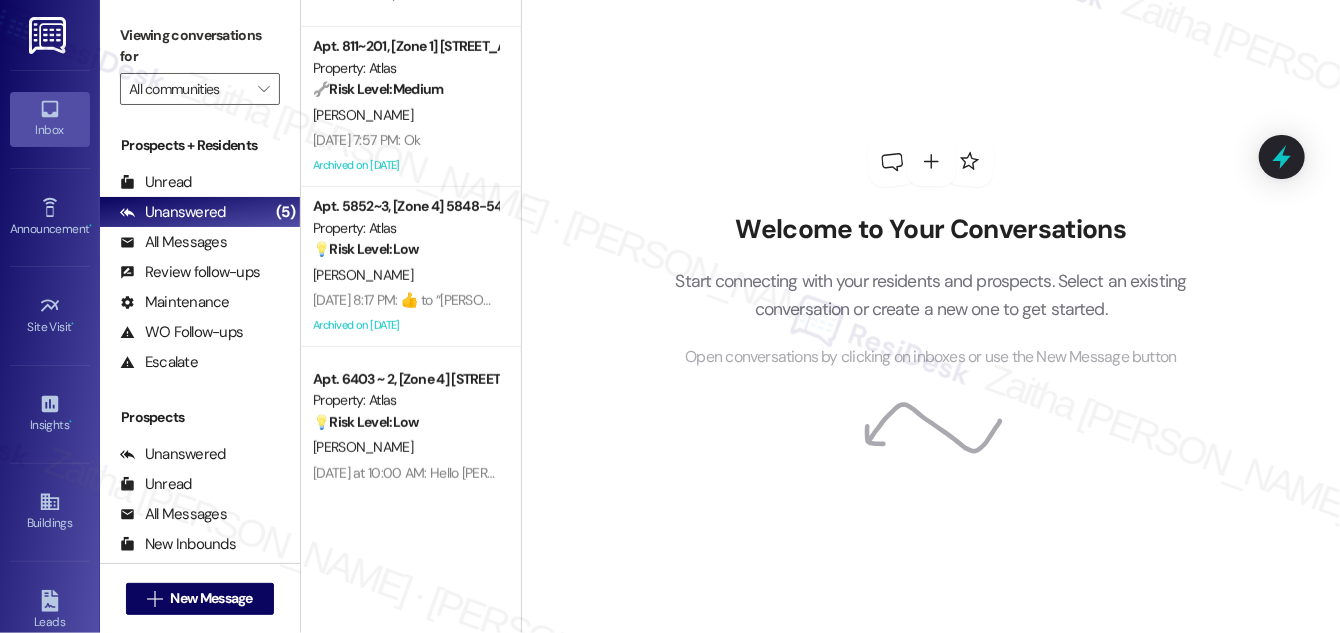 scroll, scrollTop: 454, scrollLeft: 0, axis: vertical 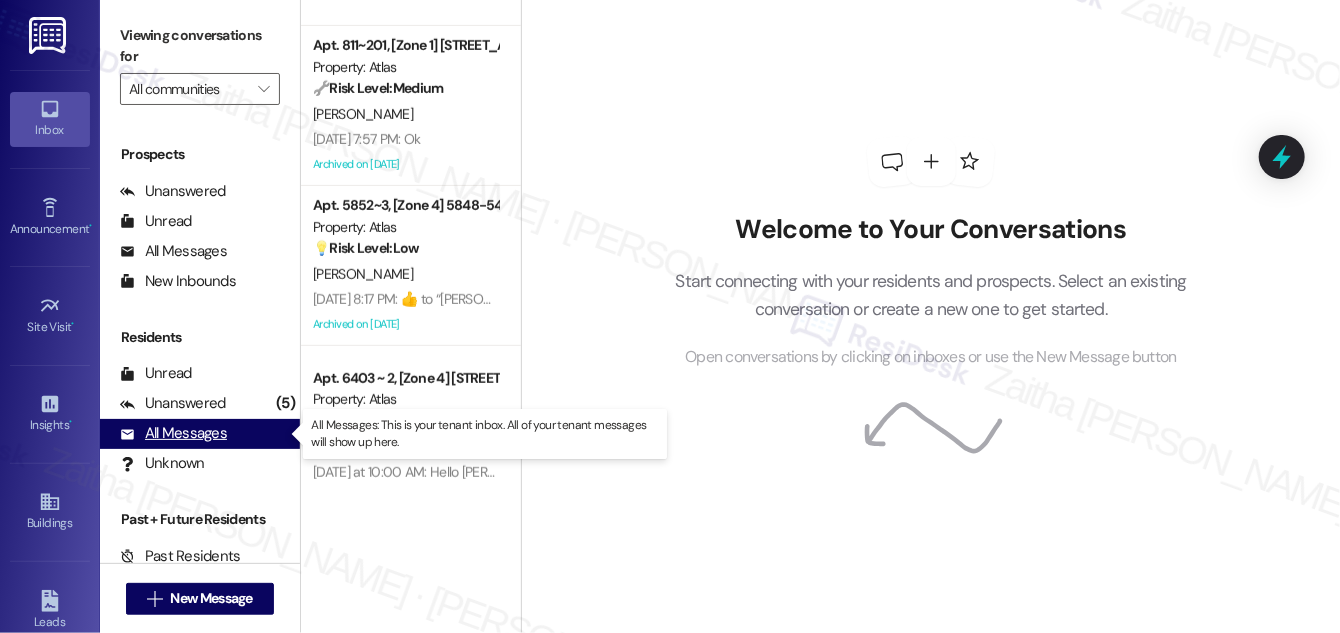 click on "All Messages" at bounding box center [173, 433] 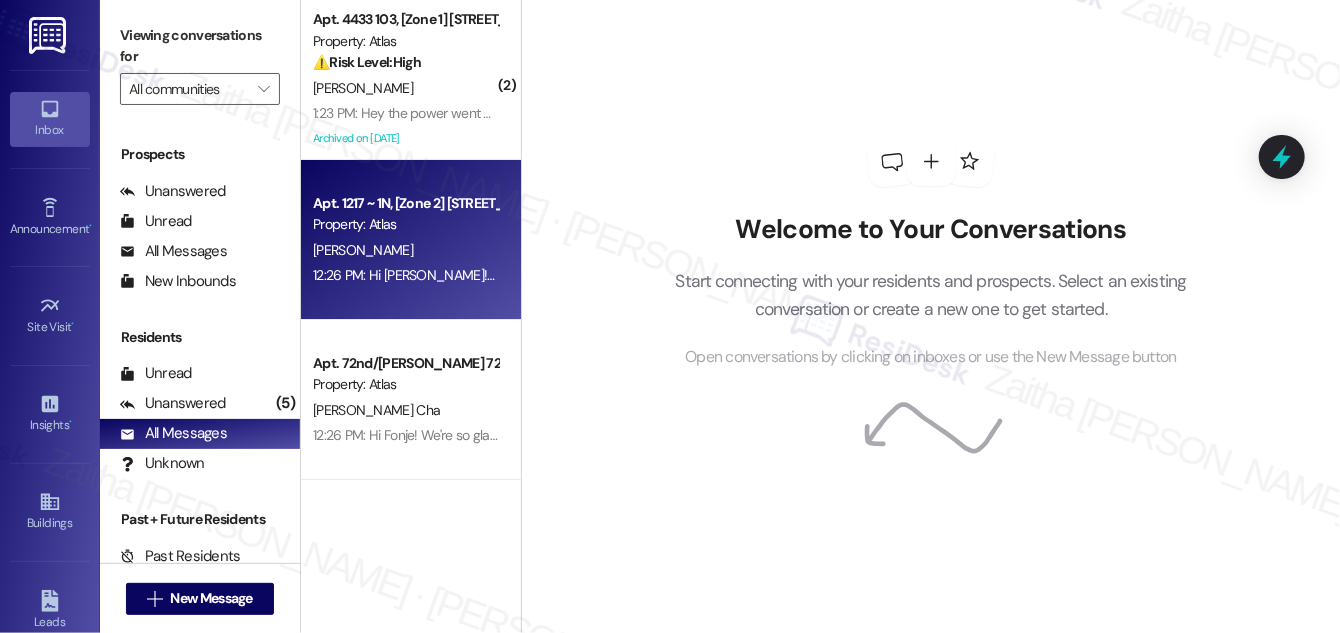 click on "J. Sims" at bounding box center [405, 250] 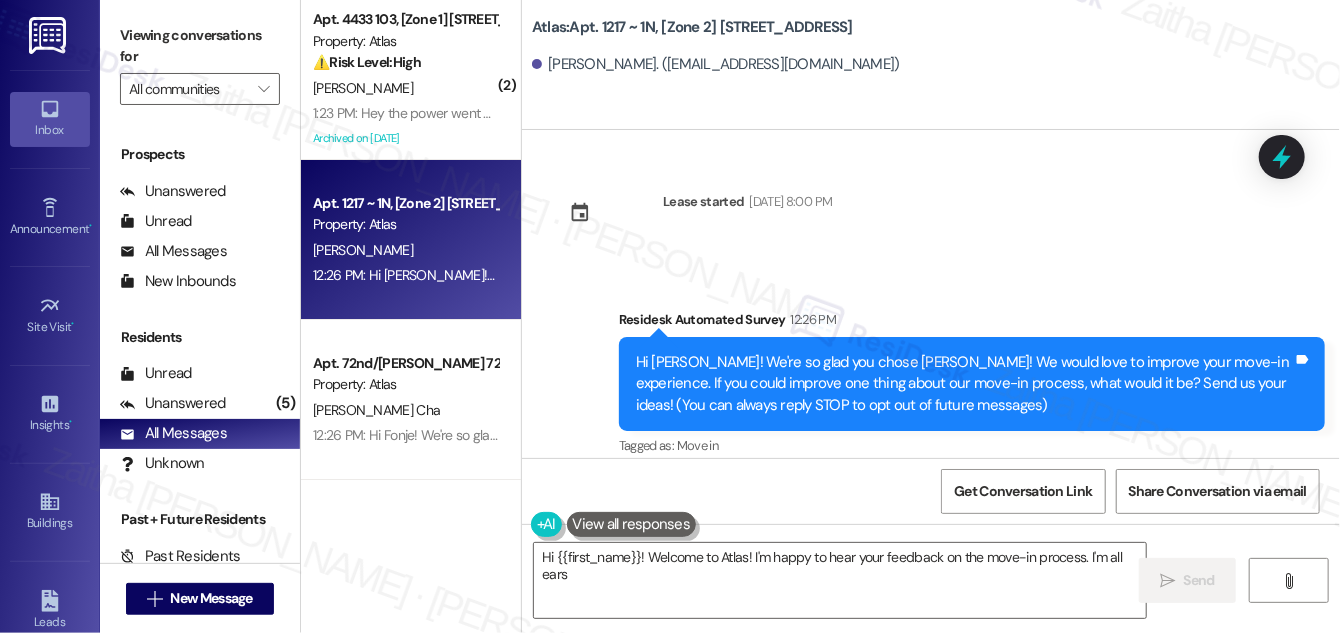 type on "Hi {{first_name}}! Welcome to Atlas! I'm happy to hear your feedback on the move-in process. I'm all ears!" 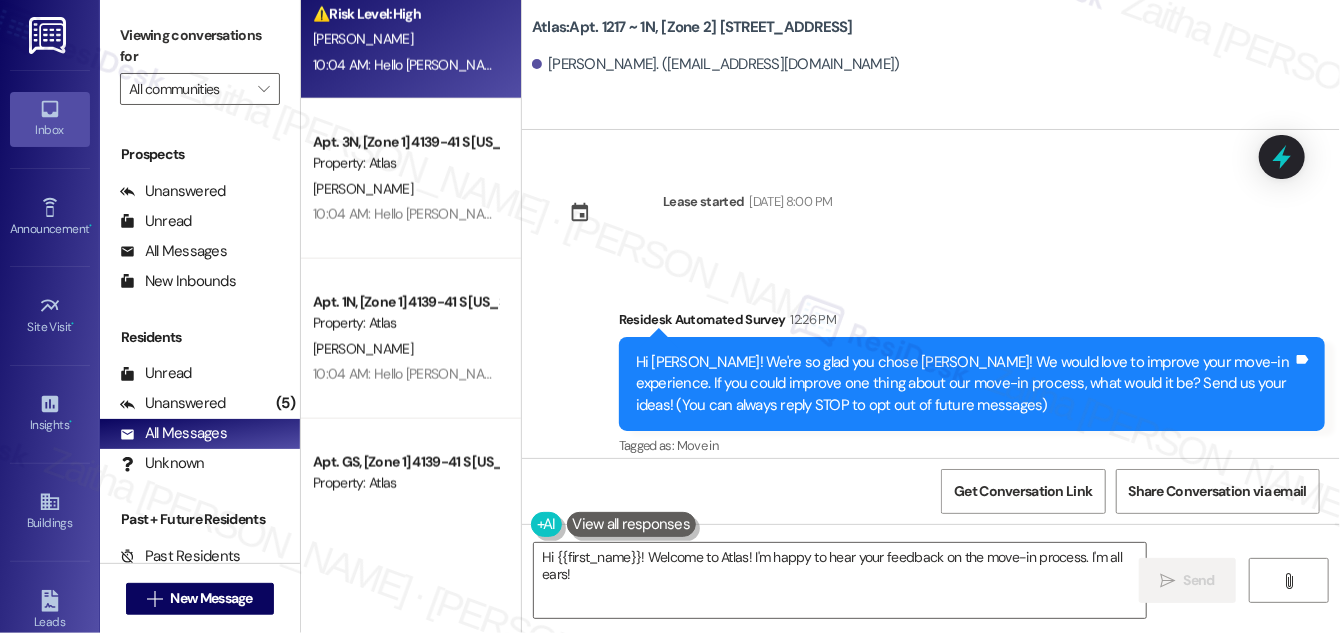scroll, scrollTop: 1272, scrollLeft: 0, axis: vertical 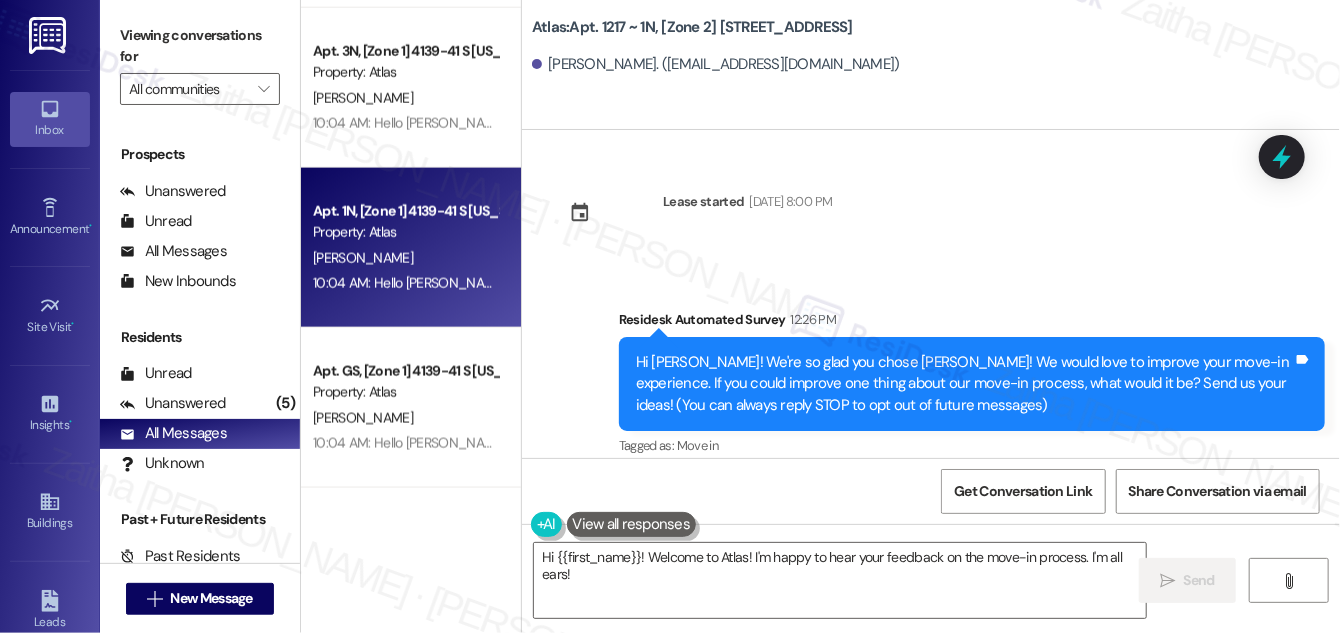 click on "Apt. 1N, [Zone 1] 4139-41 S Indiana Property: Atlas" at bounding box center [405, 222] 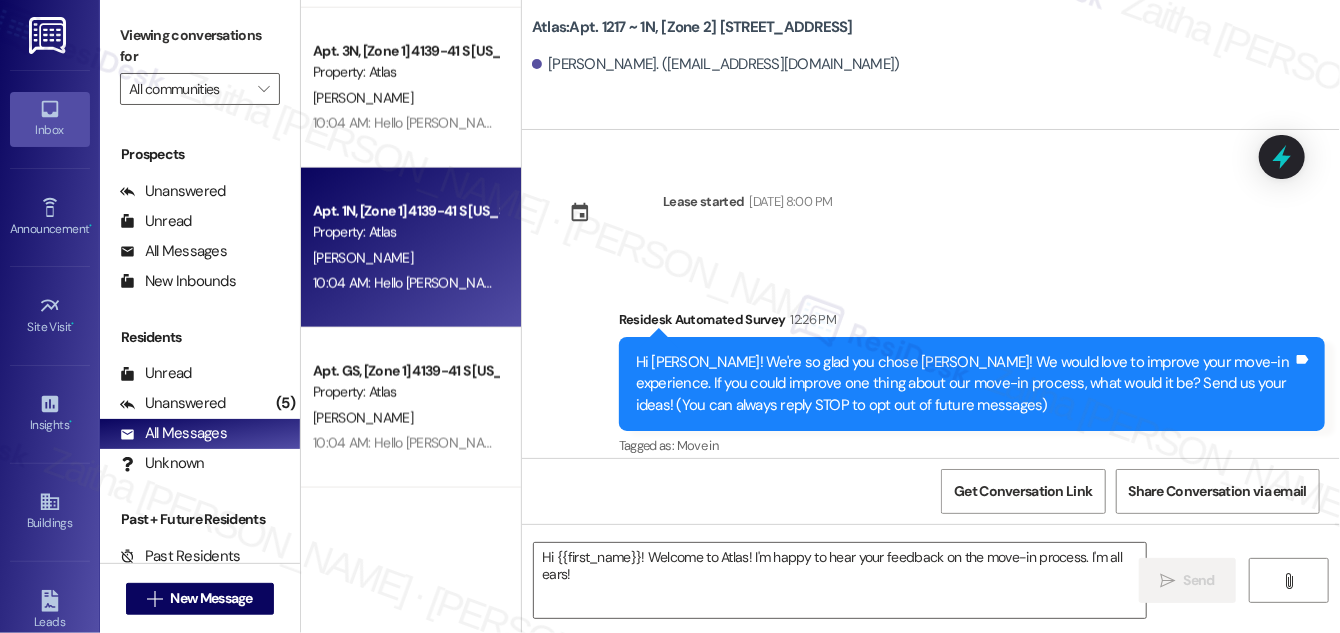 type on "Fetching suggested responses. Please feel free to read through the conversation in the meantime." 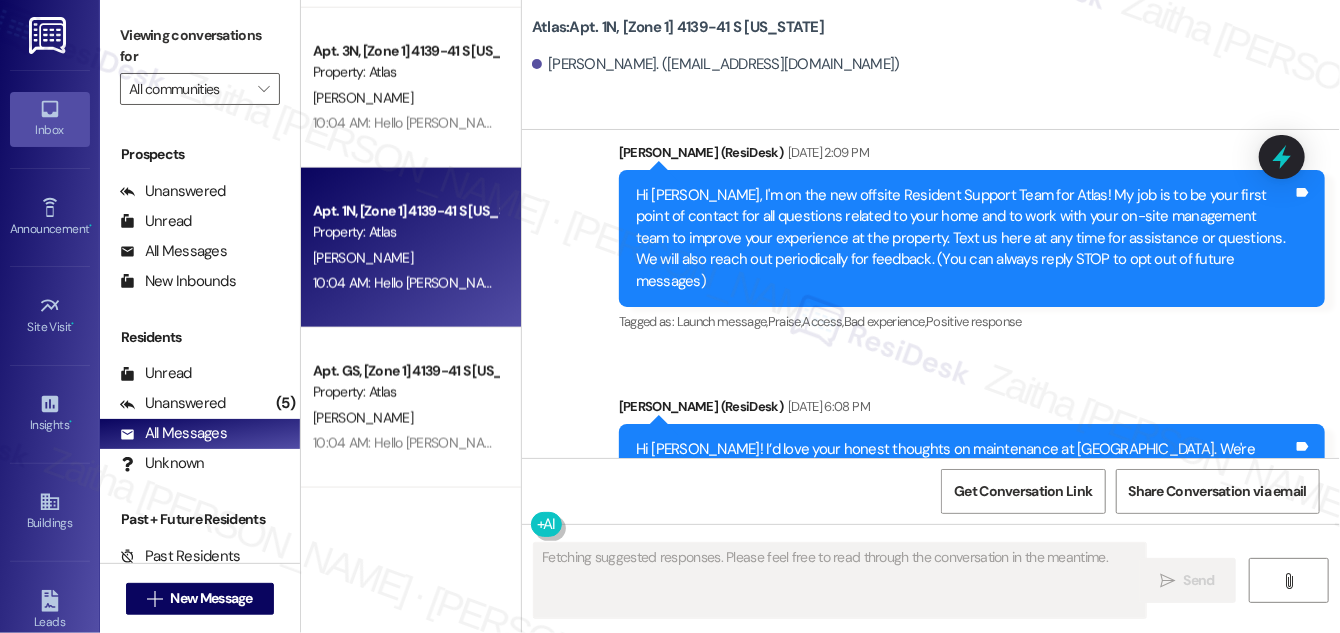 type 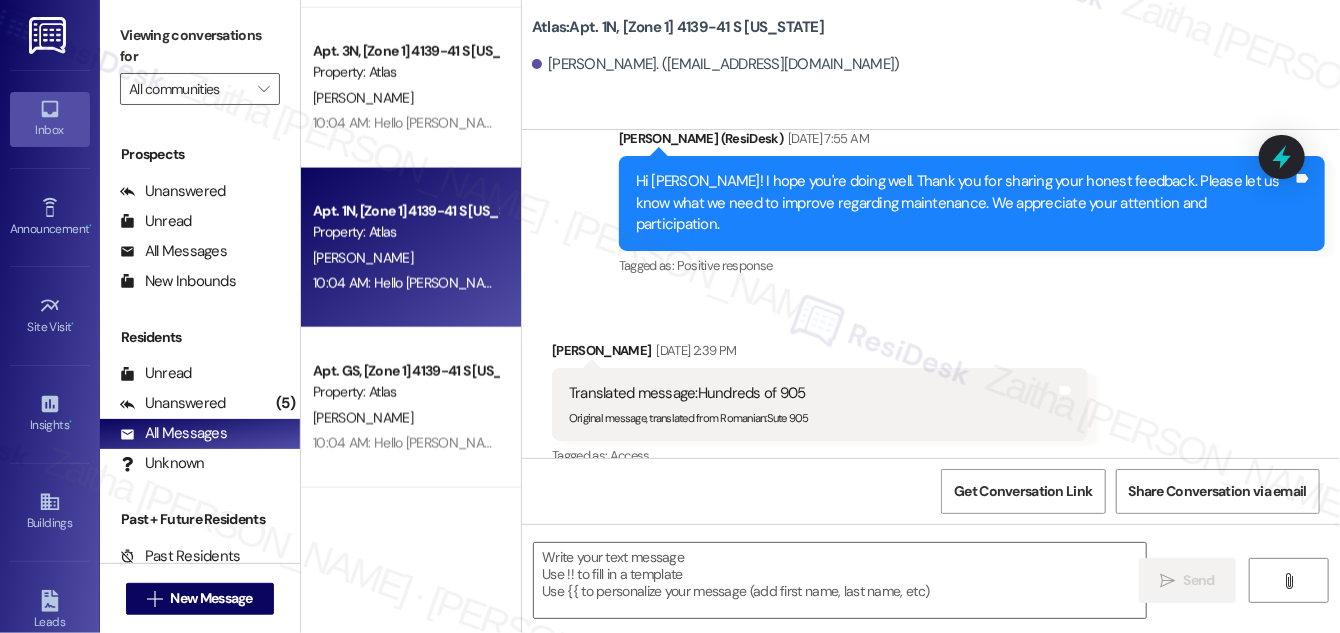 scroll, scrollTop: 1370, scrollLeft: 0, axis: vertical 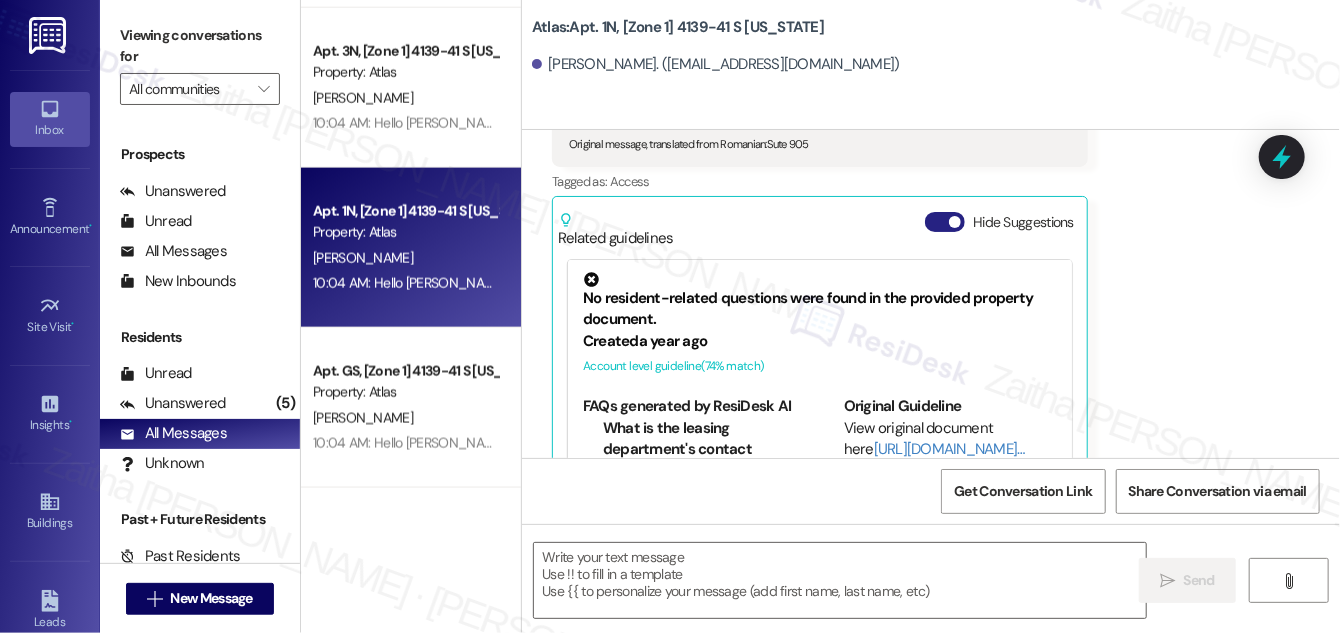 click on "Hide Suggestions" at bounding box center (945, 222) 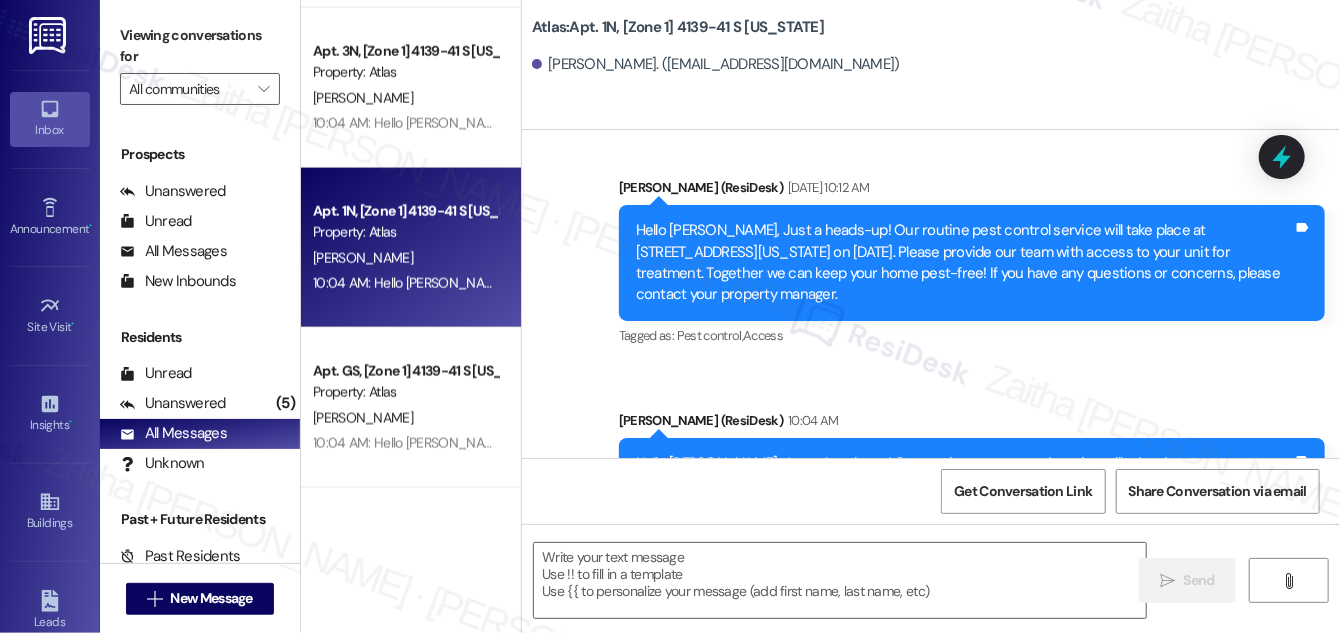 scroll, scrollTop: 2931, scrollLeft: 0, axis: vertical 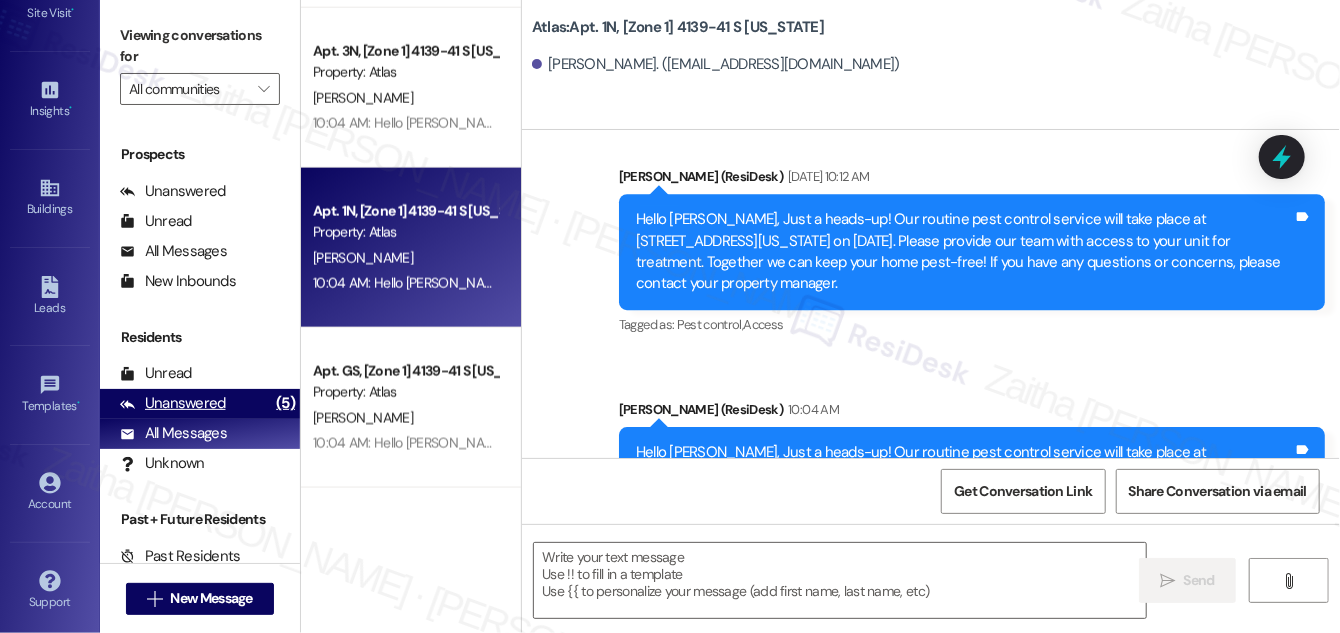 click on "Unanswered" at bounding box center (173, 403) 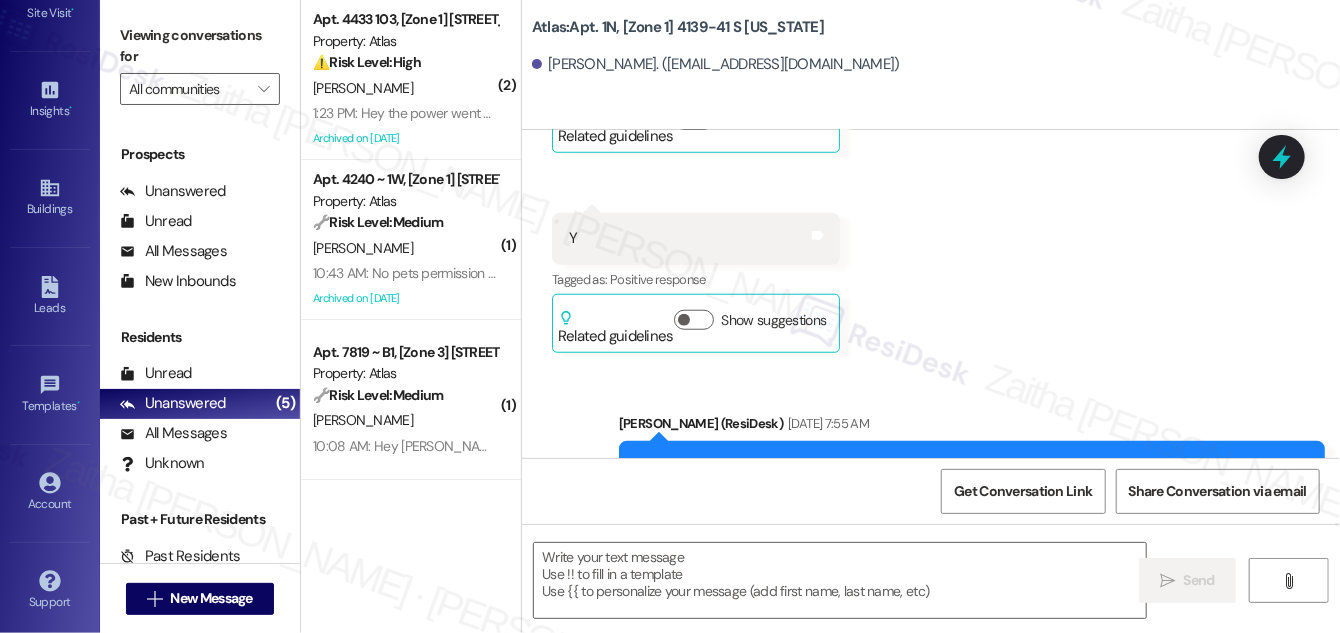 type on "Fetching suggested responses. Please feel free to read through the conversation in the meantime." 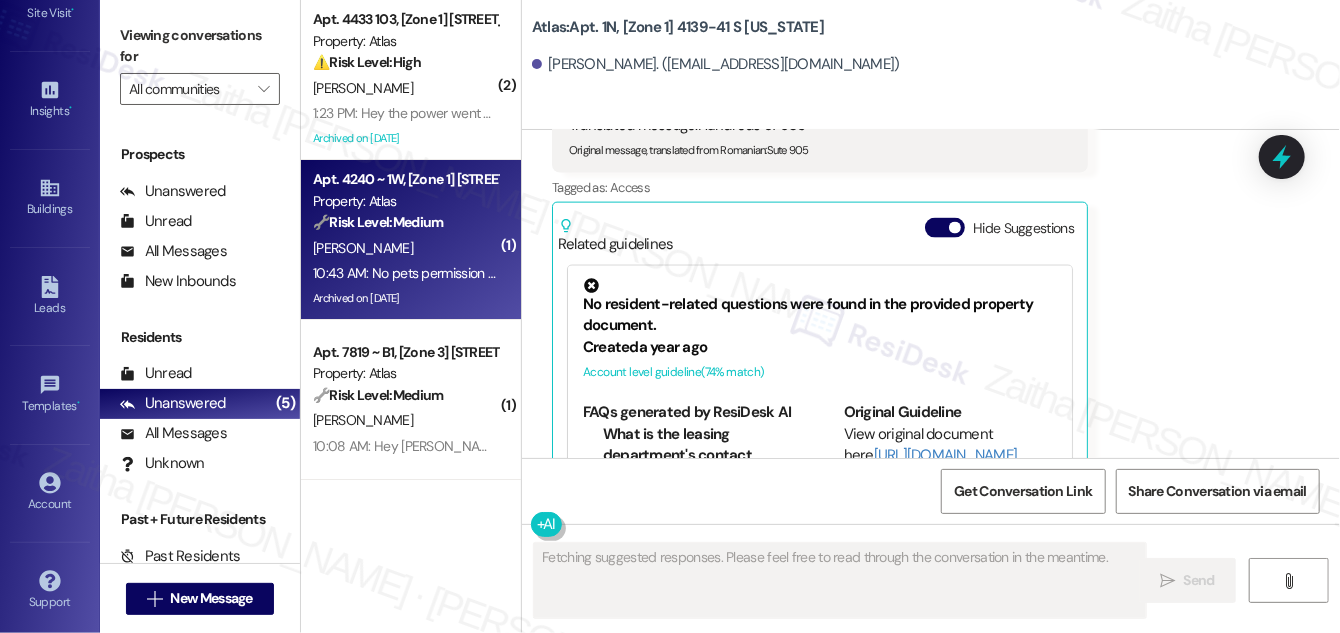 scroll, scrollTop: 1370, scrollLeft: 0, axis: vertical 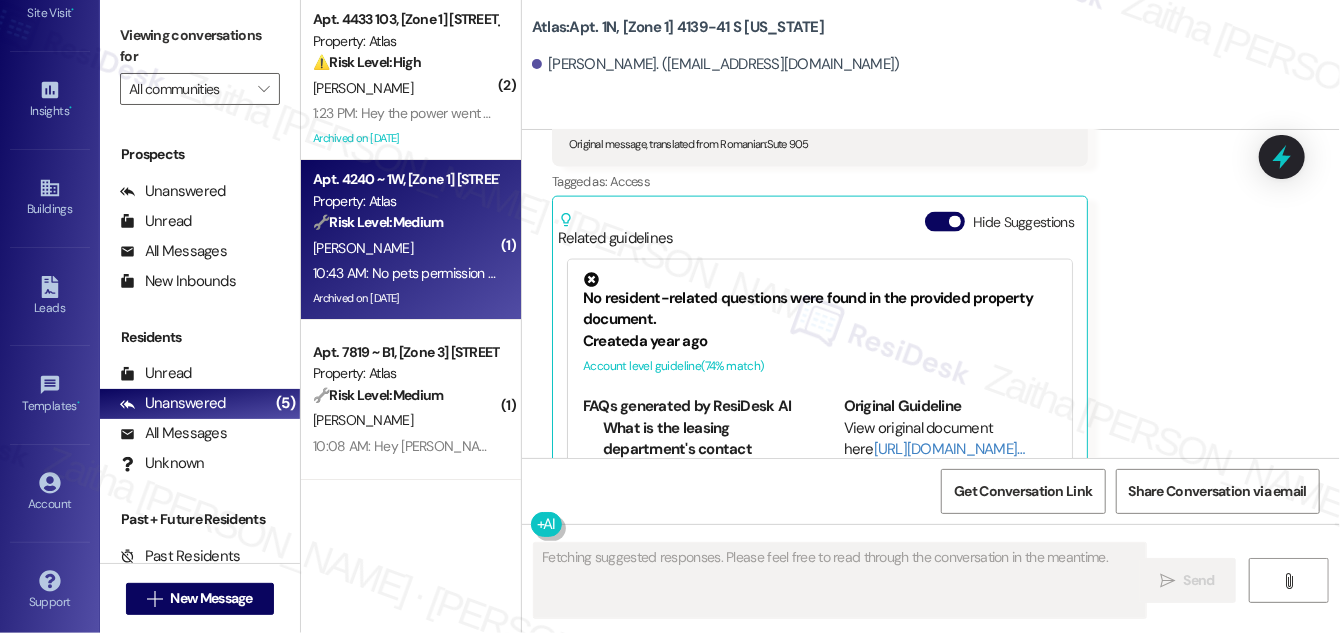 type 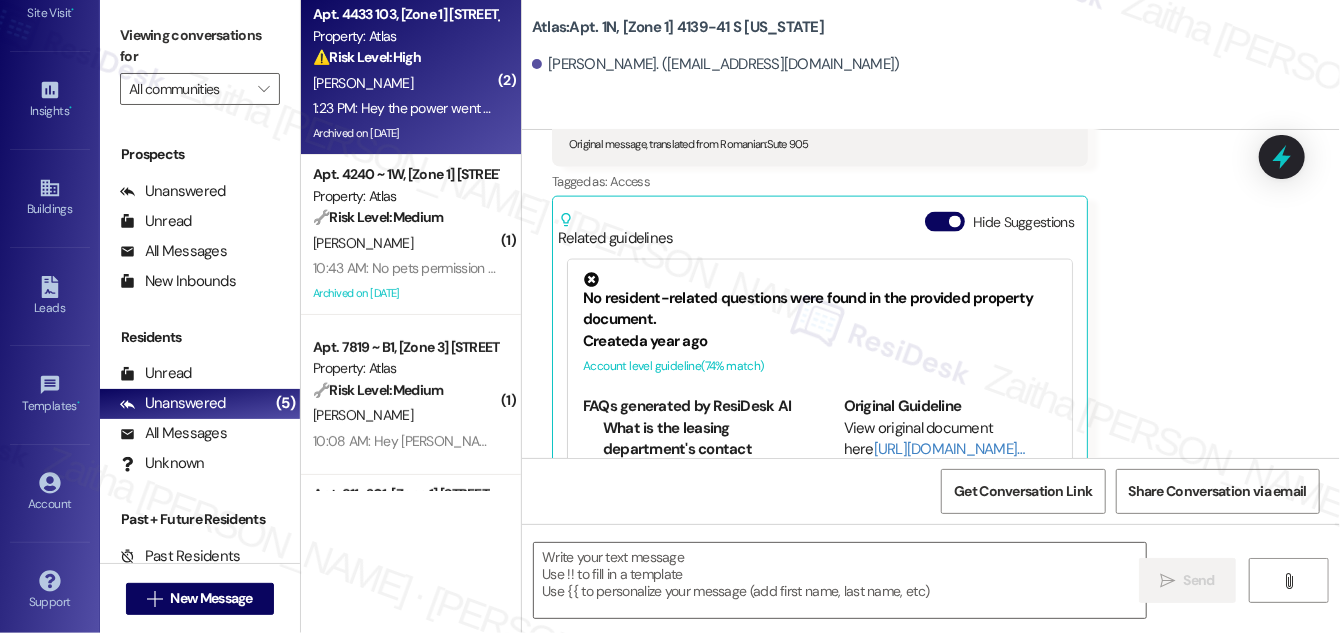 scroll, scrollTop: 0, scrollLeft: 0, axis: both 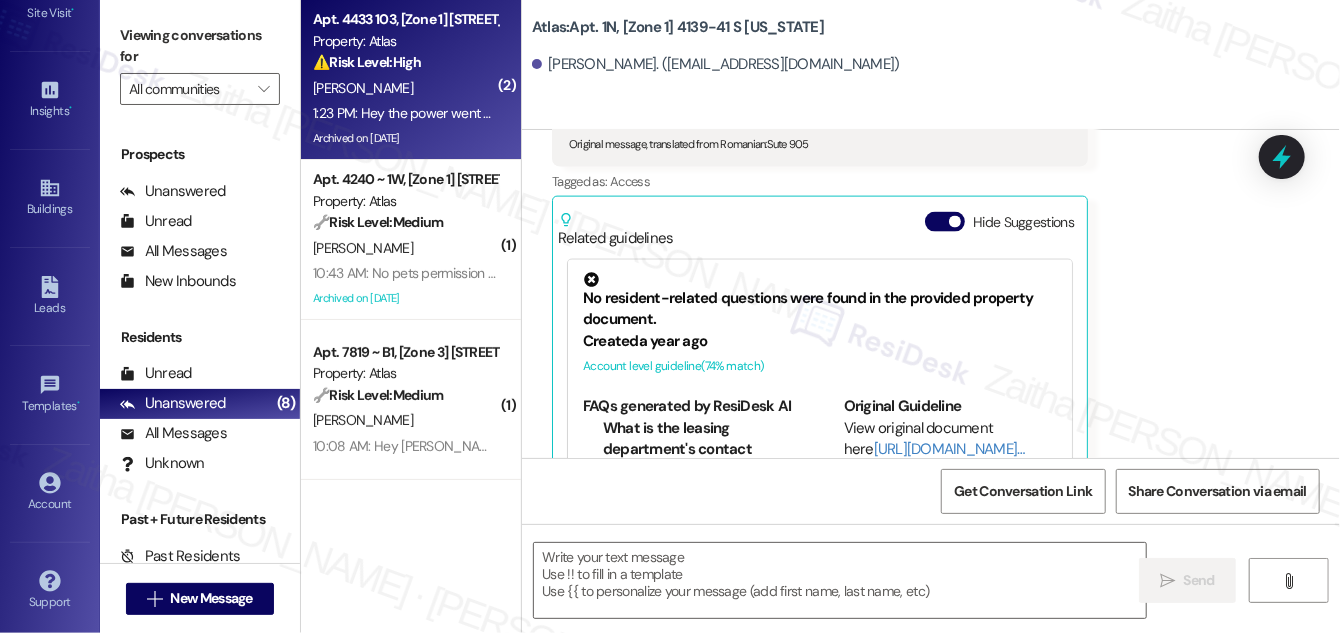 click on "D. Eldridge" at bounding box center [405, 88] 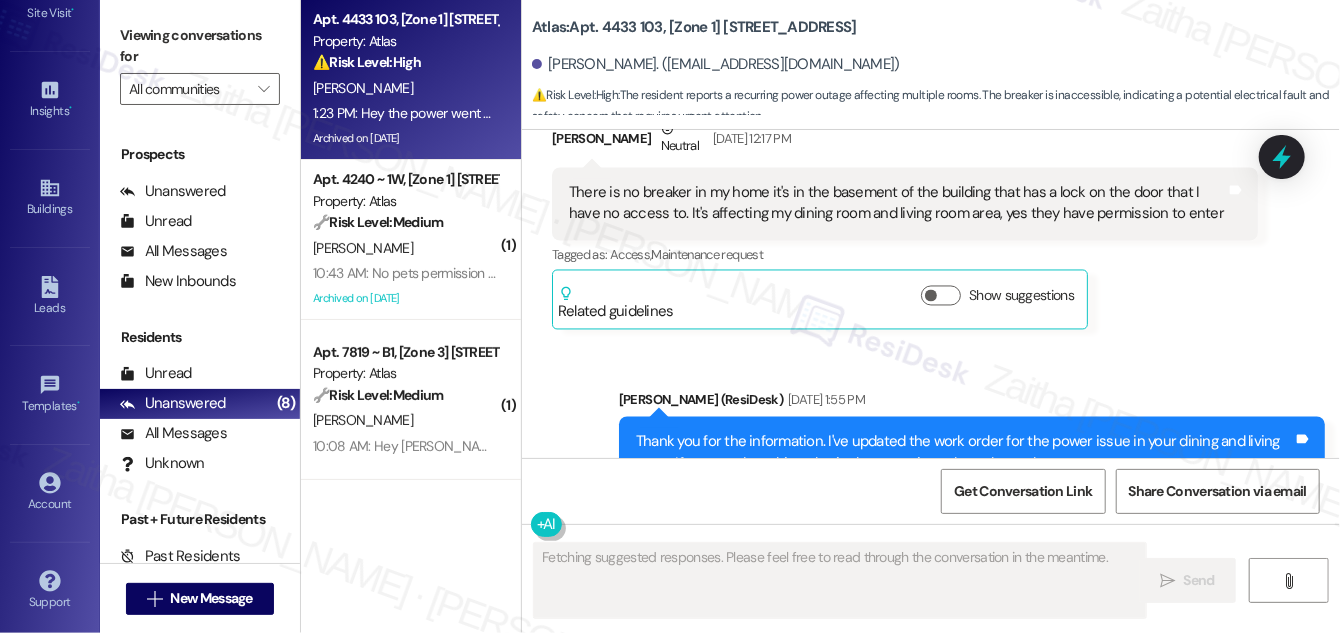 scroll, scrollTop: 31514, scrollLeft: 0, axis: vertical 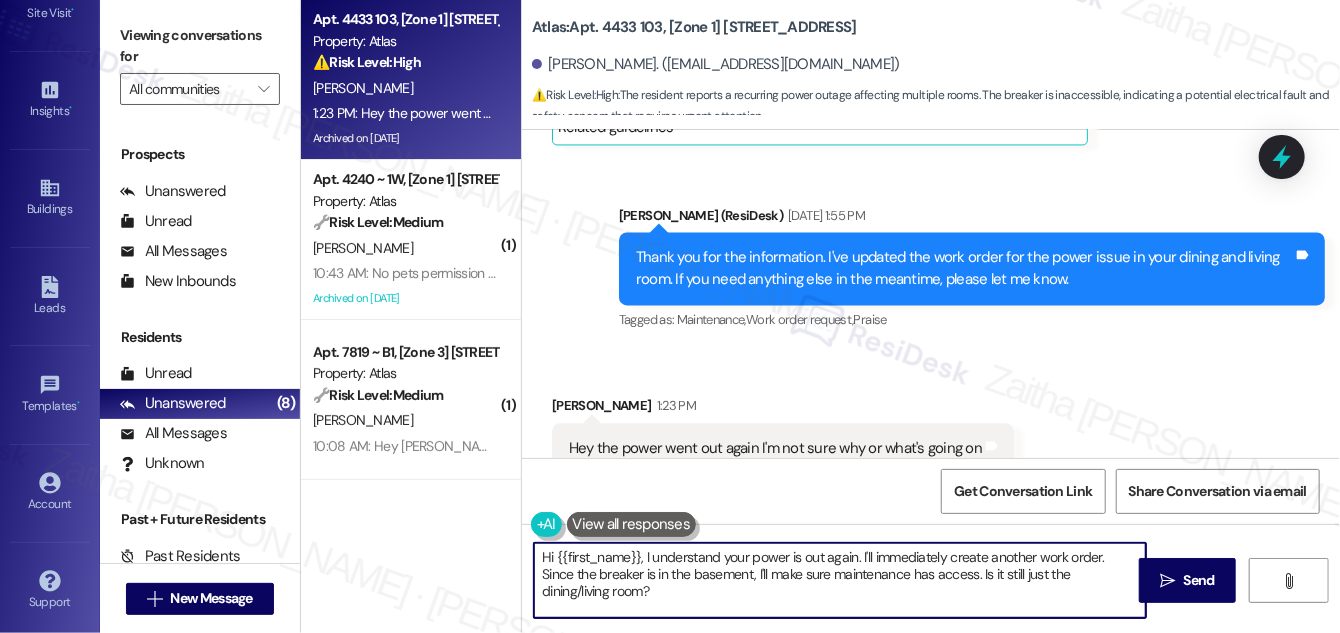 click on "Hi {{first_name}}, I understand your power is out again. I'll immediately create another work order. Since the breaker is in the basement, I'll make sure maintenance has access. Is it still just the dining/living room?" at bounding box center (840, 580) 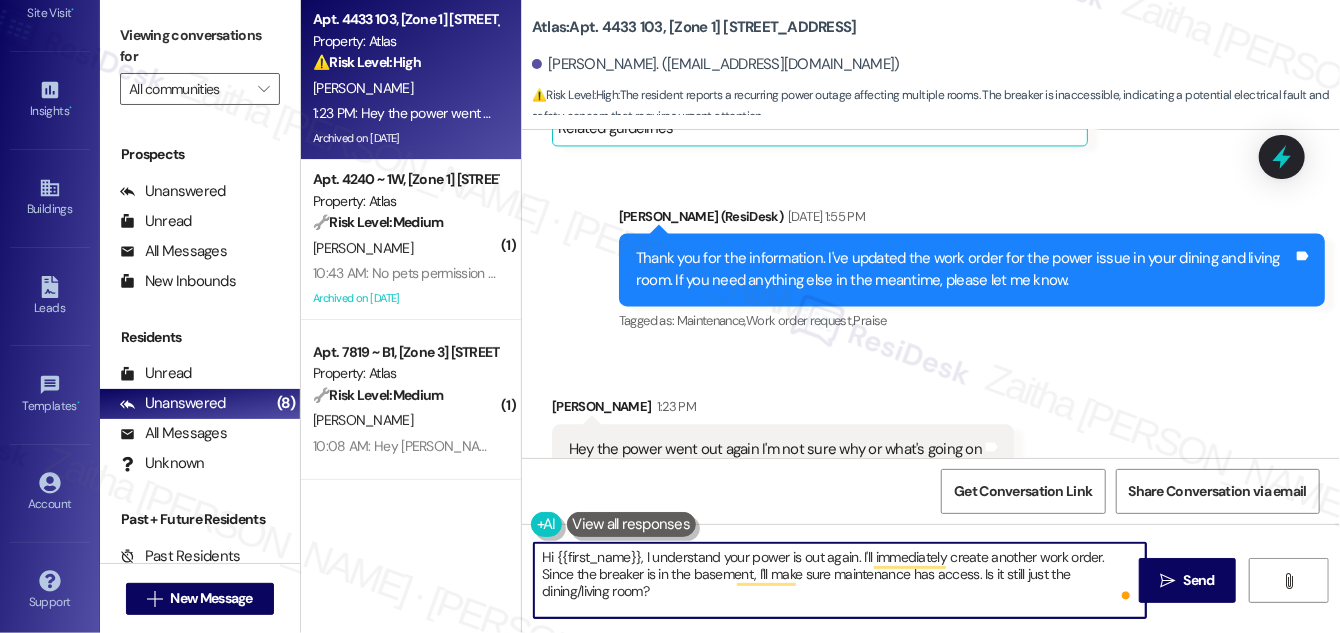scroll, scrollTop: 31514, scrollLeft: 0, axis: vertical 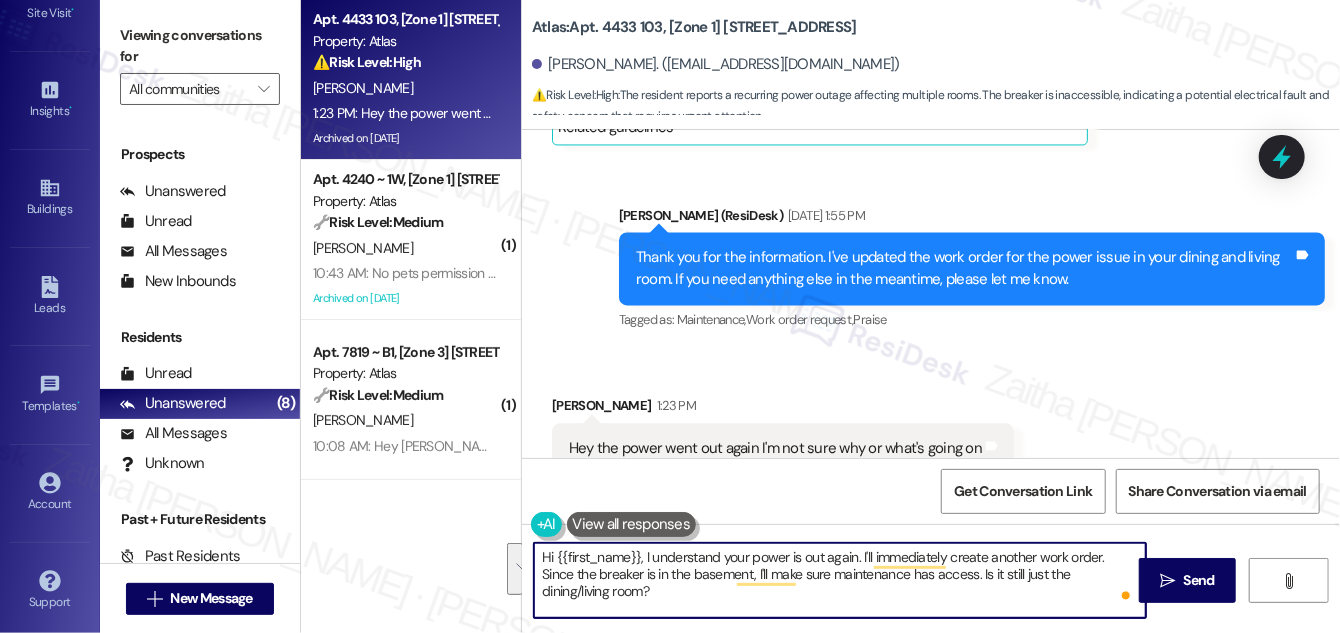 drag, startPoint x: 858, startPoint y: 555, endPoint x: 872, endPoint y: 586, distance: 34.0147 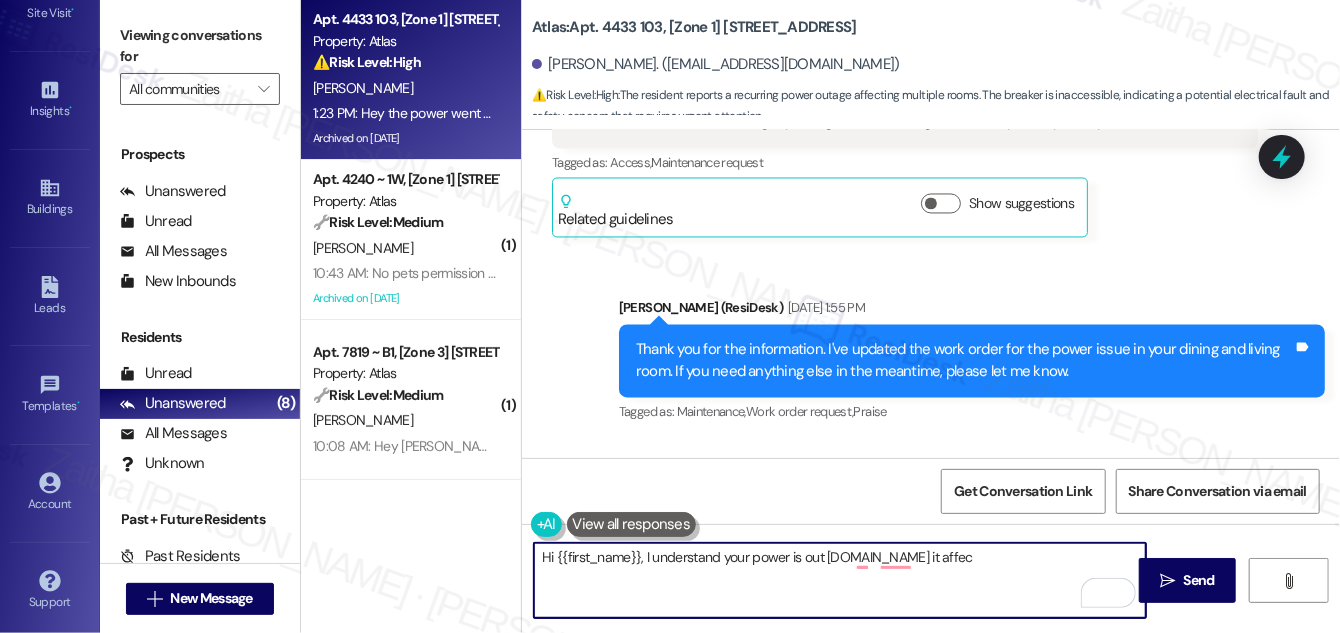 scroll, scrollTop: 31514, scrollLeft: 0, axis: vertical 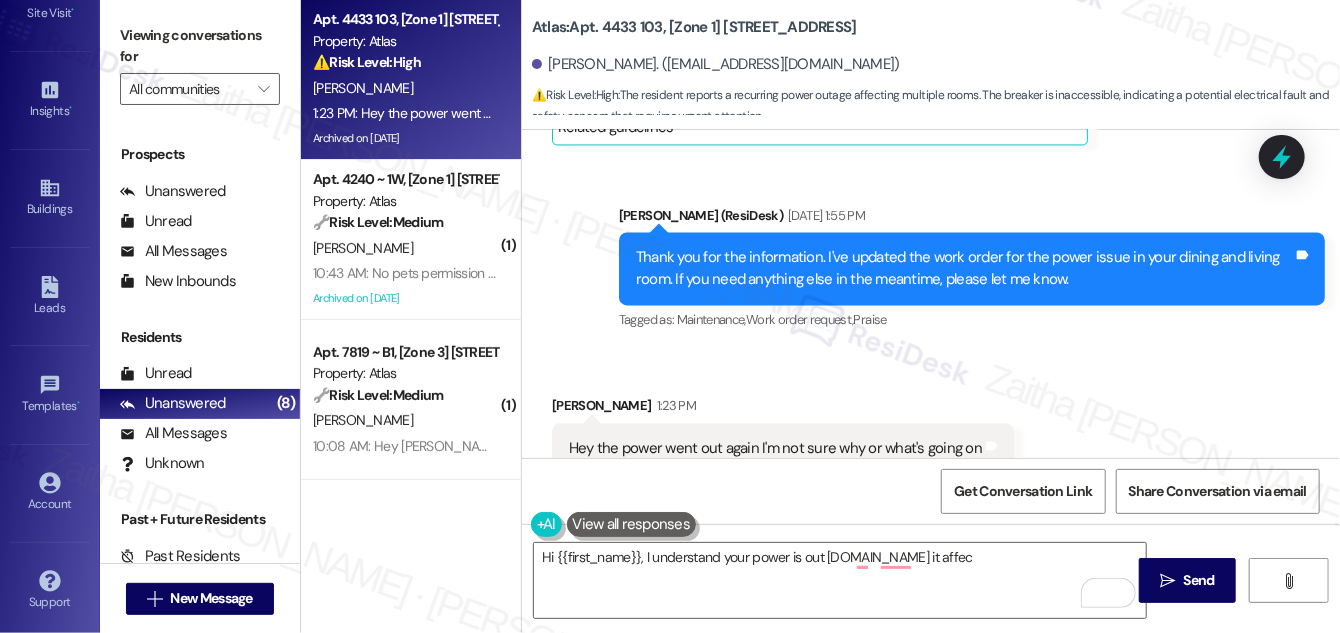click at bounding box center [632, 524] 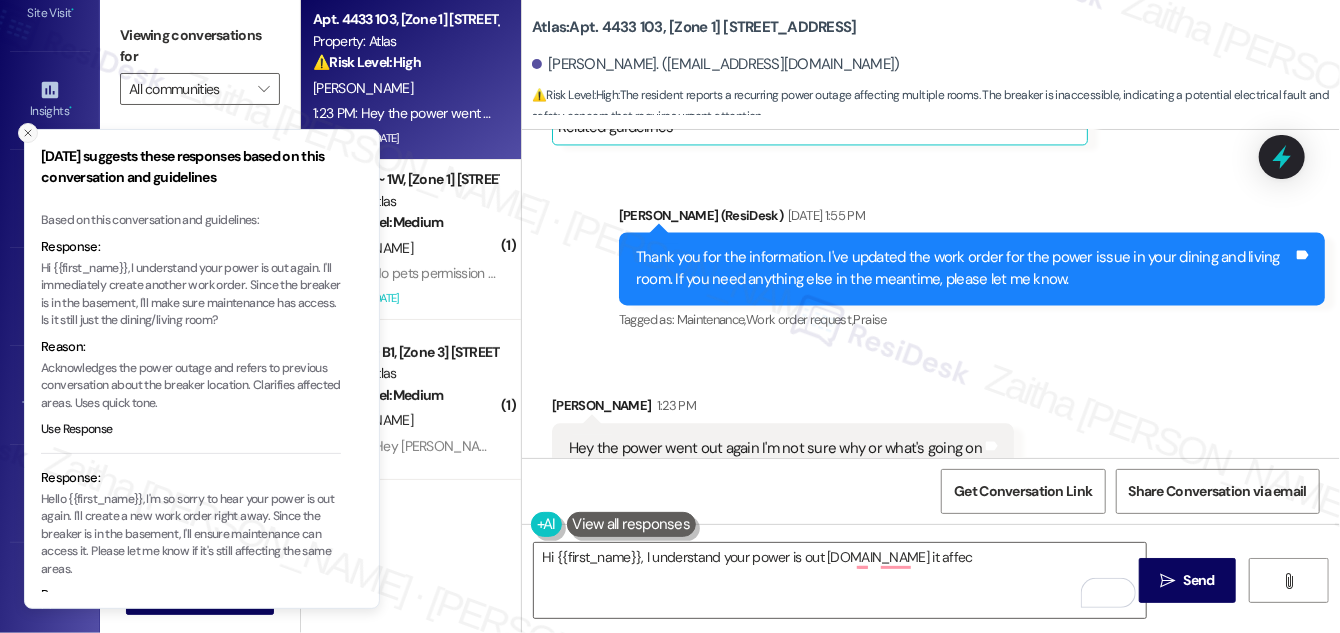 click 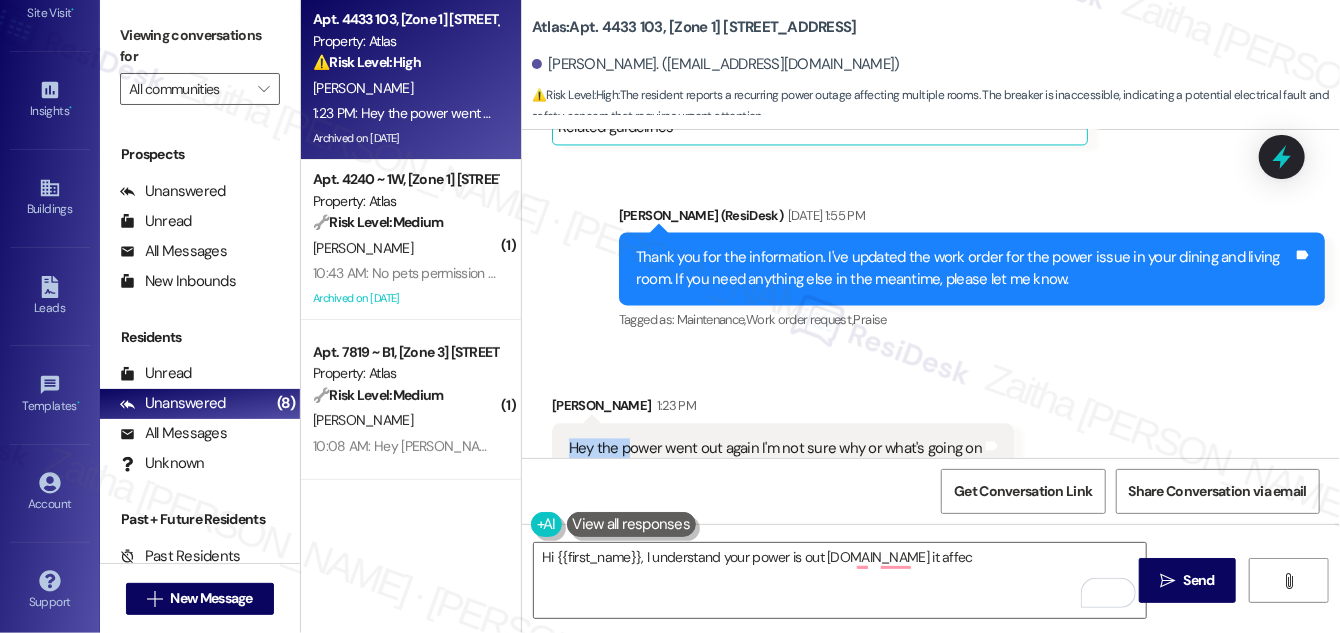 drag, startPoint x: 557, startPoint y: 380, endPoint x: 625, endPoint y: 388, distance: 68.46897 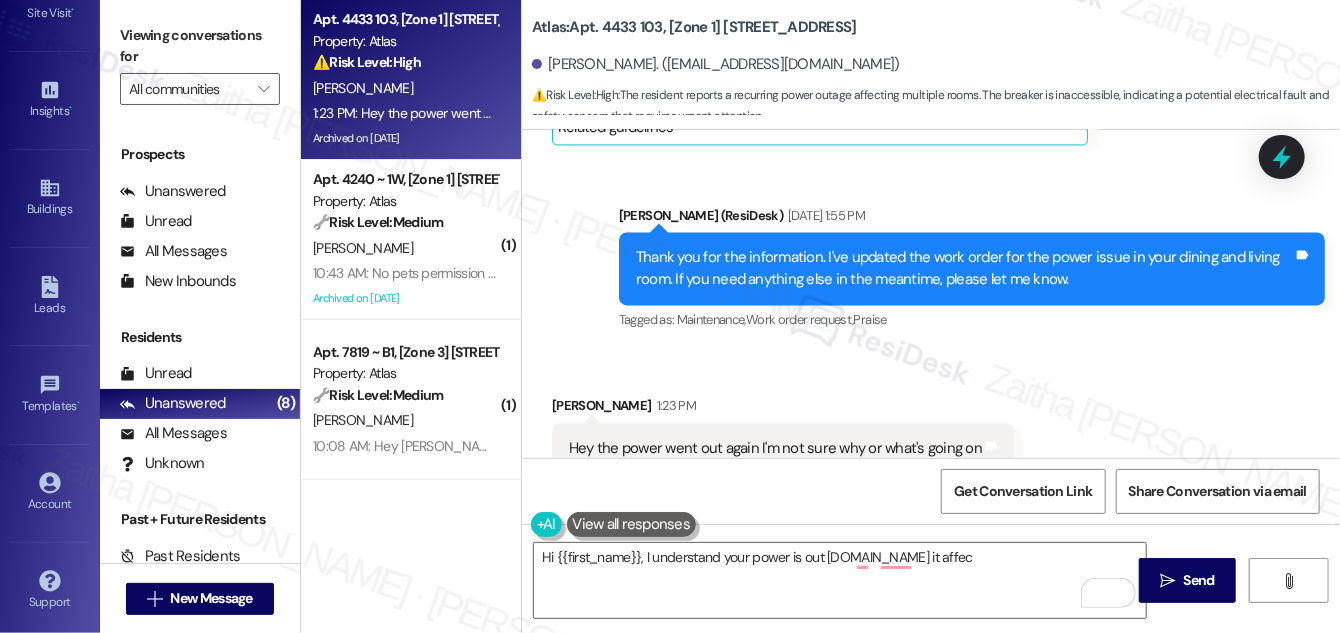 click on "Get Conversation Link Share Conversation via email" at bounding box center (931, 491) 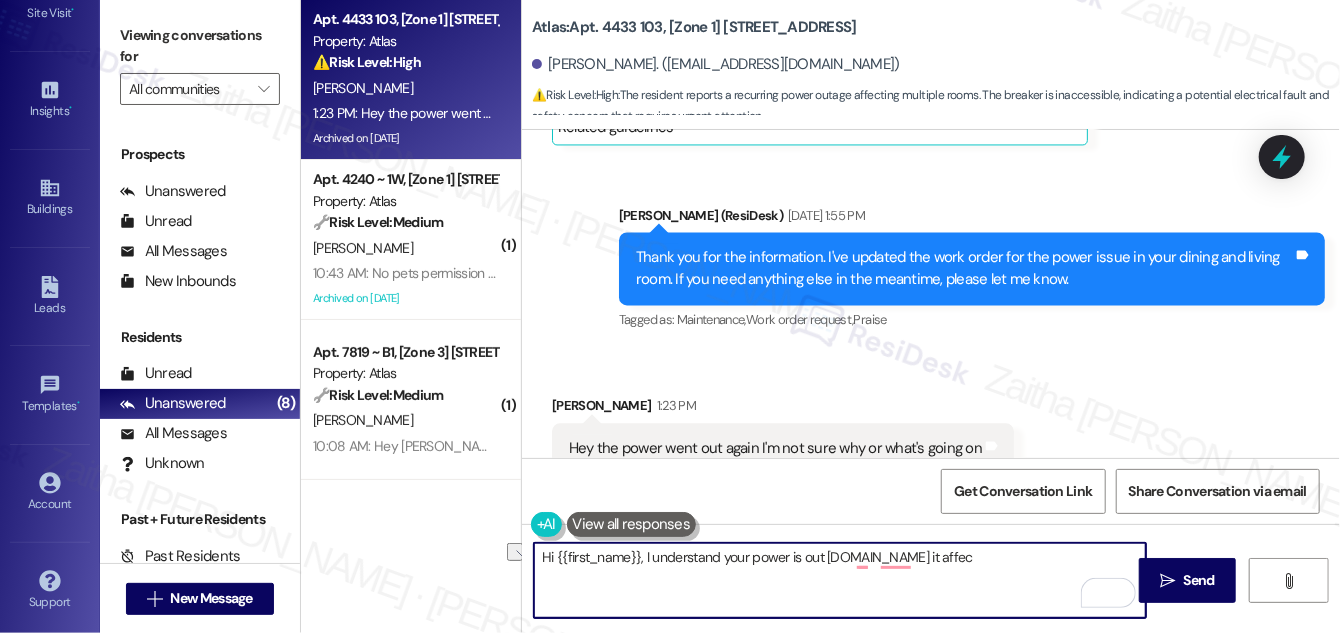 drag, startPoint x: 639, startPoint y: 548, endPoint x: 970, endPoint y: 563, distance: 331.3397 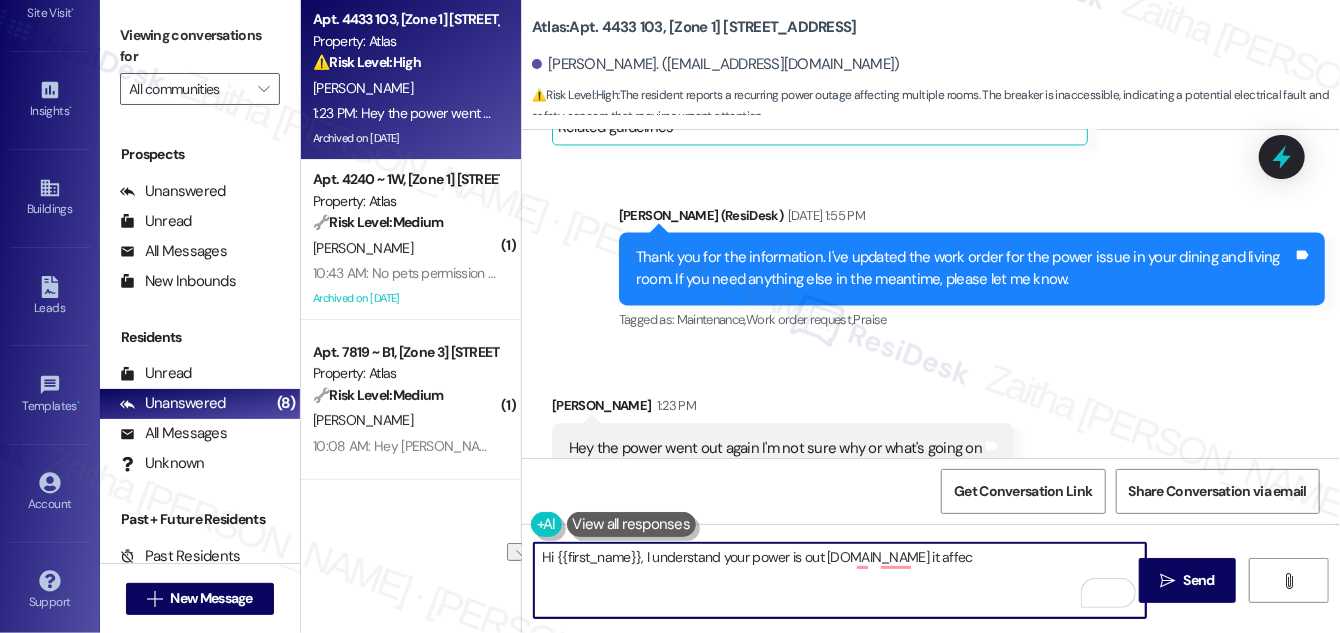 click on "Hi {{first_name}}, I understand your power is out again.is it affec" at bounding box center (840, 580) 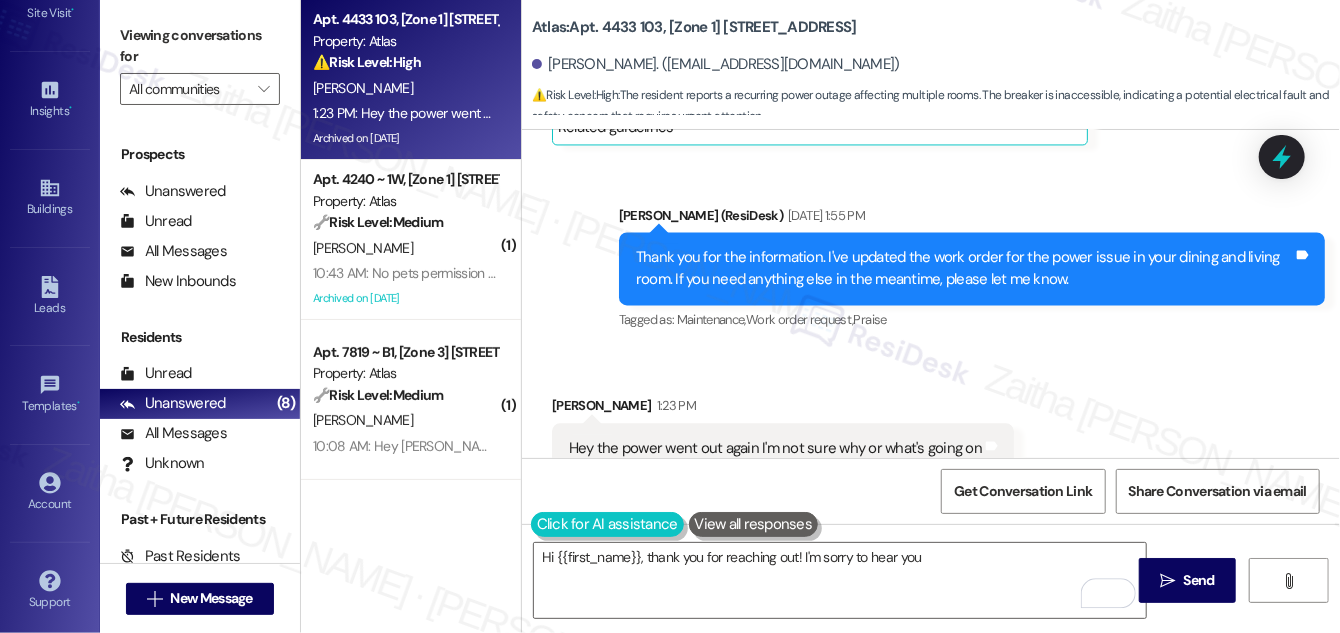 click at bounding box center [607, 524] 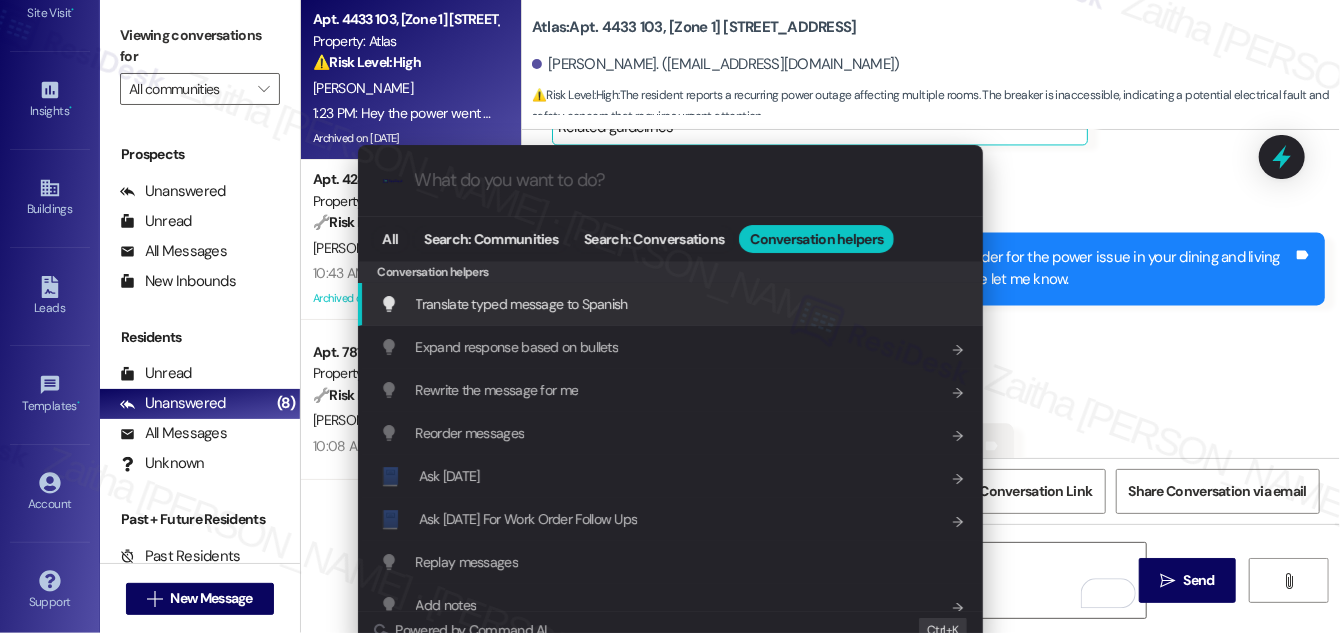 click on ".cls-1{fill:#0a055f;}.cls-2{fill:#0cc4c4;} resideskLogoBlueOrange All Search: Communities Search: Conversations Conversation helpers Conversation helpers Conversation helpers Translate typed message to Spanish Add shortcut Expand response based on bullets Add shortcut Rewrite the message for me Add shortcut Reorder messages Add shortcut 📘 Ask Friday Add shortcut 📘 Ask Friday For Work Order Follow Ups Add shortcut Replay messages Add shortcut Add notes Add shortcut Open Thread SLA Dashboard Add shortcut Open Account Owner Dashboard Add shortcut Translate typed message to any language Add shortcut Powered by Command AI Ctrl+ K" at bounding box center (670, 316) 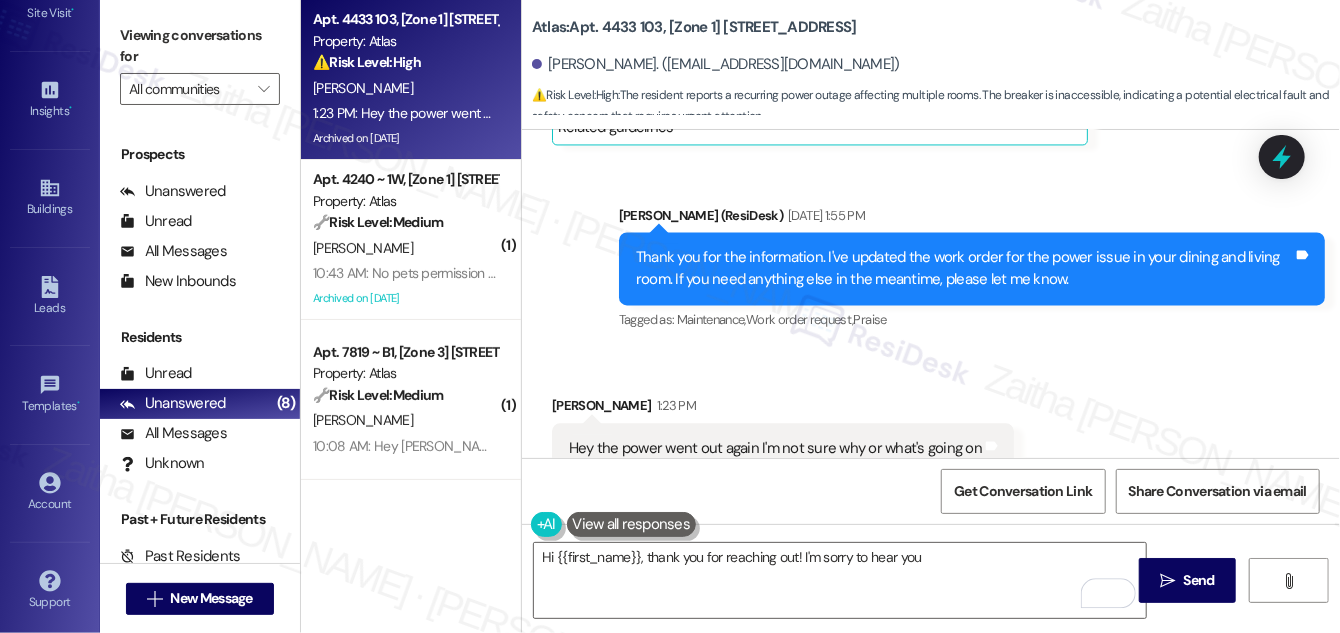 click at bounding box center [632, 524] 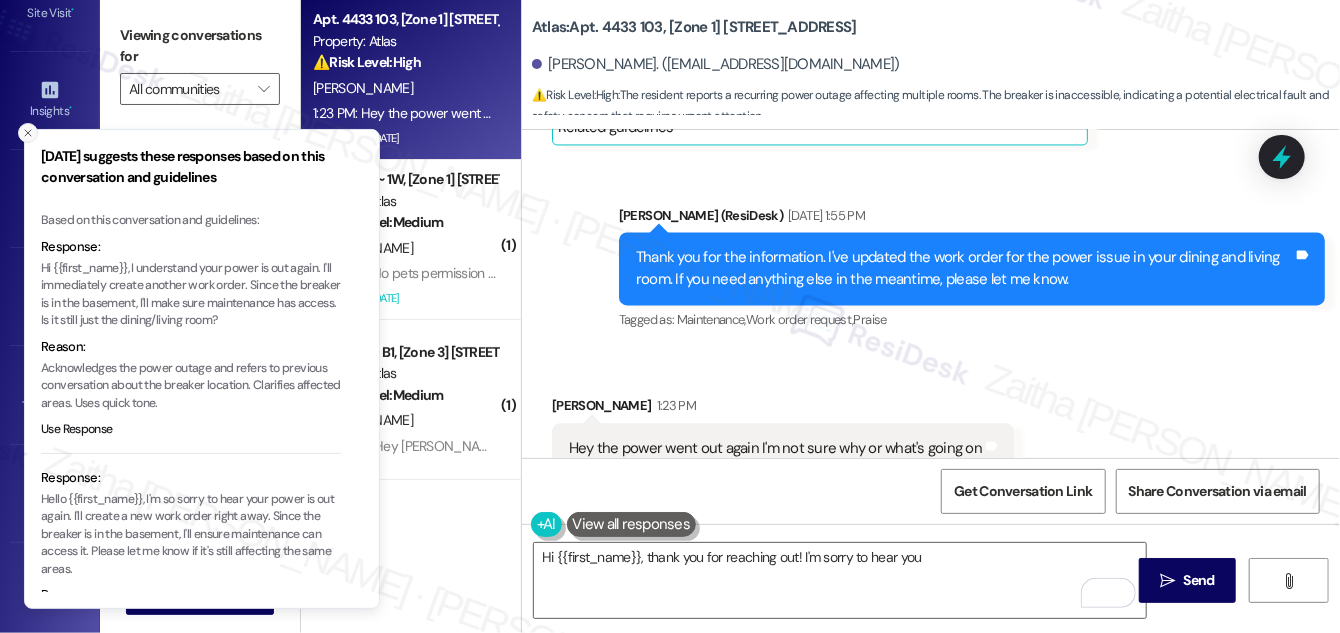 click 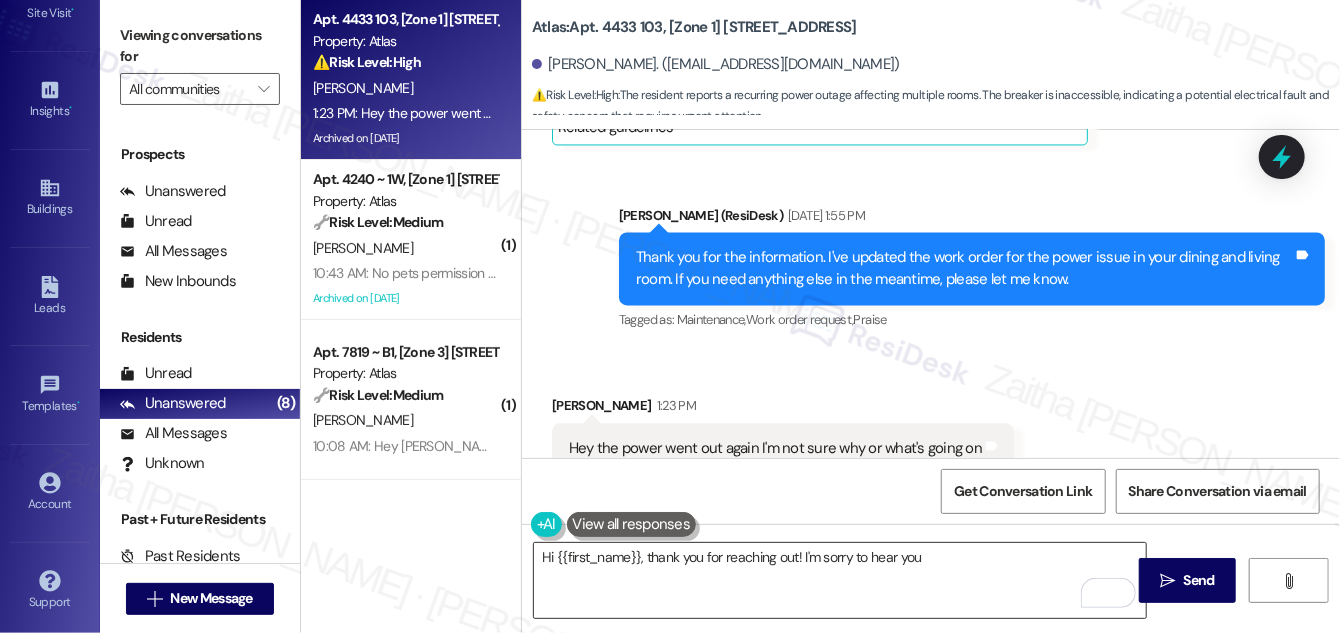 click on "Hi {{first_name}}, thank you for reaching out! I'm sorry to hear you" at bounding box center (840, 580) 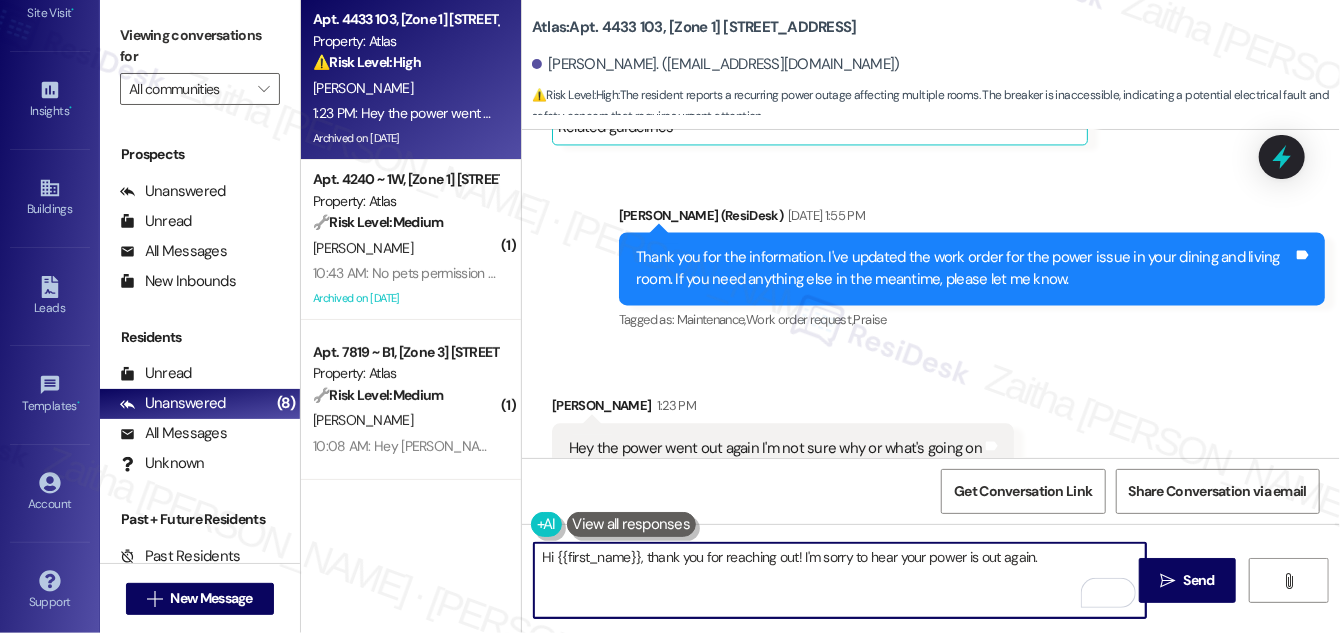 type on "Hi {{first_name}}, thank you for reaching out! I'm sorry to hear your power is out again." 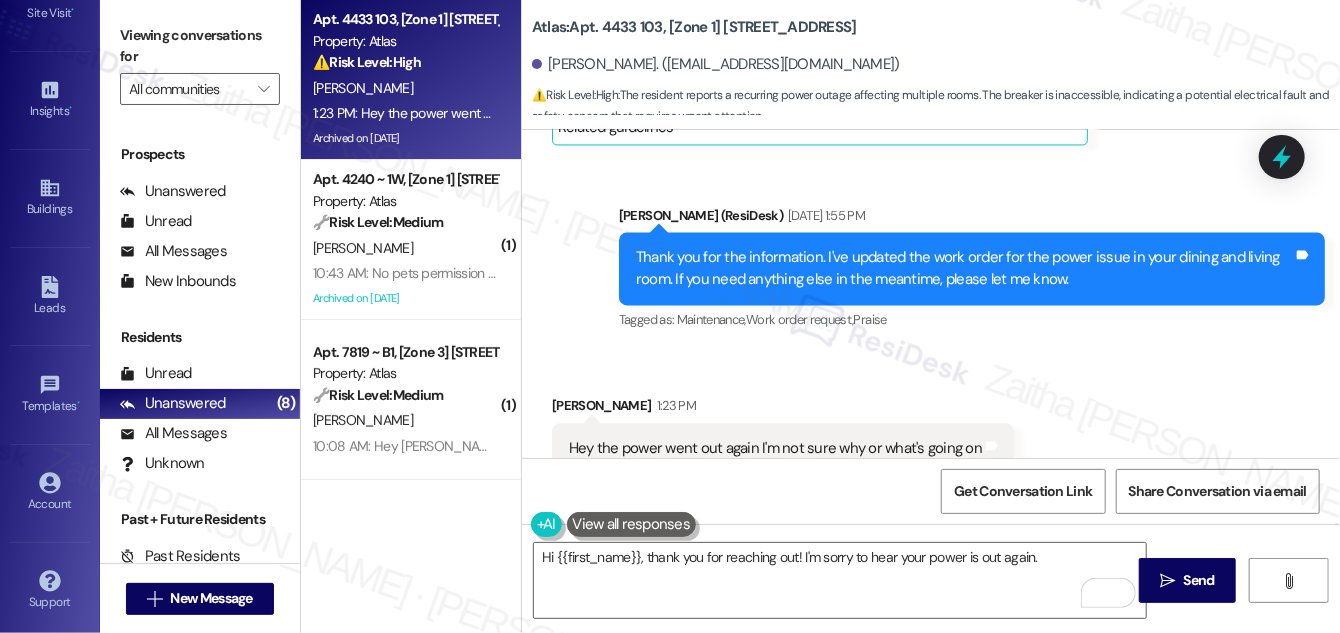 drag, startPoint x: 1301, startPoint y: 154, endPoint x: 1162, endPoint y: 140, distance: 139.70326 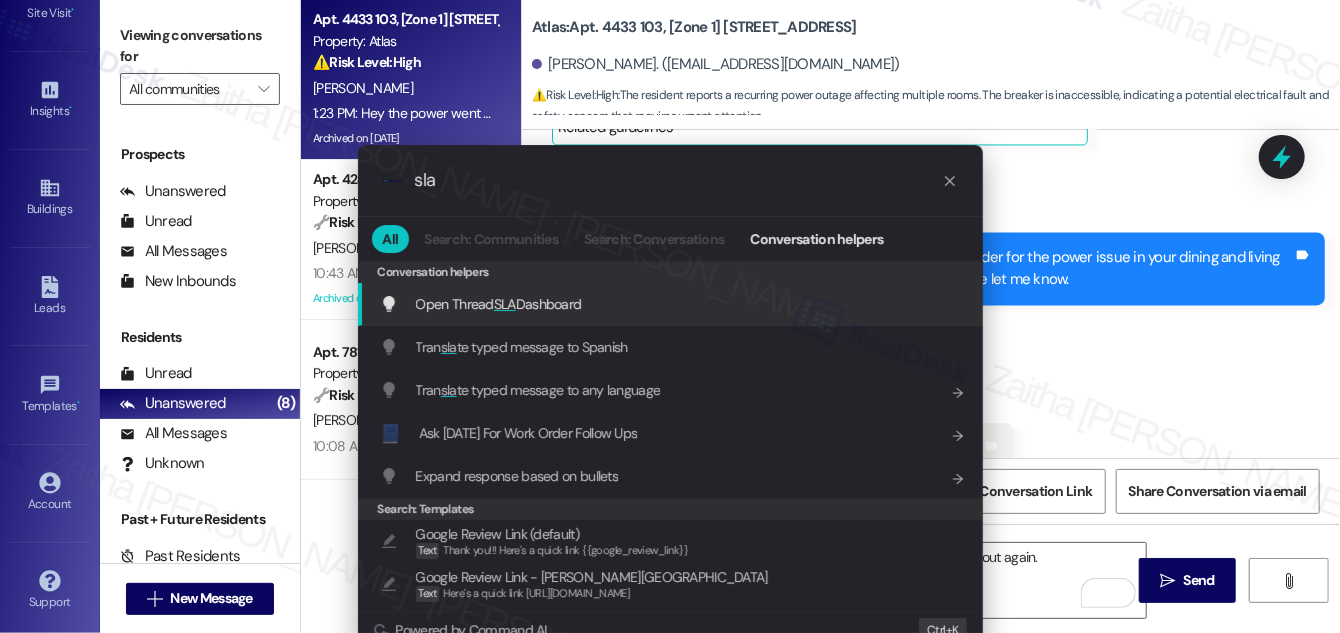 type on "sla" 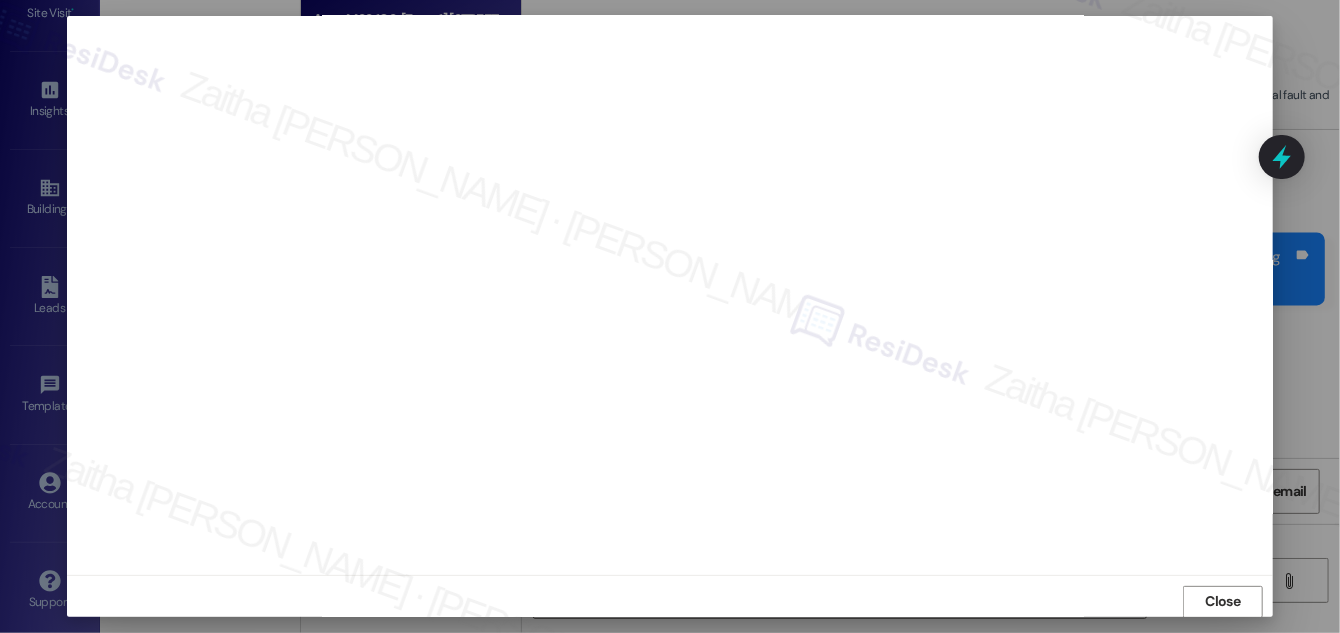 scroll, scrollTop: 21, scrollLeft: 0, axis: vertical 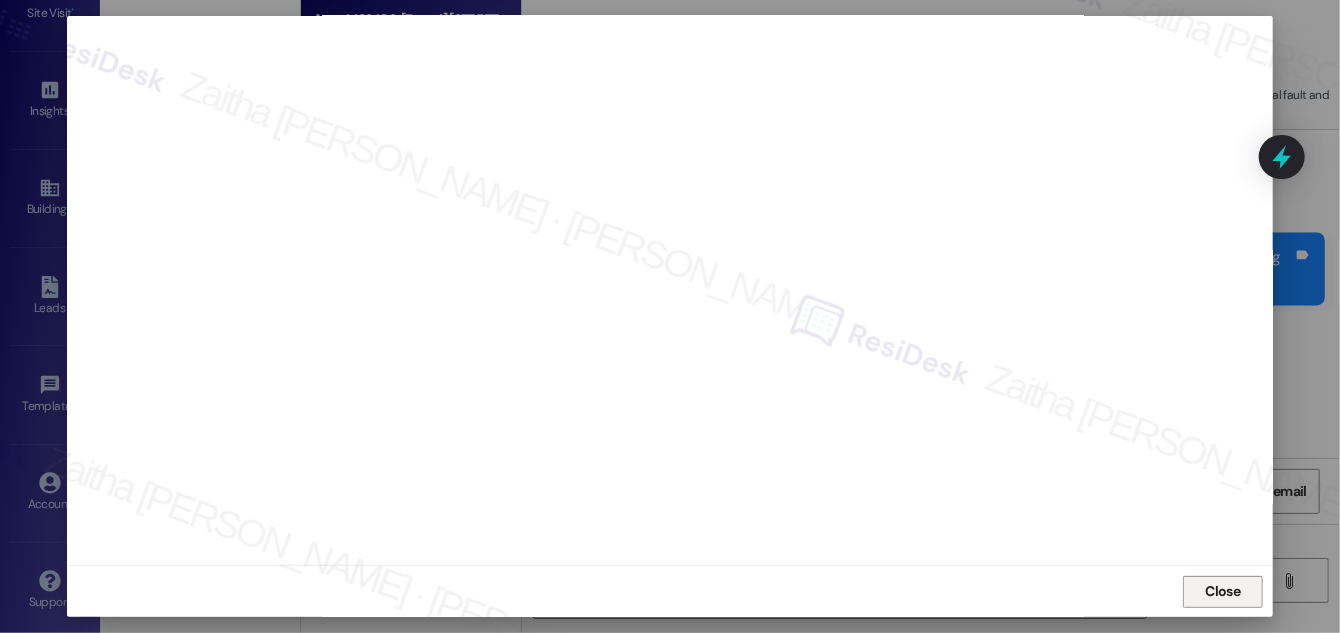 click on "Close" at bounding box center [1223, 591] 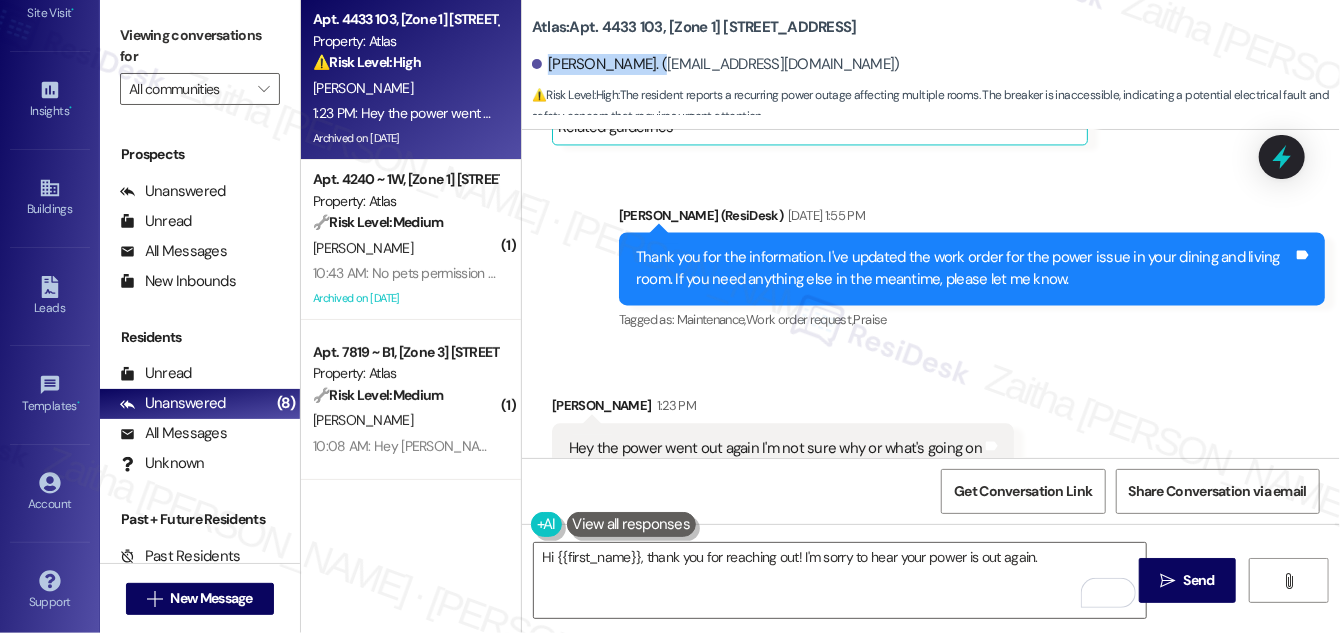 drag, startPoint x: 546, startPoint y: 63, endPoint x: 648, endPoint y: 55, distance: 102.31325 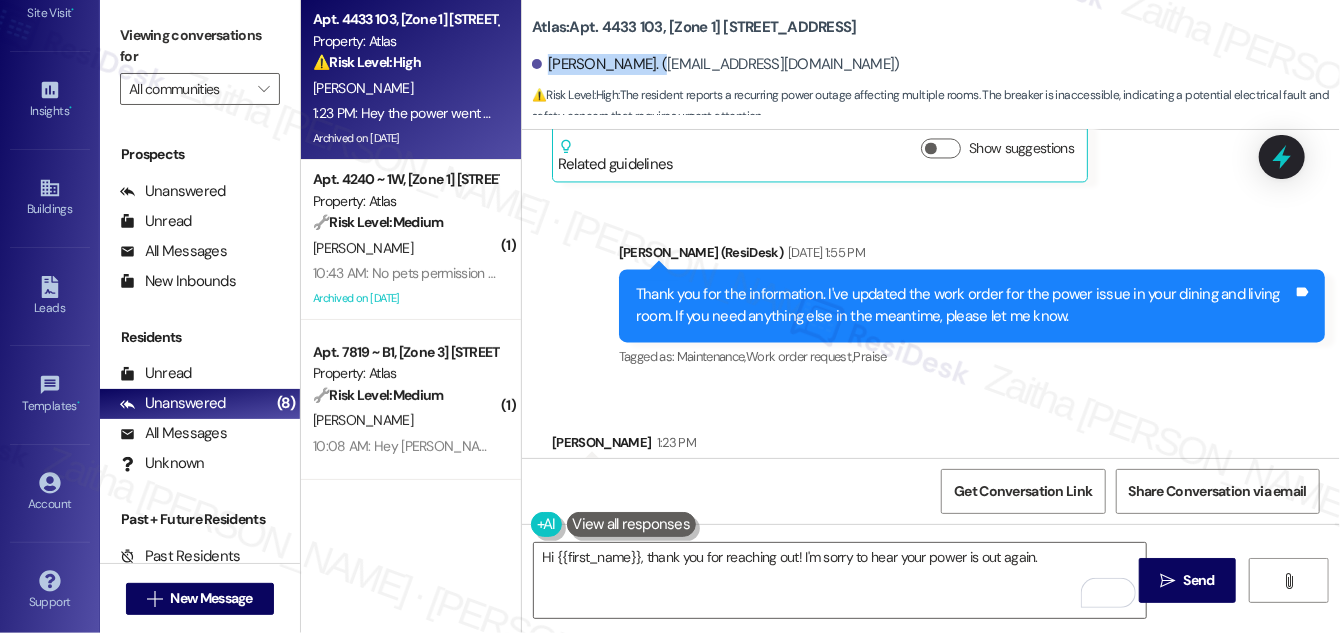 scroll, scrollTop: 31514, scrollLeft: 0, axis: vertical 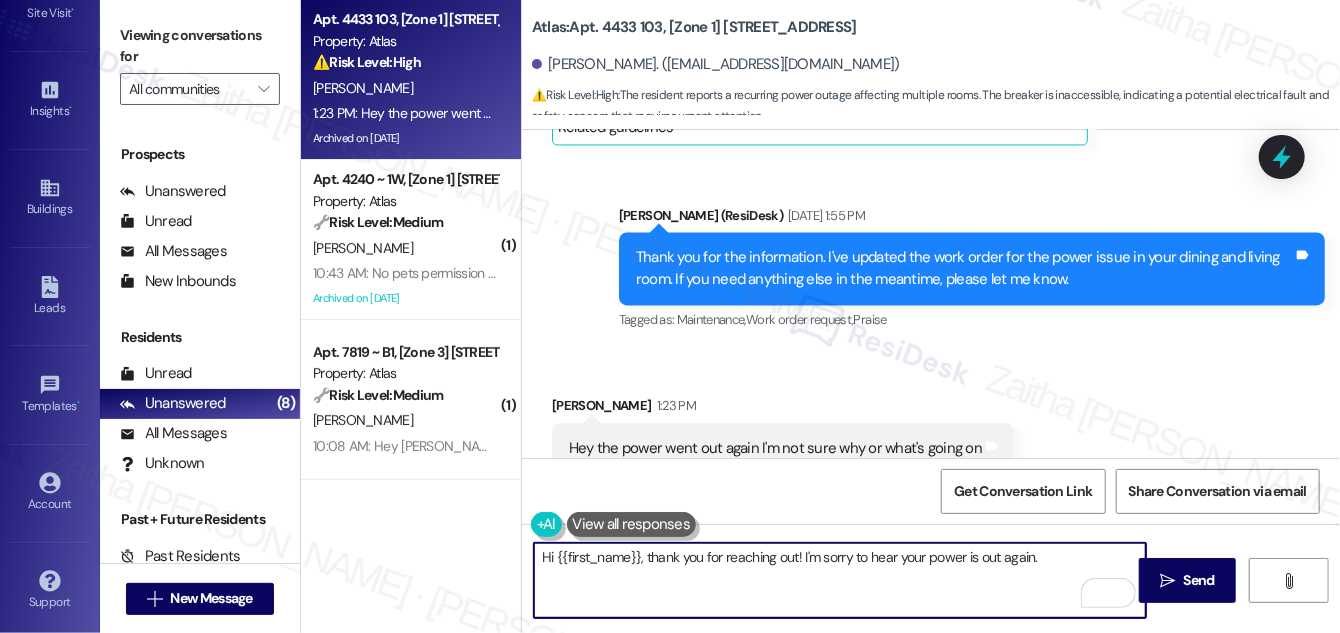 click on "Hi {{first_name}}, thank you for reaching out! I'm sorry to hear your power is out again." at bounding box center [840, 580] 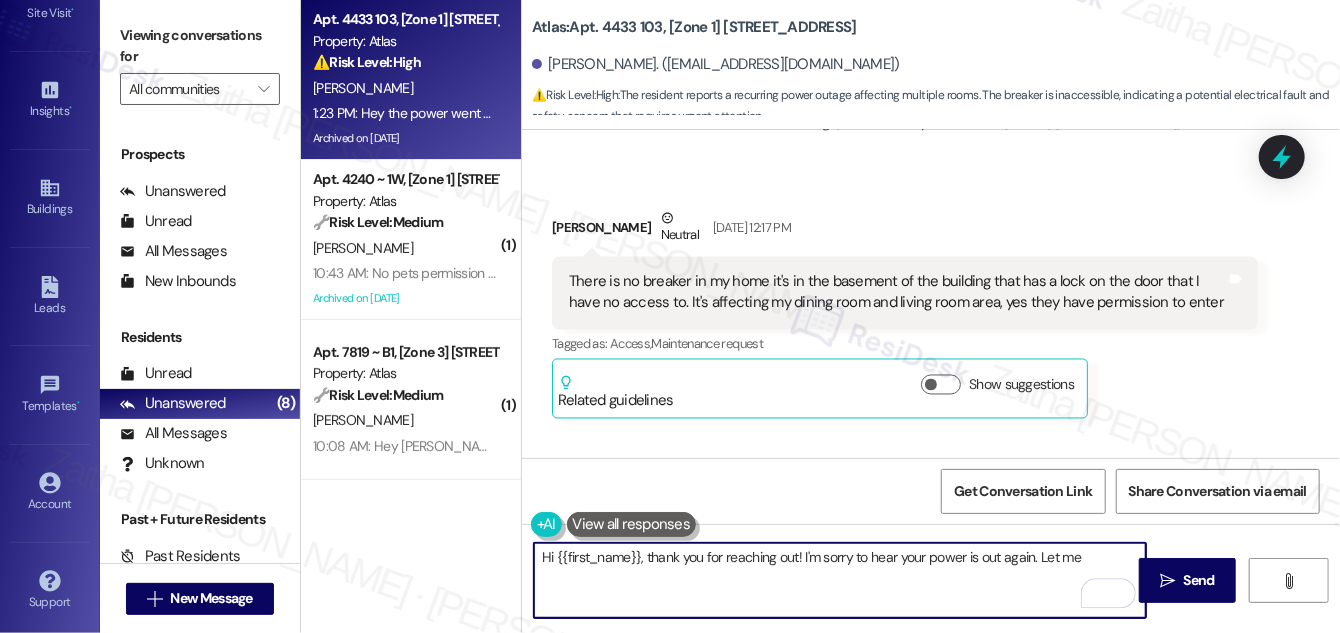 scroll, scrollTop: 31059, scrollLeft: 0, axis: vertical 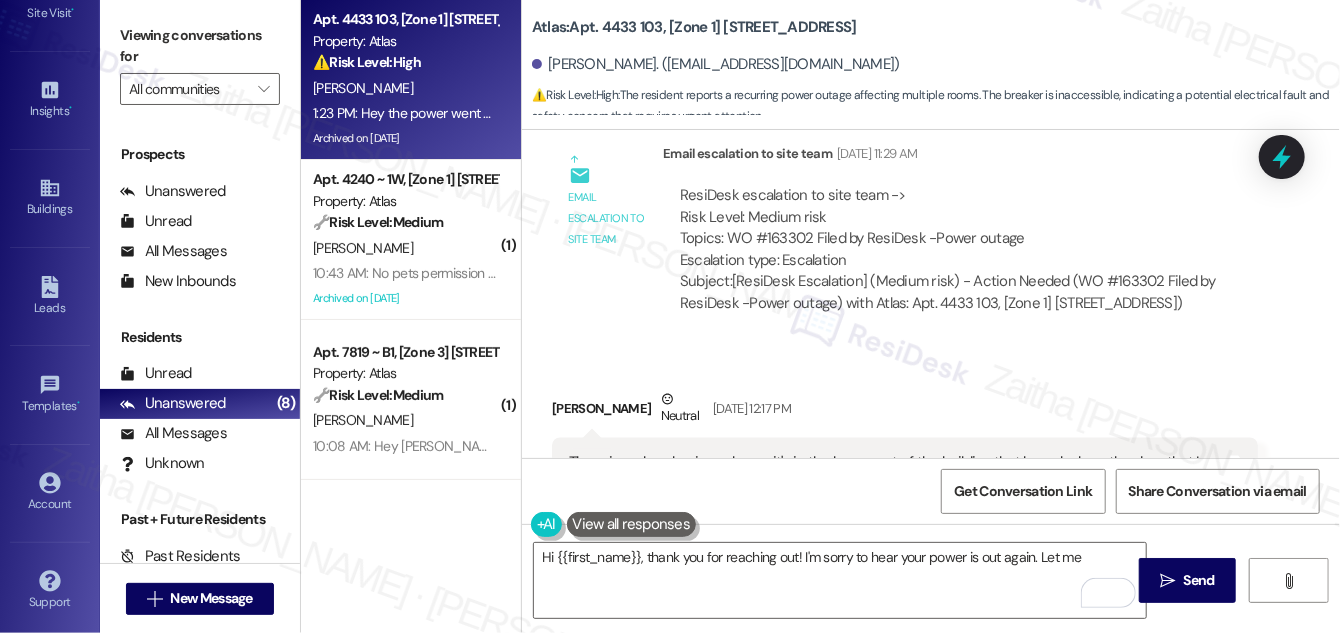 drag, startPoint x: 653, startPoint y: 424, endPoint x: 726, endPoint y: 419, distance: 73.171036 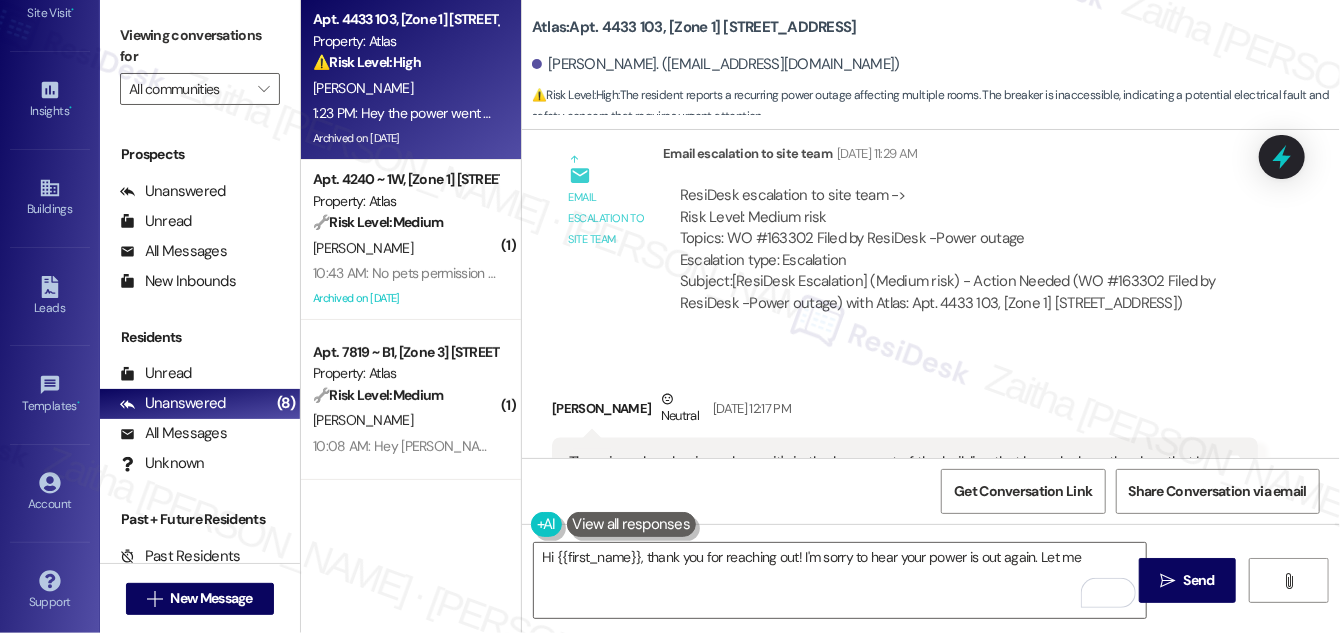 drag, startPoint x: 672, startPoint y: 425, endPoint x: 956, endPoint y: 421, distance: 284.02817 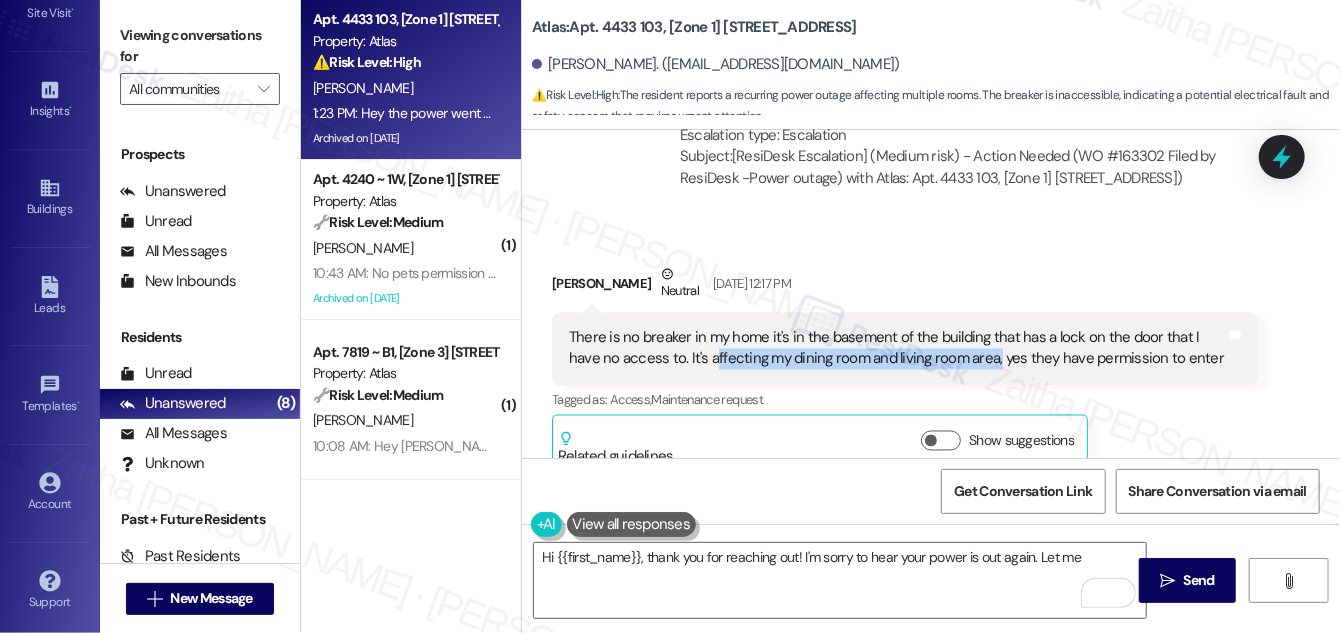 scroll, scrollTop: 31423, scrollLeft: 0, axis: vertical 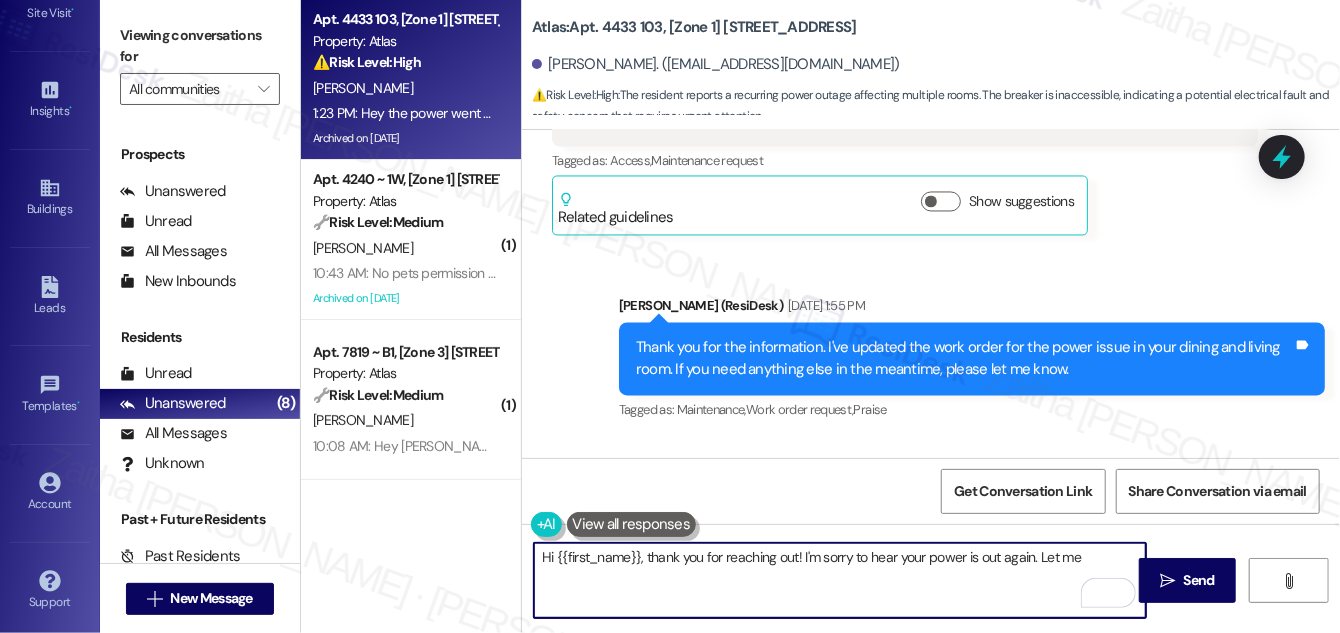 drag, startPoint x: 1041, startPoint y: 552, endPoint x: 1086, endPoint y: 547, distance: 45.276924 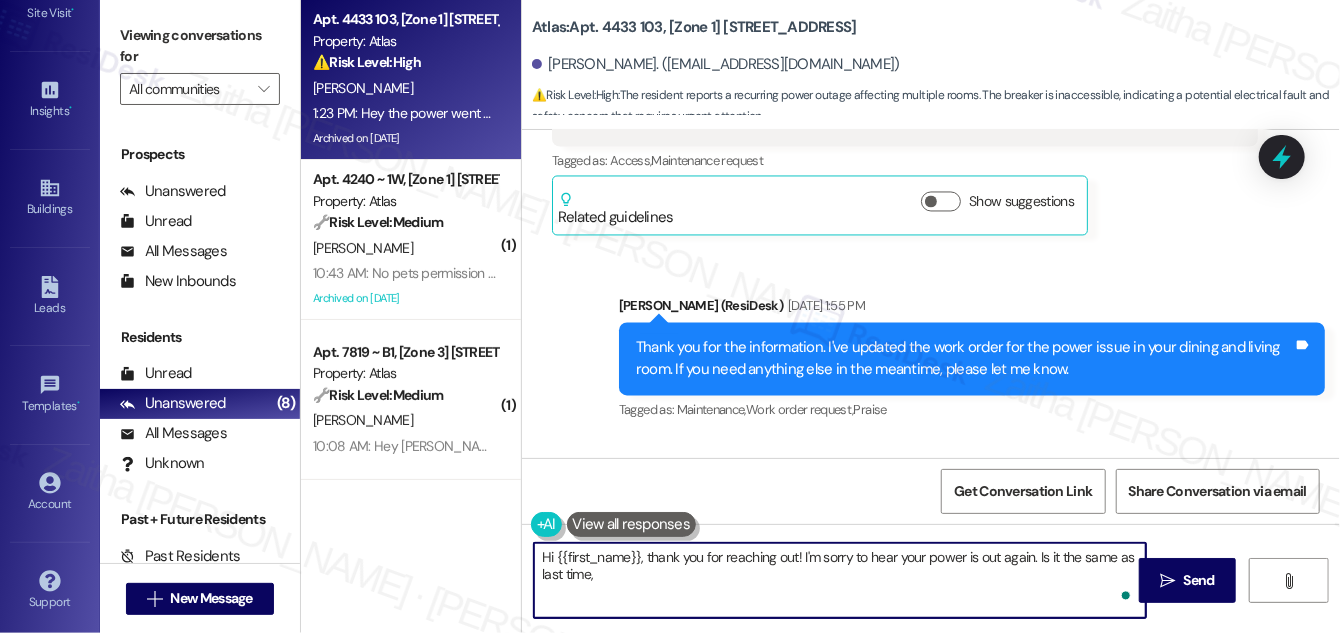 paste on "affecting my dining room and living room area" 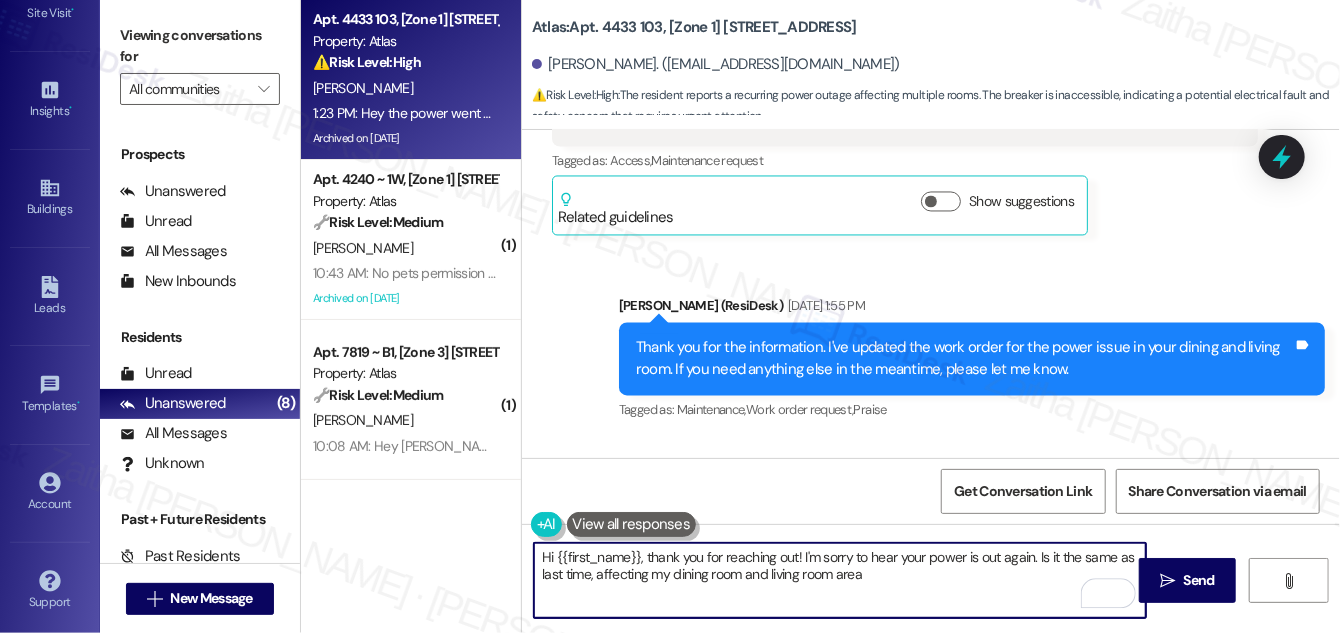 click on "Hi {{first_name}}, thank you for reaching out! I'm sorry to hear your power is out again. Is it the same as last time, affecting my dining room and living room area" at bounding box center (840, 580) 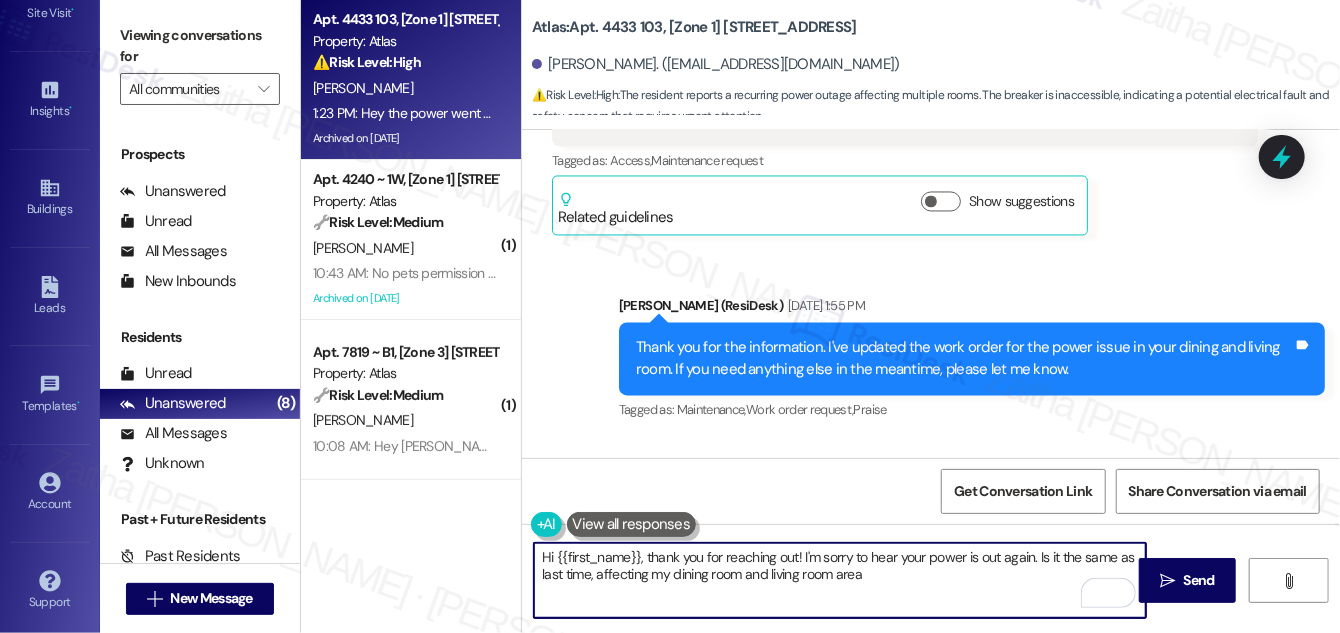 click on "Hi {{first_name}}, thank you for reaching out! I'm sorry to hear your power is out again. Is it the same as last time, affecting my dining room and living room area" at bounding box center (840, 580) 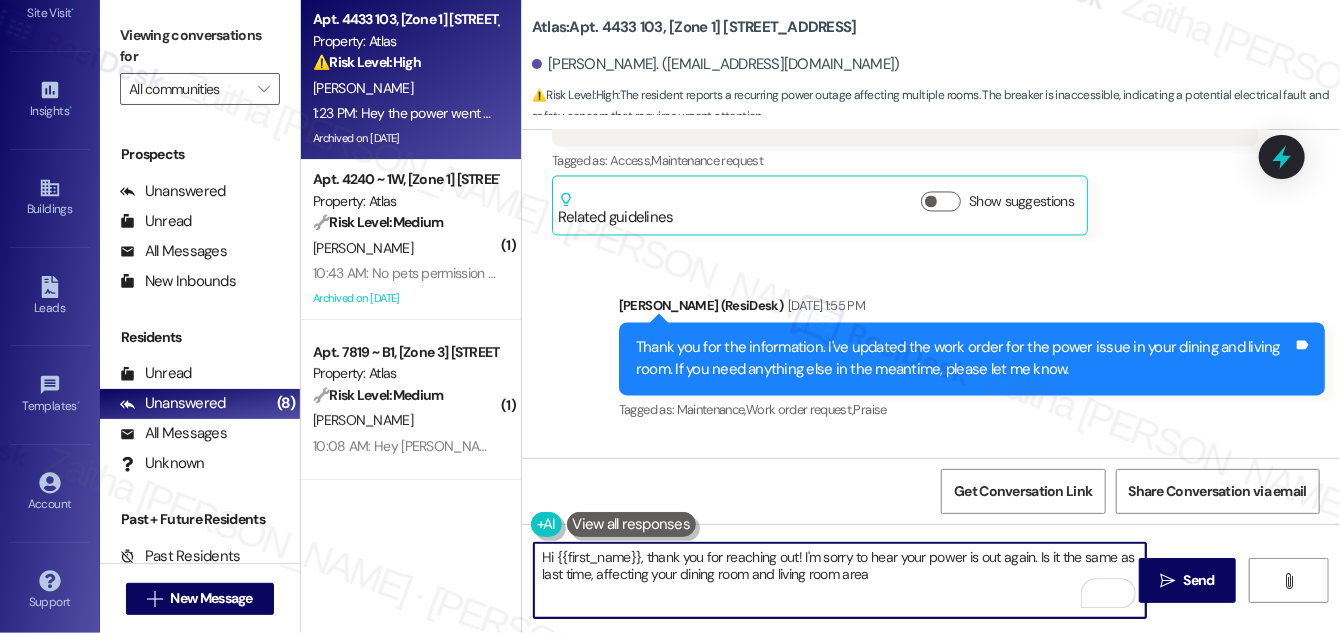 click on "Hi {{first_name}}, thank you for reaching out! I'm sorry to hear your power is out again. Is it the same as last time, affecting your dining room and living room area" at bounding box center (840, 580) 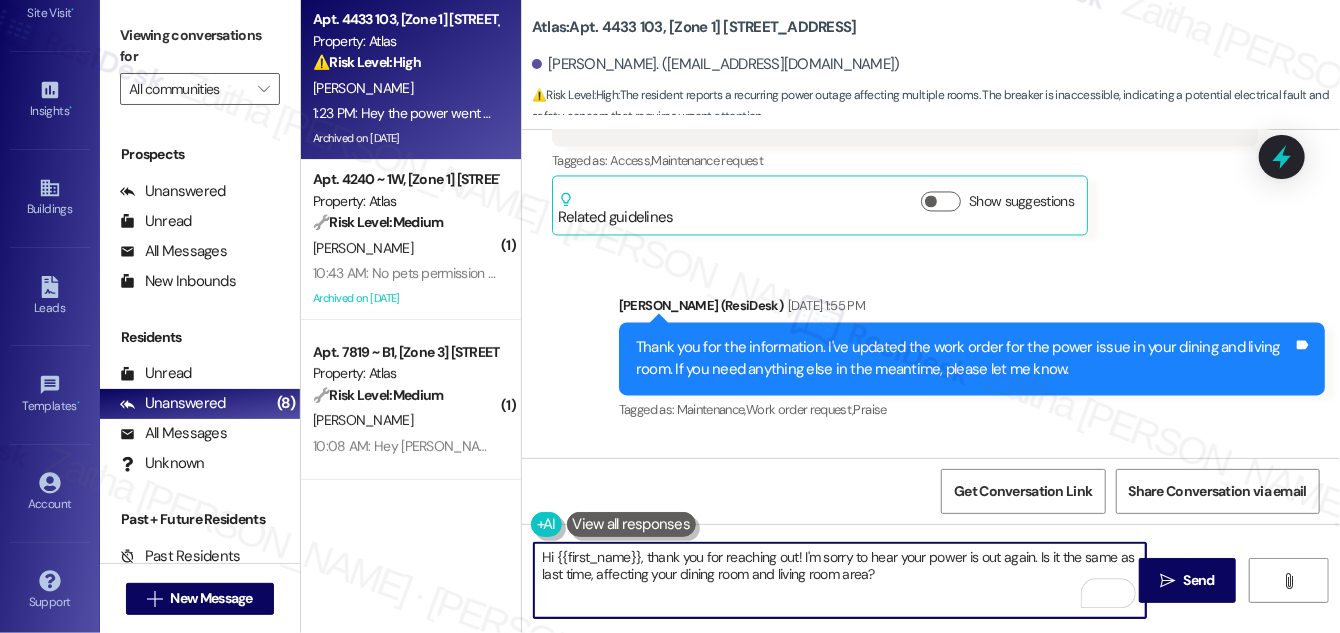 paste on "Do we have your permission to enter during your absence? Do you have pets that we should be aware of?" 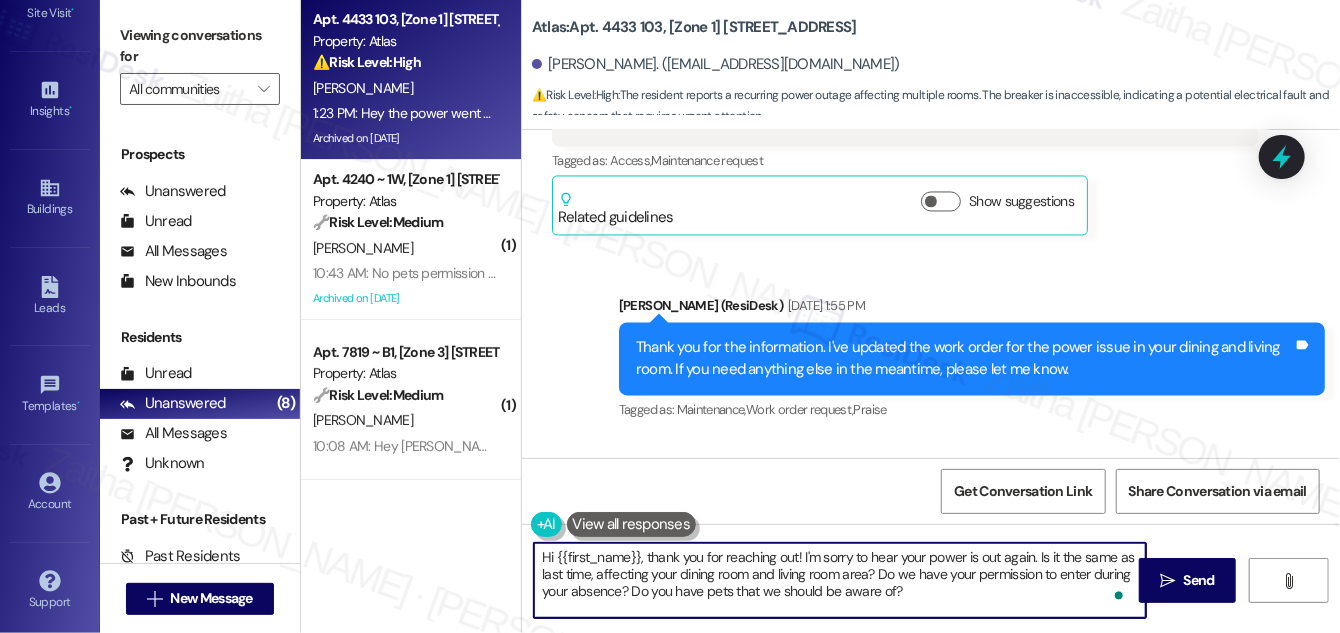 scroll, scrollTop: 5, scrollLeft: 0, axis: vertical 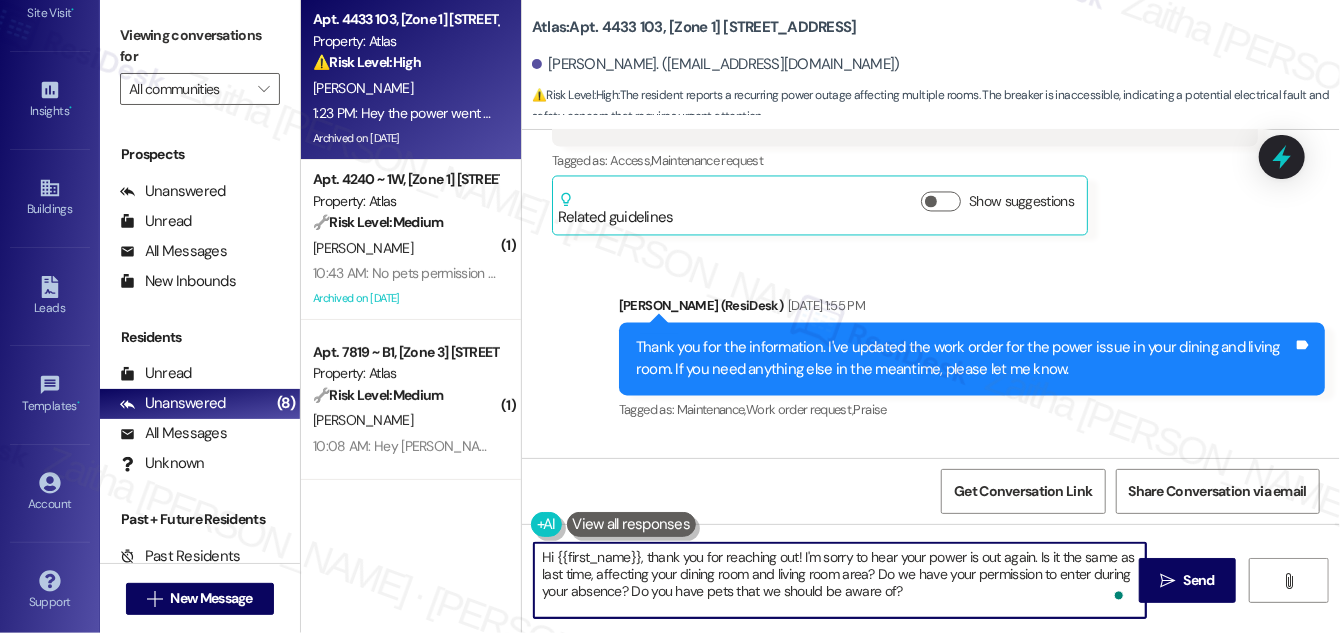 drag, startPoint x: 538, startPoint y: 556, endPoint x: 922, endPoint y: 589, distance: 385.41537 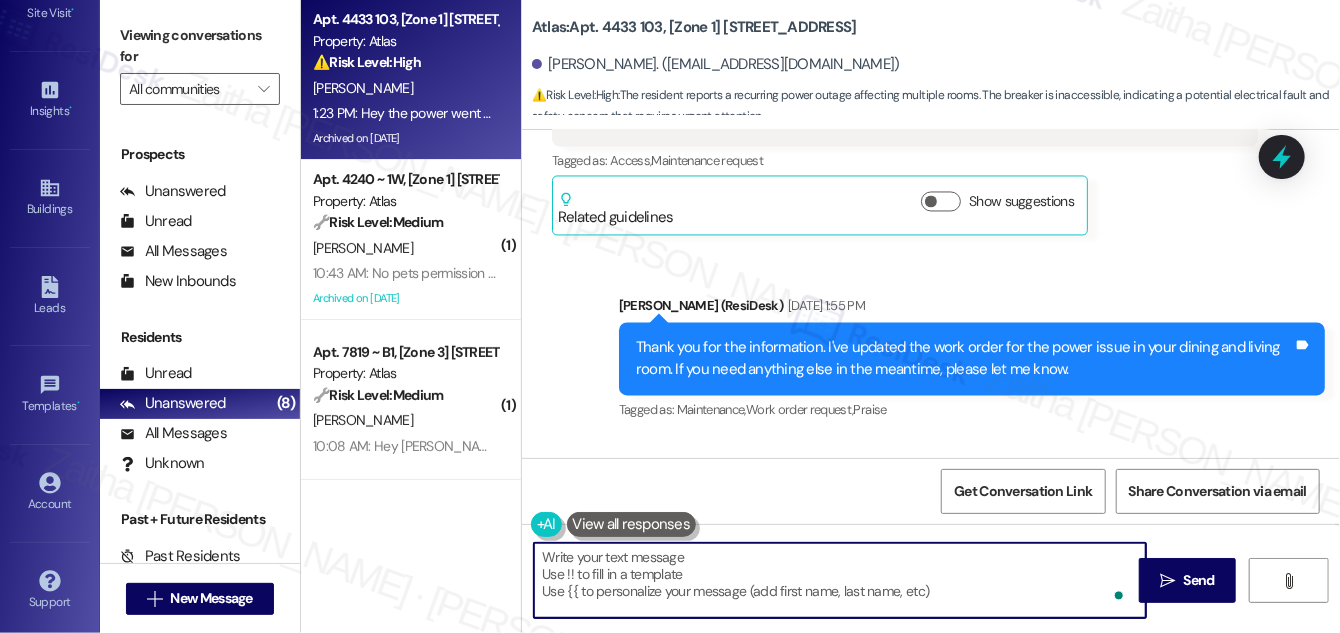 scroll, scrollTop: 0, scrollLeft: 0, axis: both 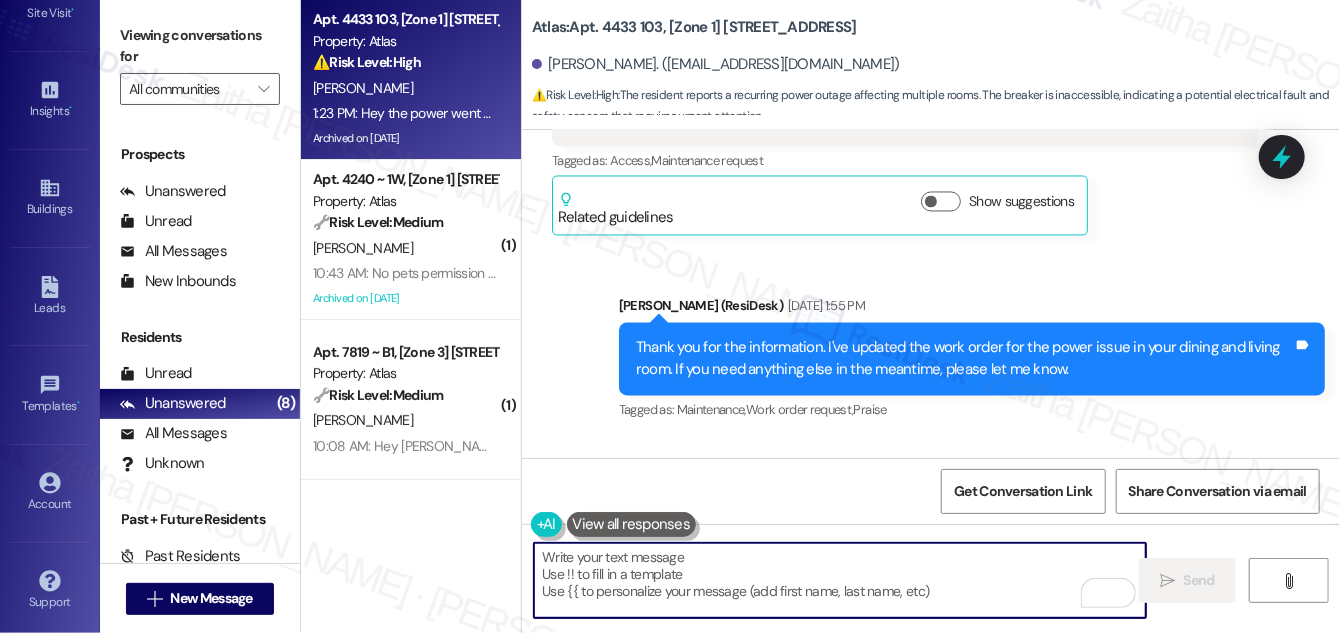 paste on "Hi {{first_name}}, thank you for reaching out. I’m sorry to hear that your power is out again. Can you confirm if it’s the same issue as before, affecting the dining and living room areas?" 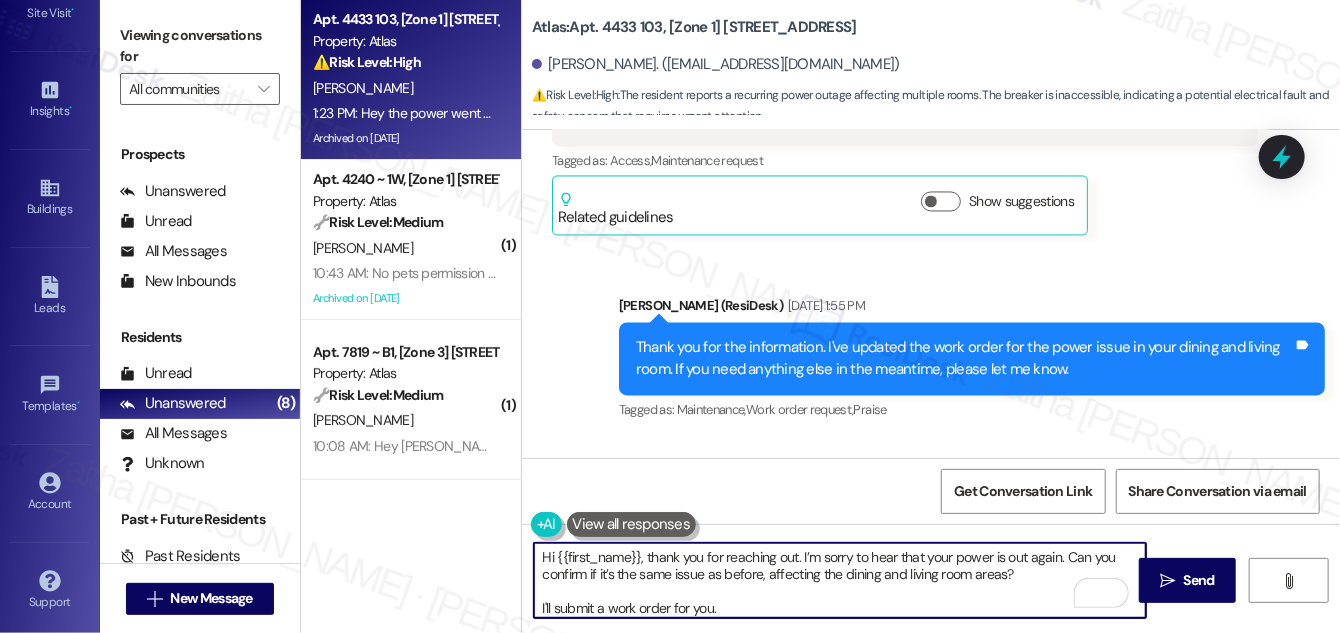 paste on "Do we have your permission to enter during your absence? Do you have pets that we should be aware of?" 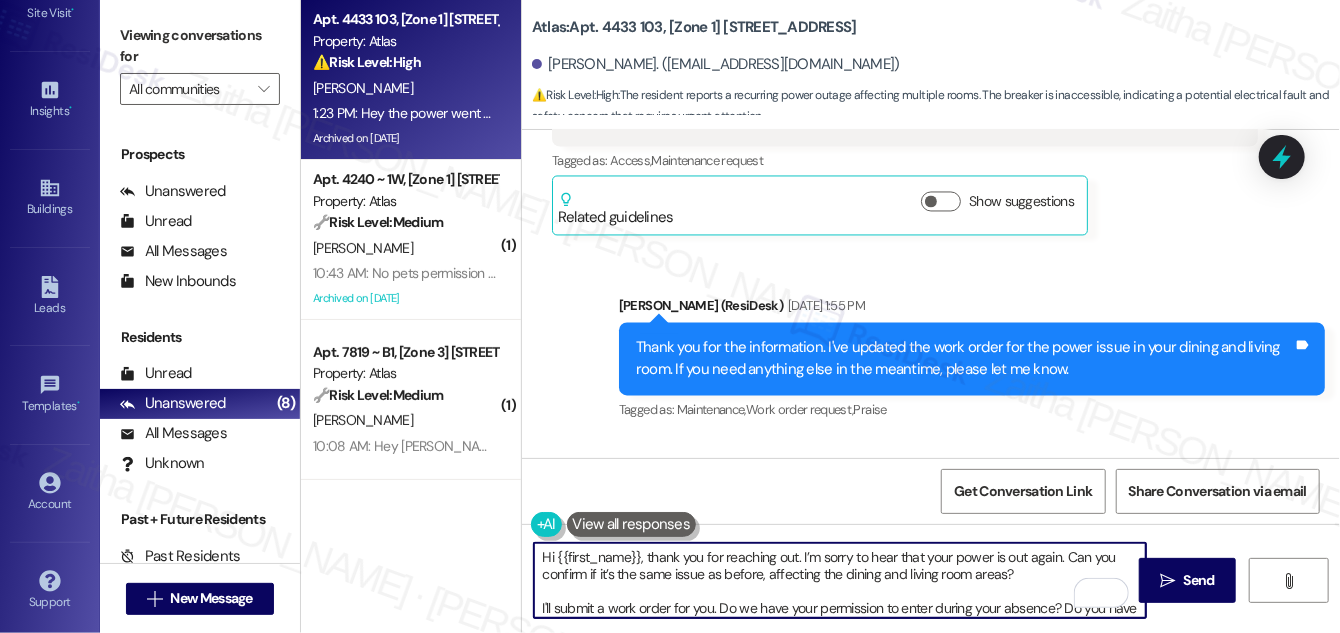 scroll, scrollTop: 34, scrollLeft: 0, axis: vertical 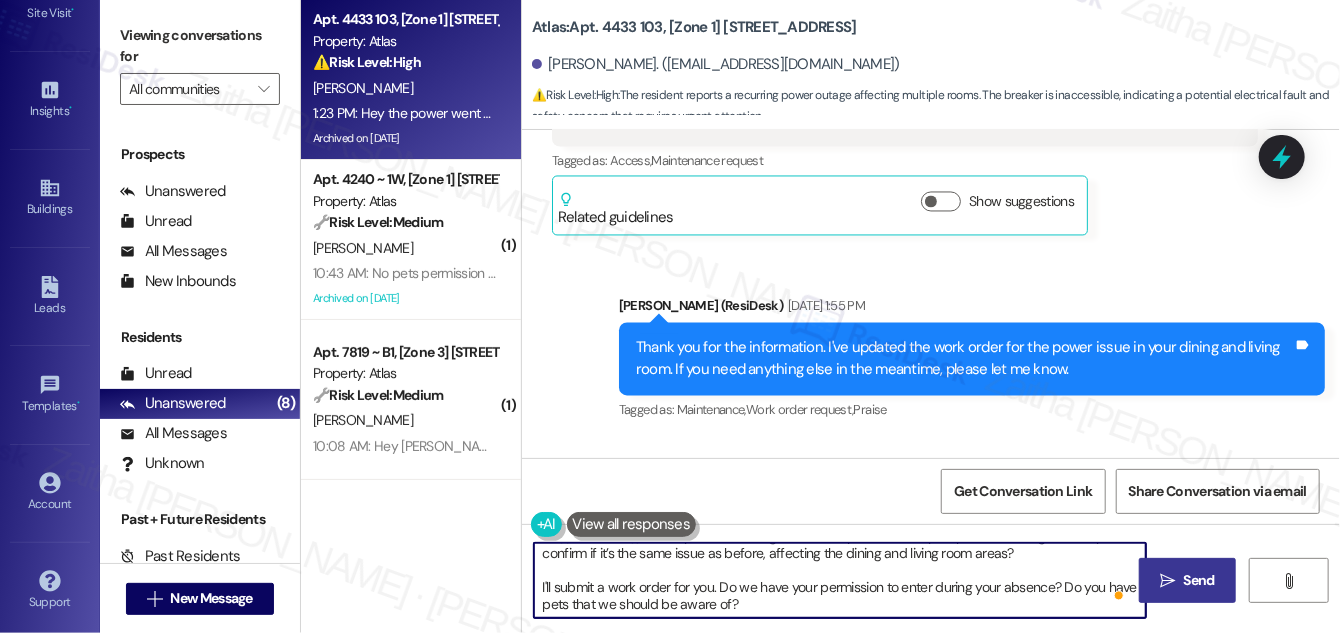 type on "Hi {{first_name}}, thank you for reaching out. I’m sorry to hear that your power is out again. Can you confirm if it’s the same issue as before, affecting the dining and living room areas?
I'll submit a work order for you. Do we have your permission to enter during your absence? Do you have pets that we should be aware of?" 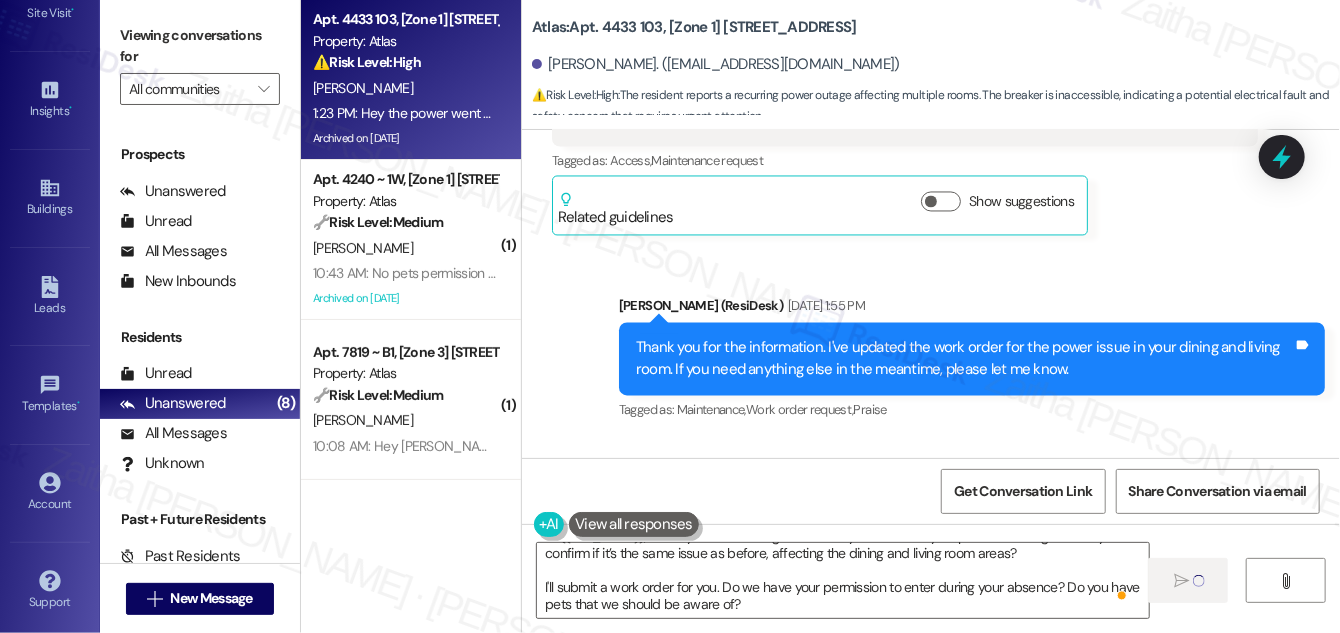 type 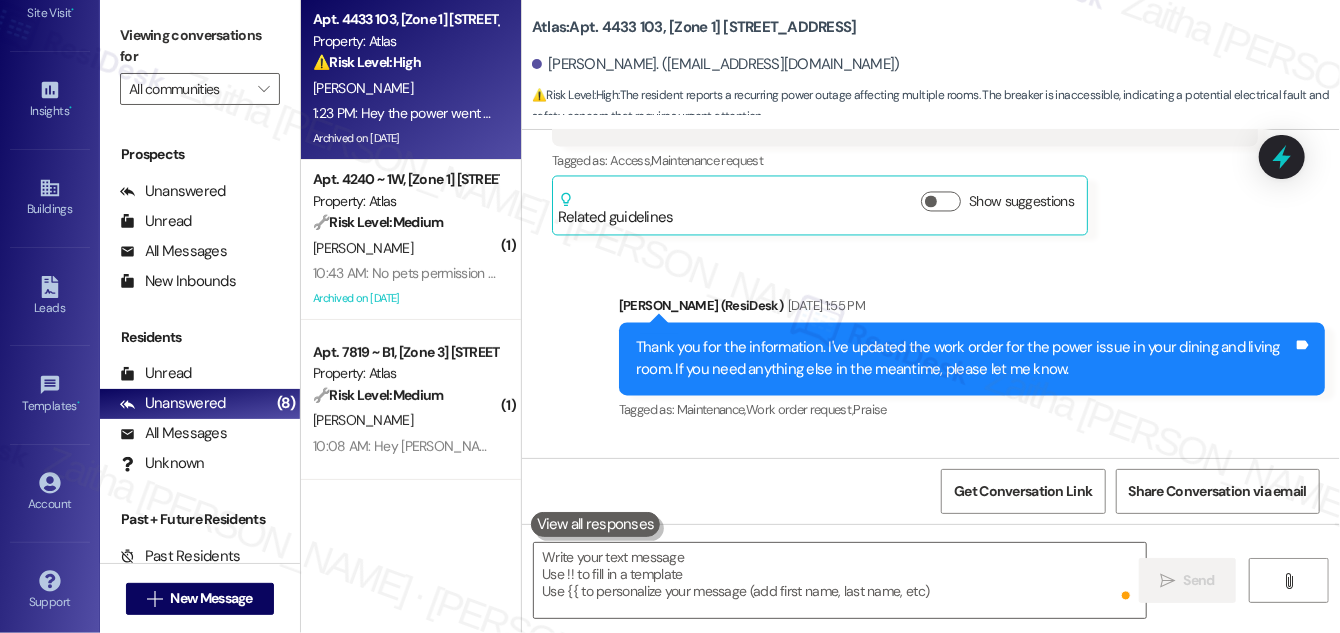 scroll, scrollTop: 0, scrollLeft: 0, axis: both 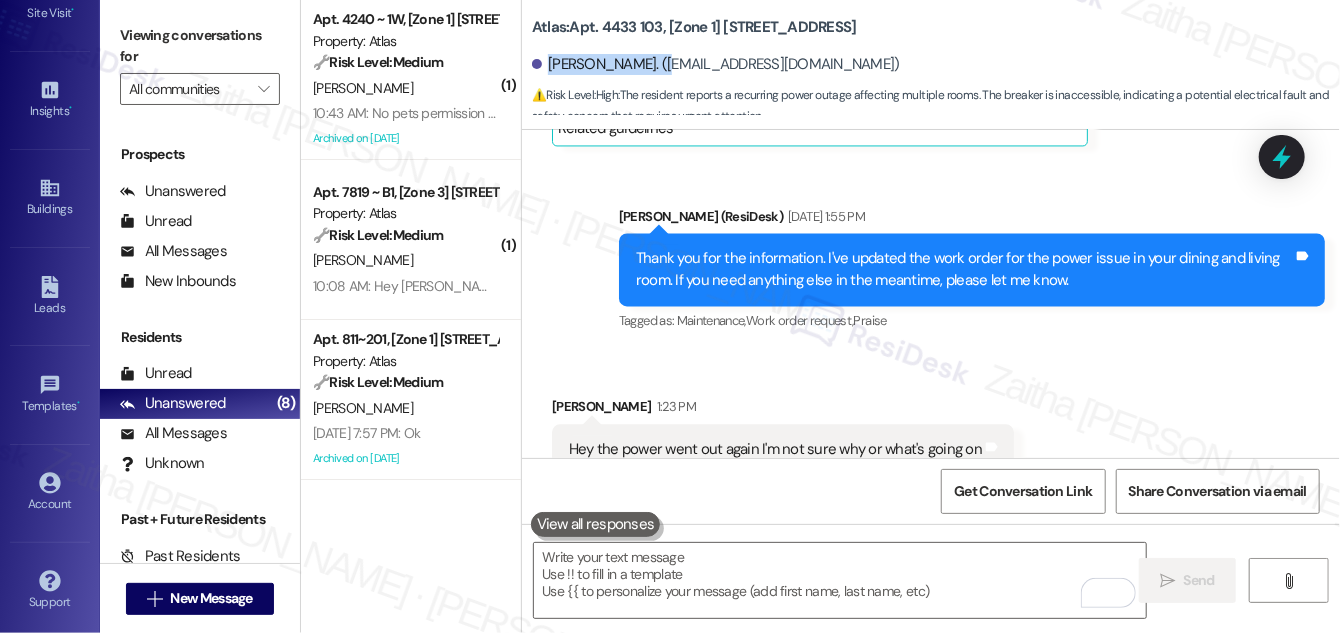 drag, startPoint x: 549, startPoint y: 59, endPoint x: 649, endPoint y: 55, distance: 100.07997 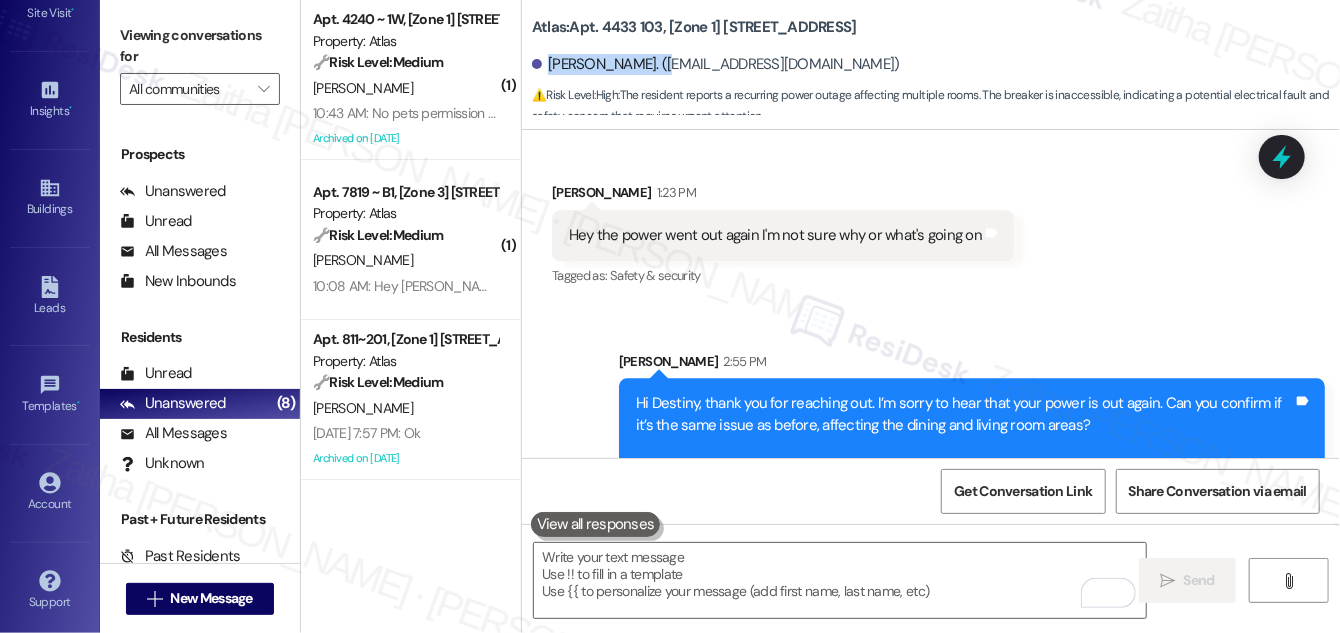 scroll, scrollTop: 31738, scrollLeft: 0, axis: vertical 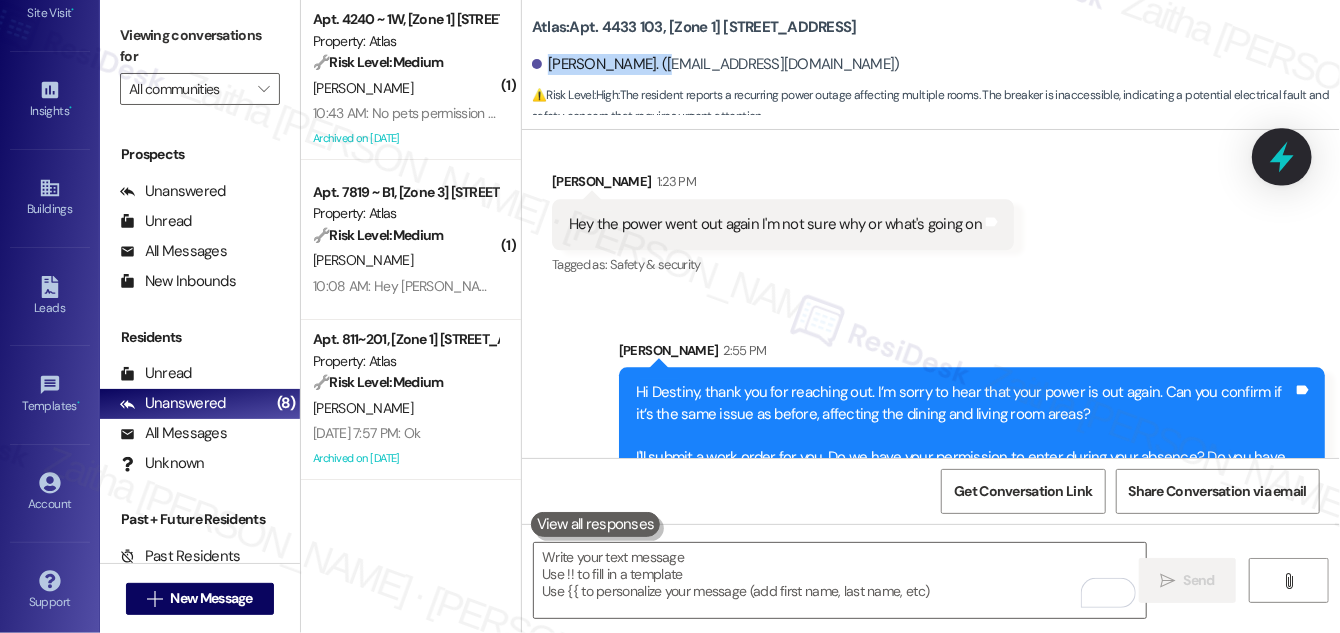 click 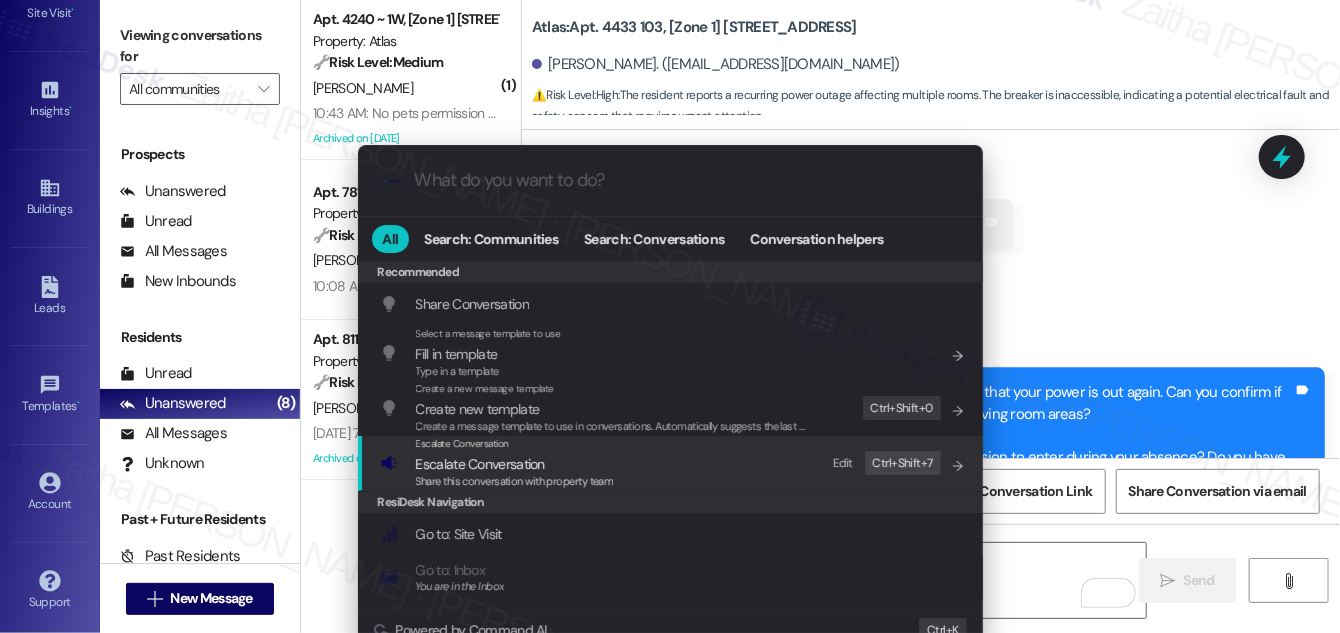 click on "Escalate Conversation" at bounding box center [480, 464] 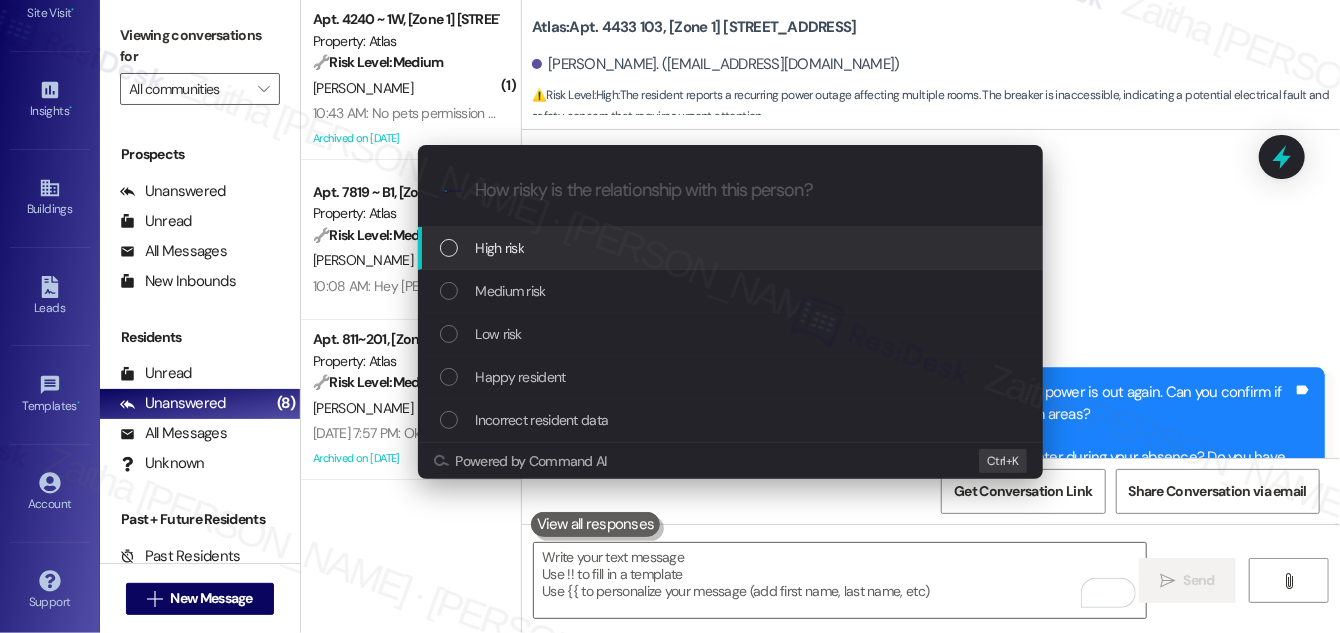 click on "High risk" at bounding box center (732, 248) 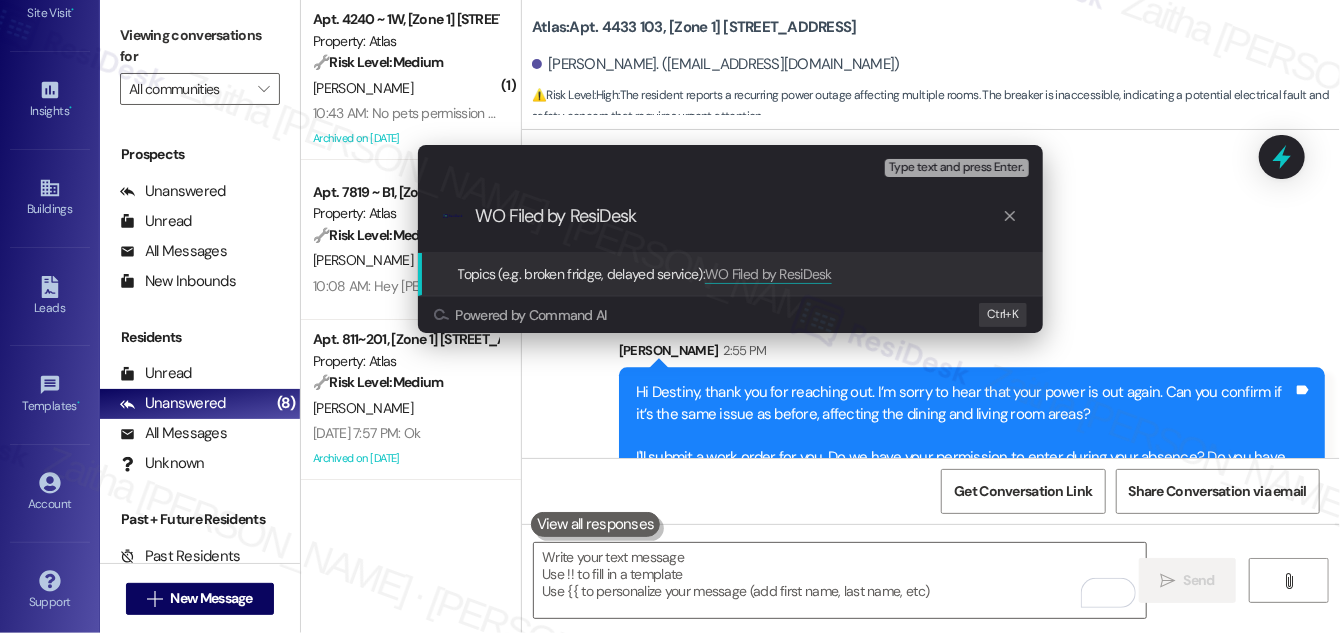 click on "WO Filed by ResiDesk" at bounding box center [738, 216] 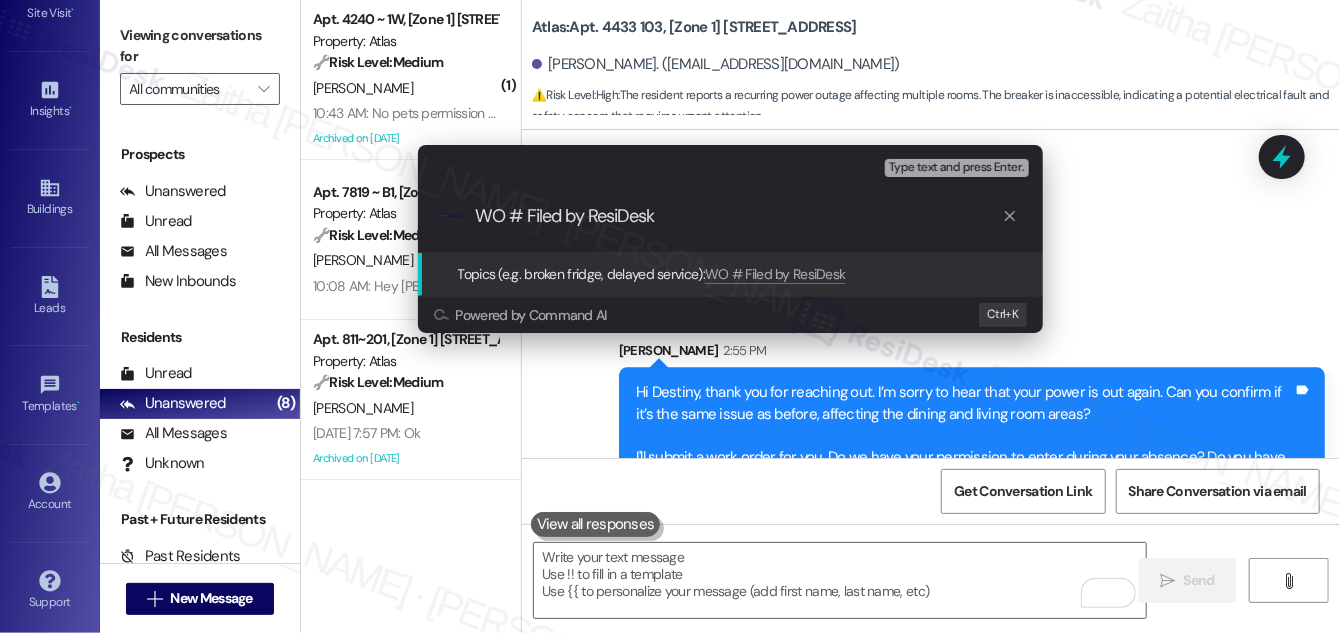 paste on "#163631" 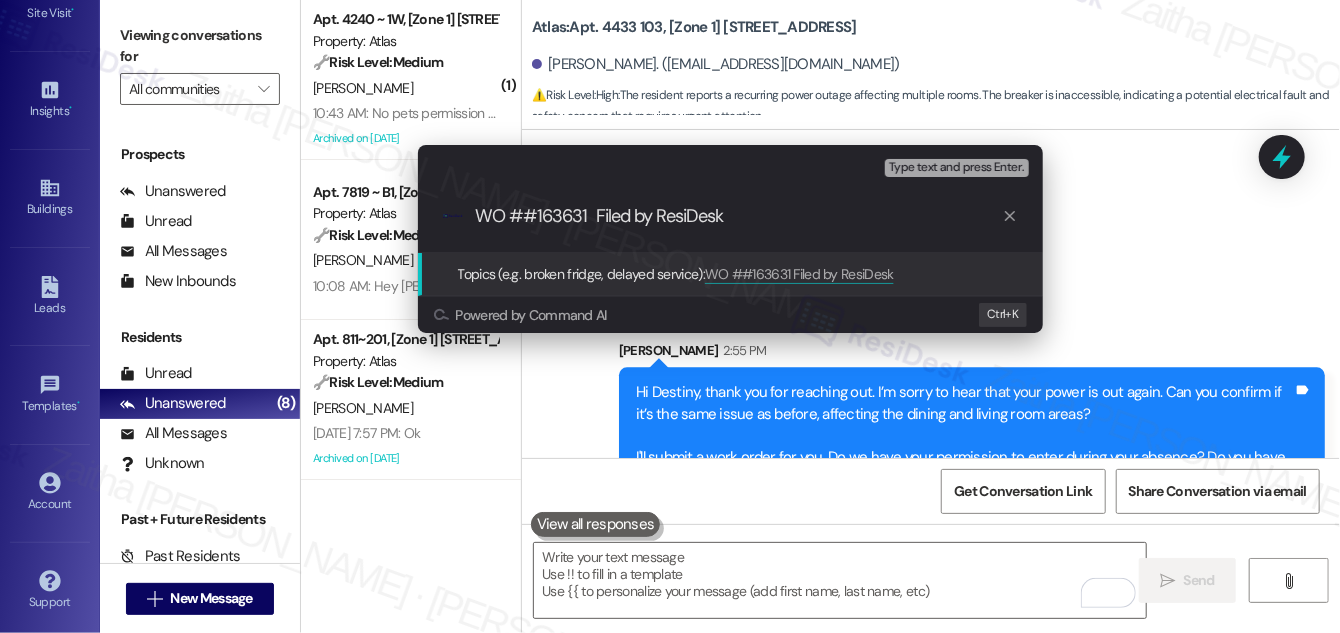 click on "WO ##163631  Filed by ResiDesk" at bounding box center [738, 216] 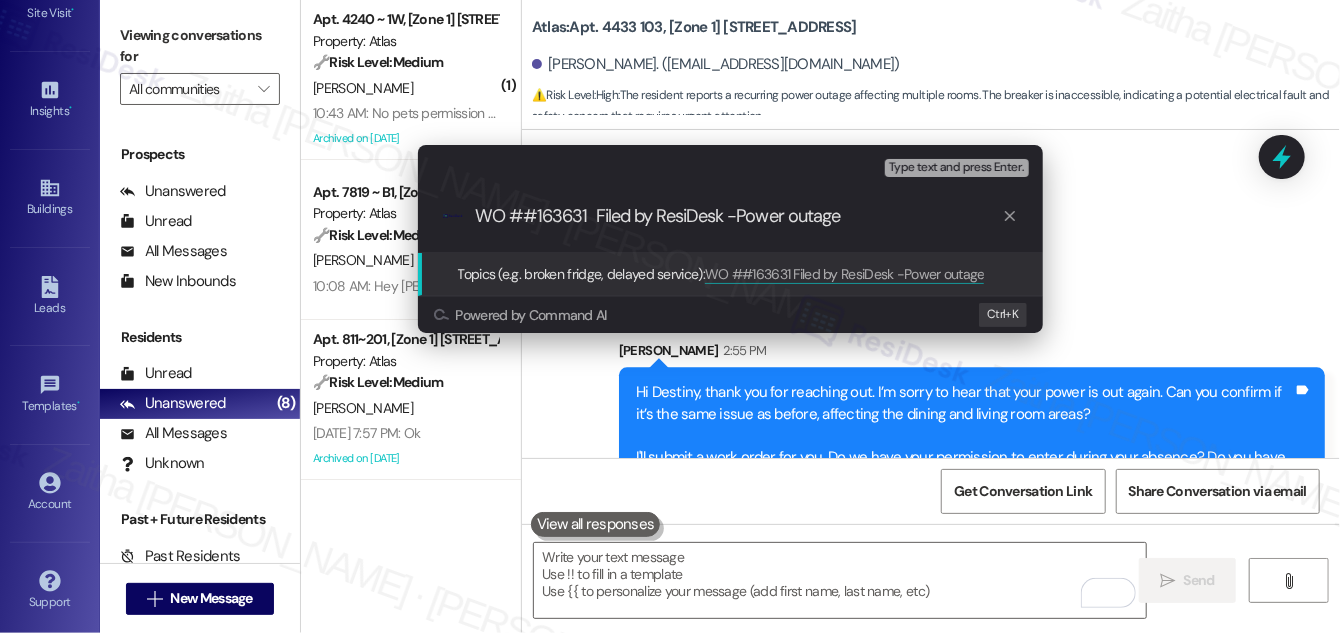 scroll, scrollTop: 1, scrollLeft: 0, axis: vertical 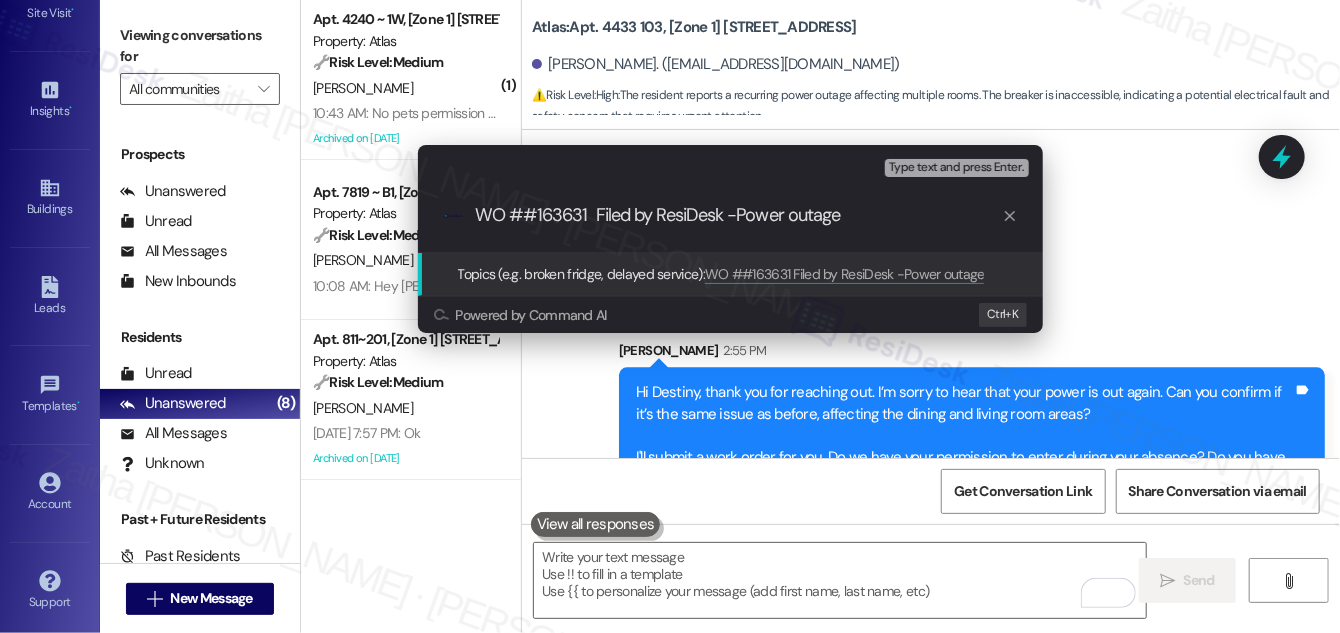 click on "WO ##163631  Filed by ResiDesk -Power outage" at bounding box center [738, 216] 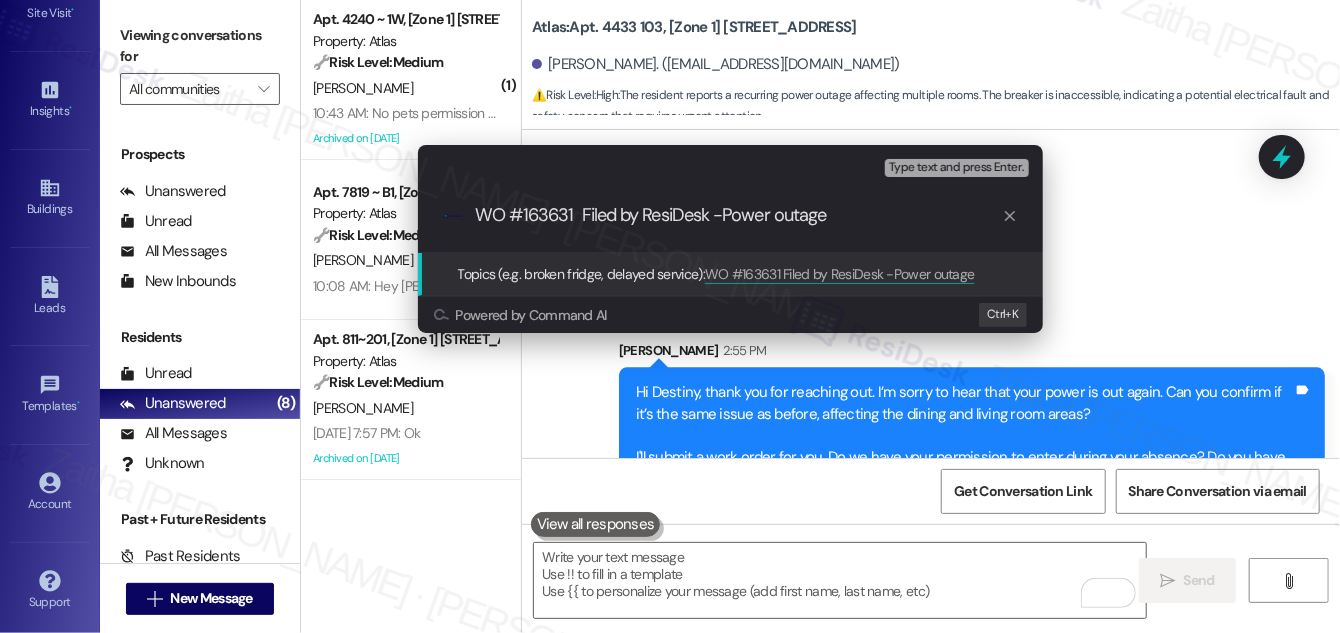 click on "WO #163631  Filed by ResiDesk -Power outage" at bounding box center [738, 216] 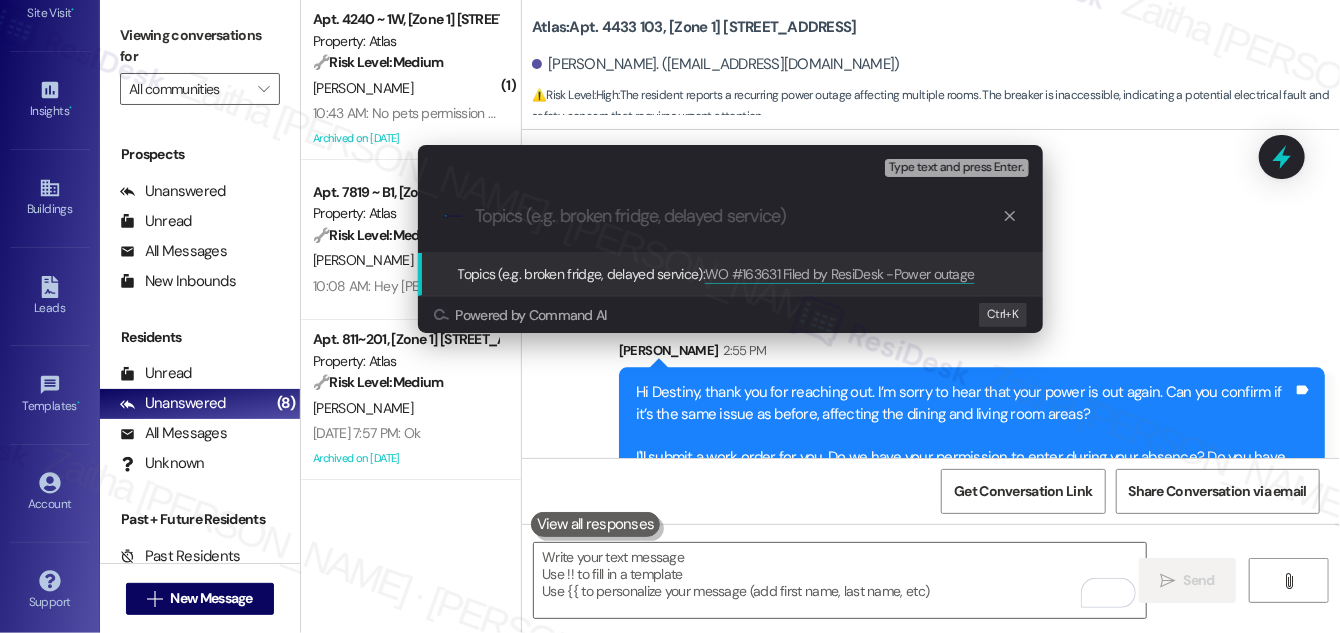 scroll, scrollTop: 0, scrollLeft: 0, axis: both 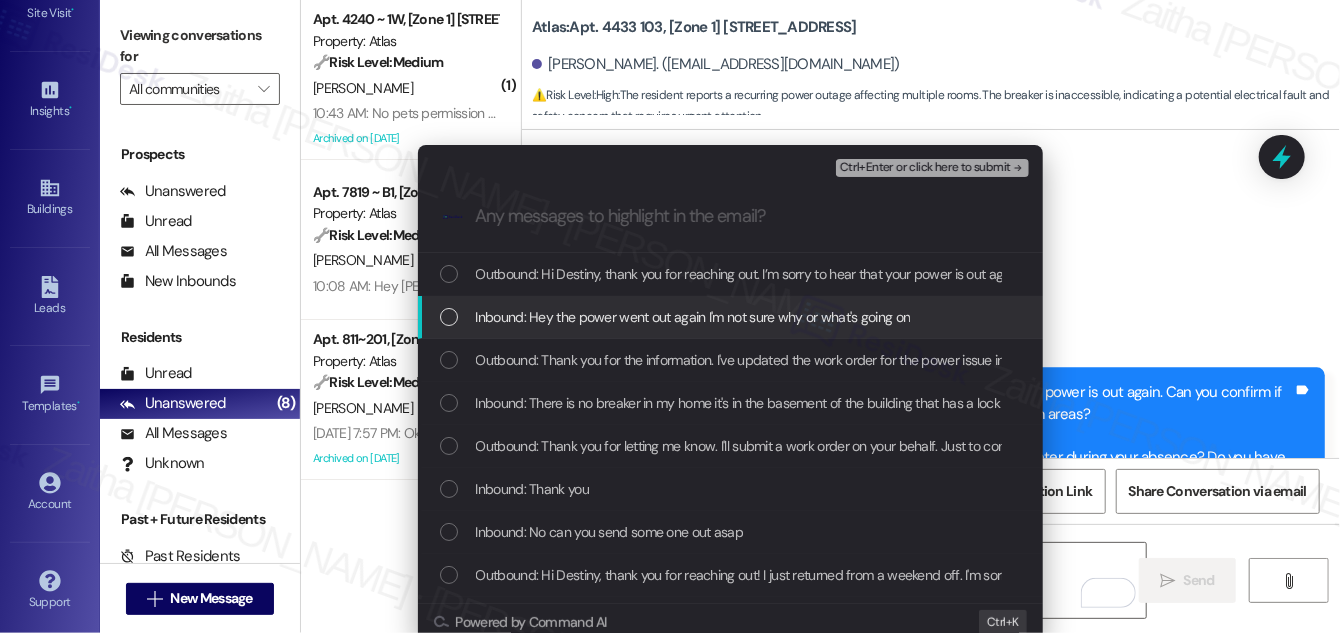 click at bounding box center (449, 317) 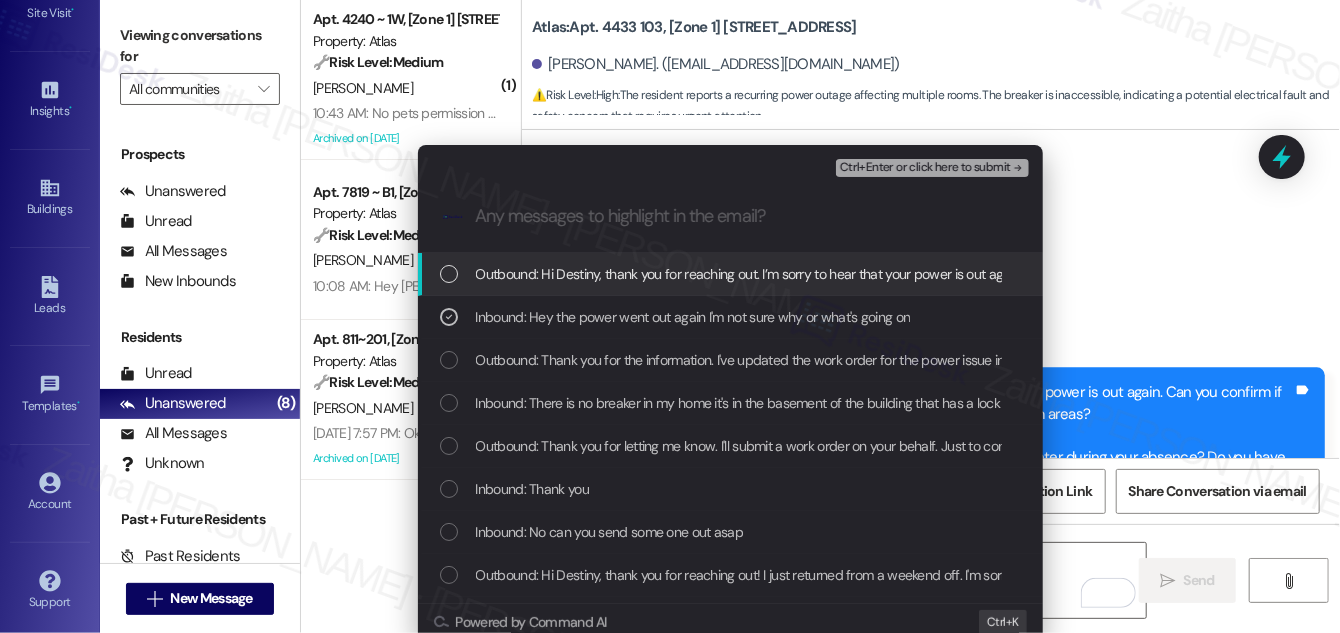 click on "Ctrl+Enter or click here to submit" at bounding box center (925, 168) 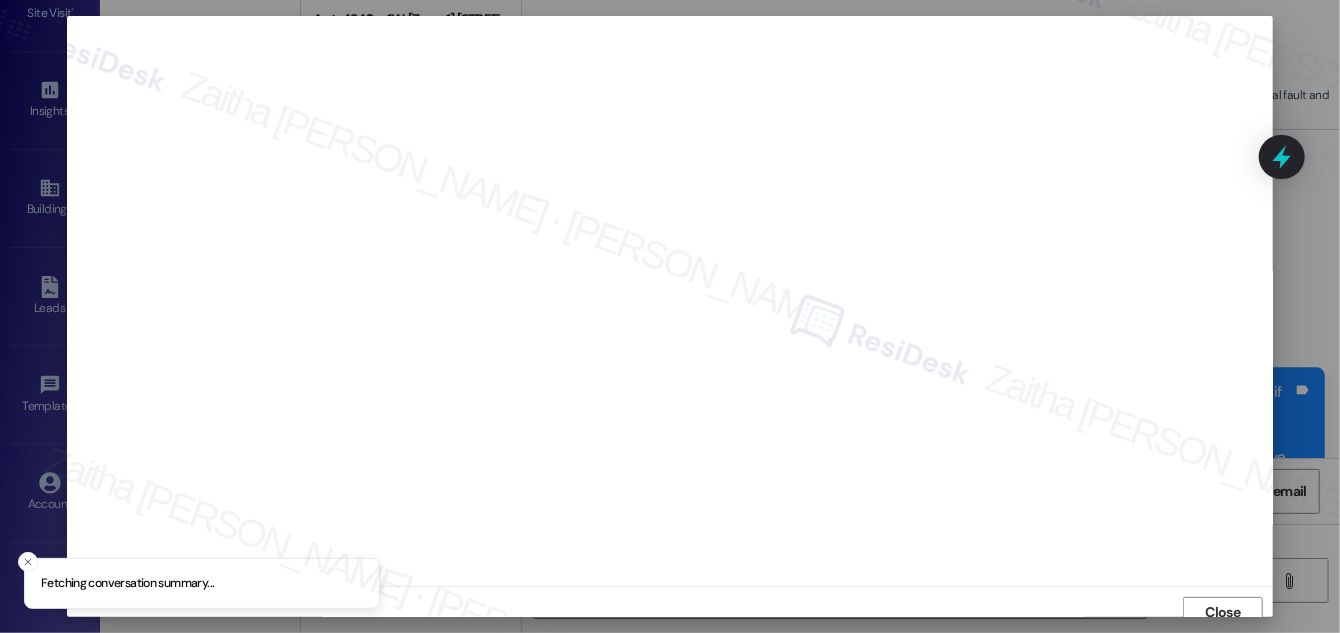 scroll, scrollTop: 11, scrollLeft: 0, axis: vertical 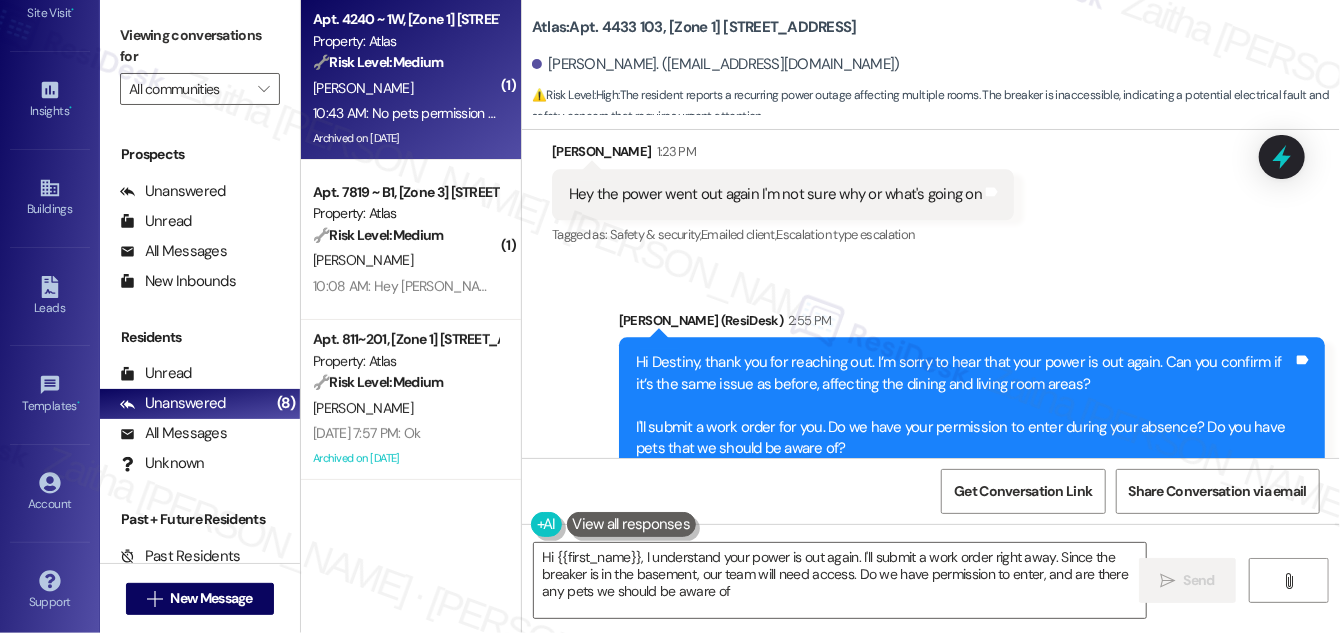 type on "Hi {{first_name}}, I understand your power is out again. I'll submit a work order right away. Since the breaker is in the basement, our team will need access. Do we have permission to enter, and are there any pets we should be aware of?" 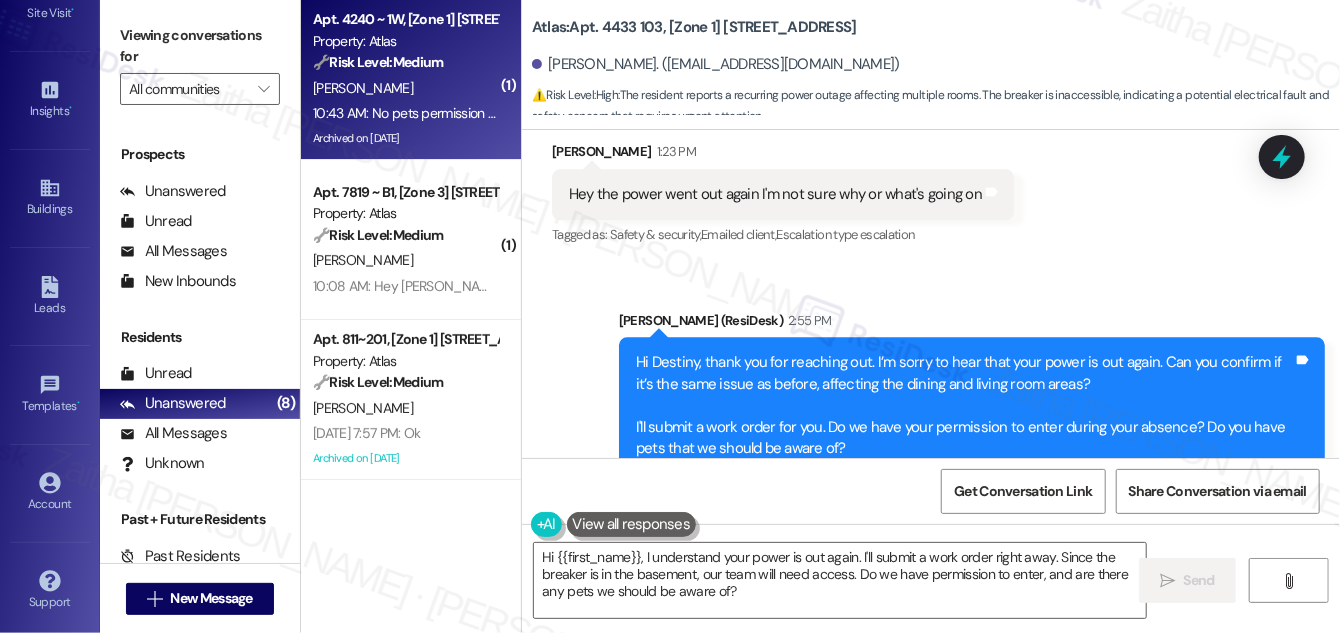 click on "🔧  Risk Level:  Medium" at bounding box center (378, 62) 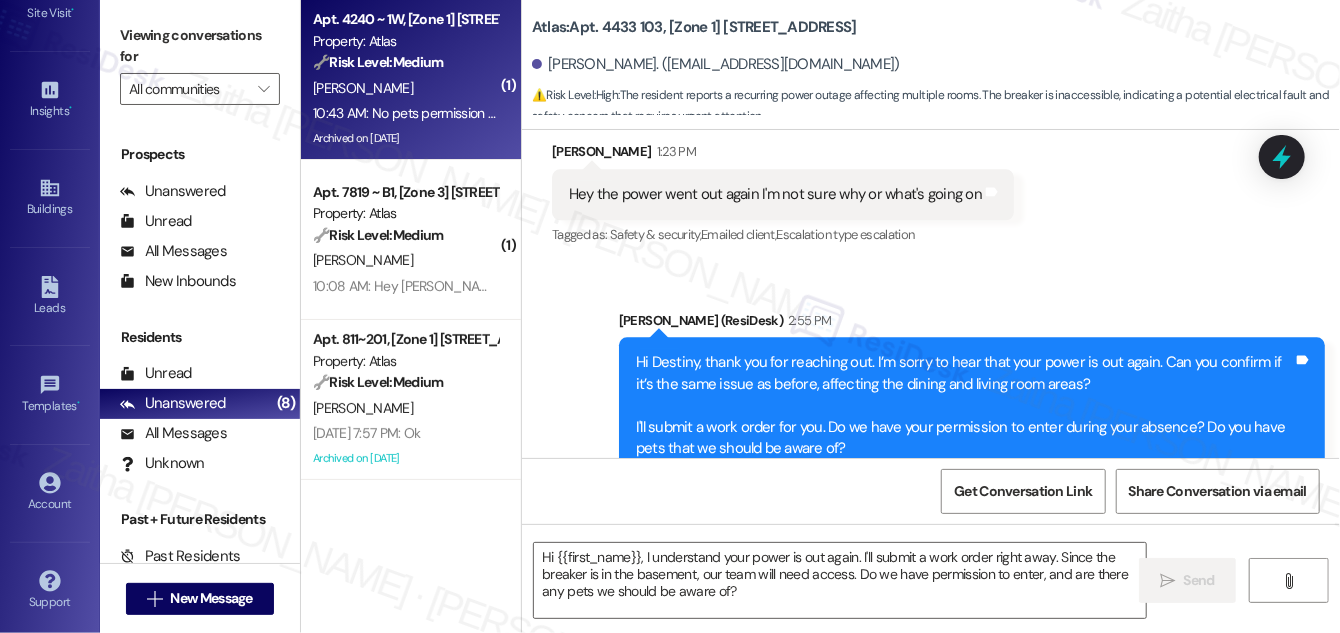 type on "Fetching suggested responses. Please feel free to read through the conversation in the meantime." 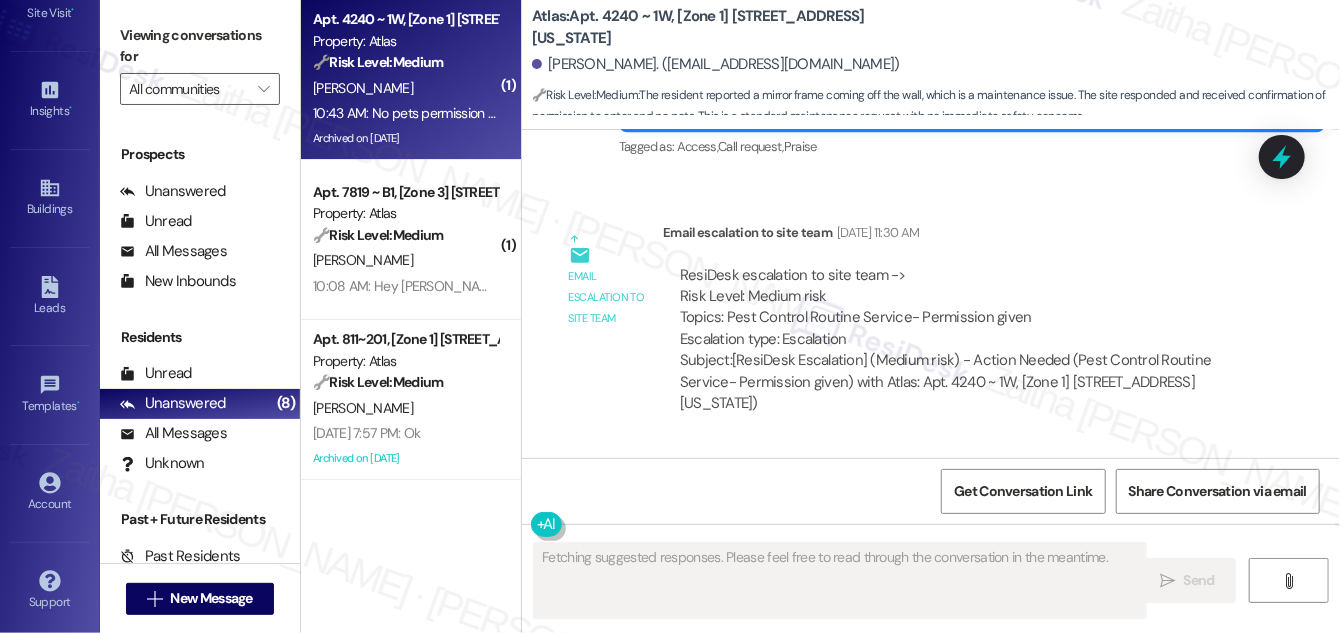 scroll, scrollTop: 25155, scrollLeft: 0, axis: vertical 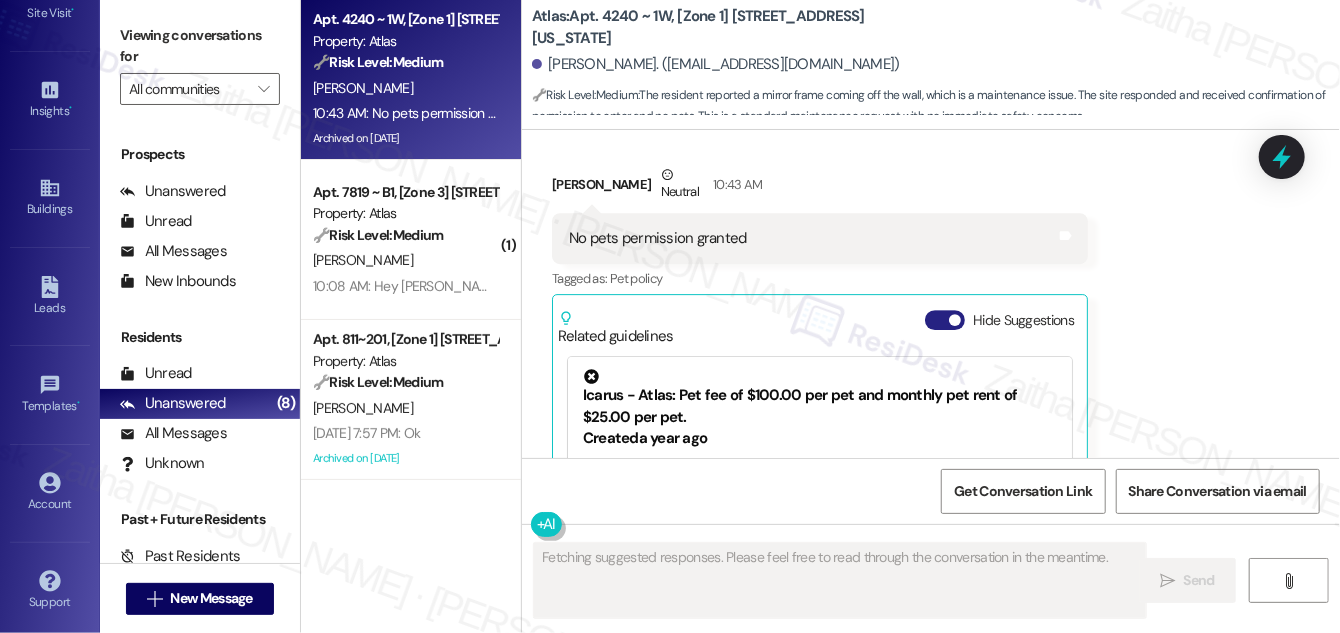 click on "Hide Suggestions" at bounding box center (945, 320) 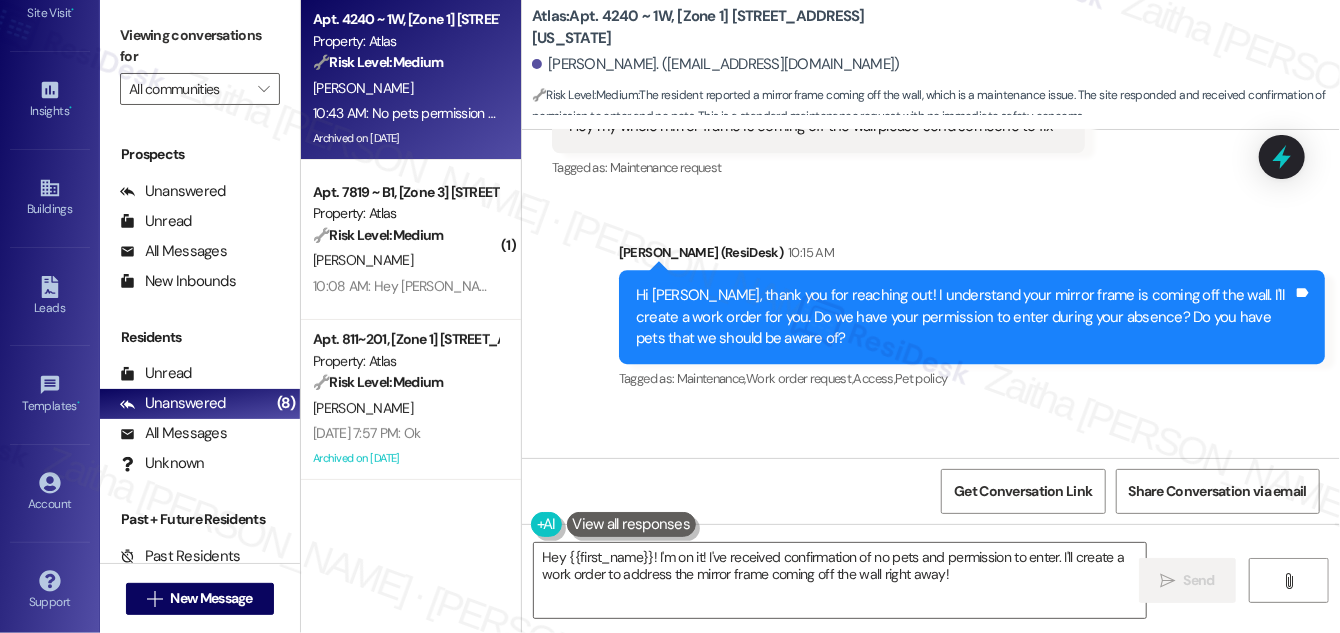 scroll, scrollTop: 24903, scrollLeft: 0, axis: vertical 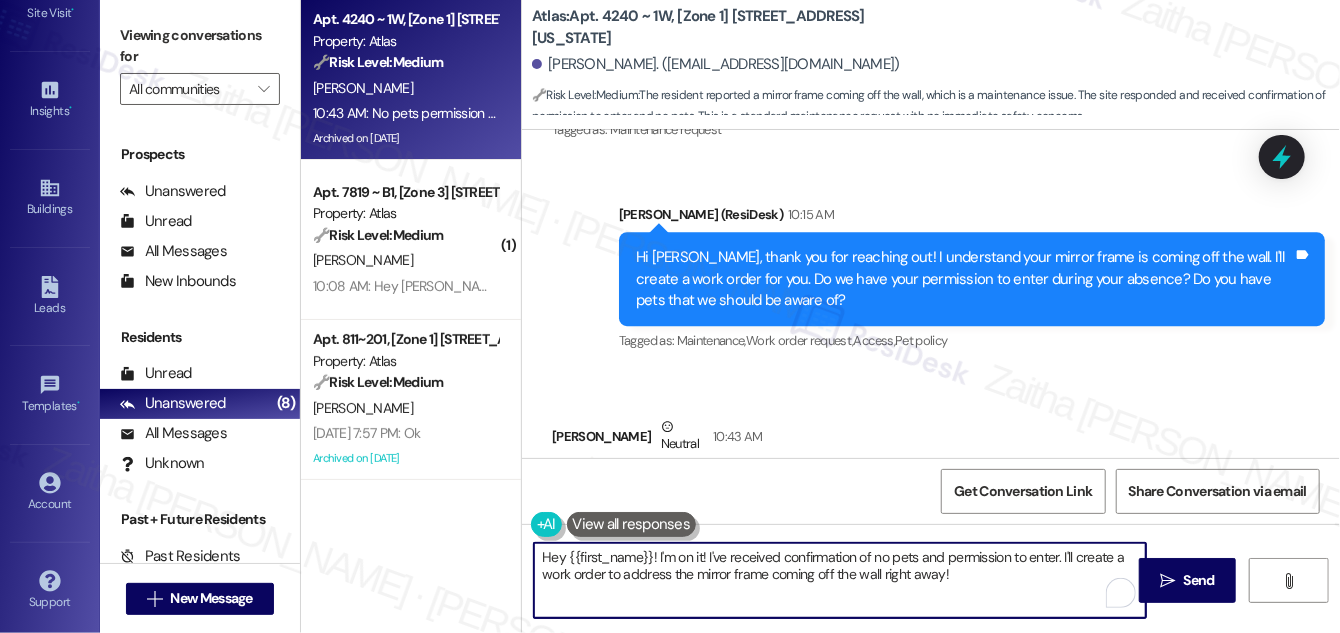 drag, startPoint x: 651, startPoint y: 556, endPoint x: 546, endPoint y: 561, distance: 105.11898 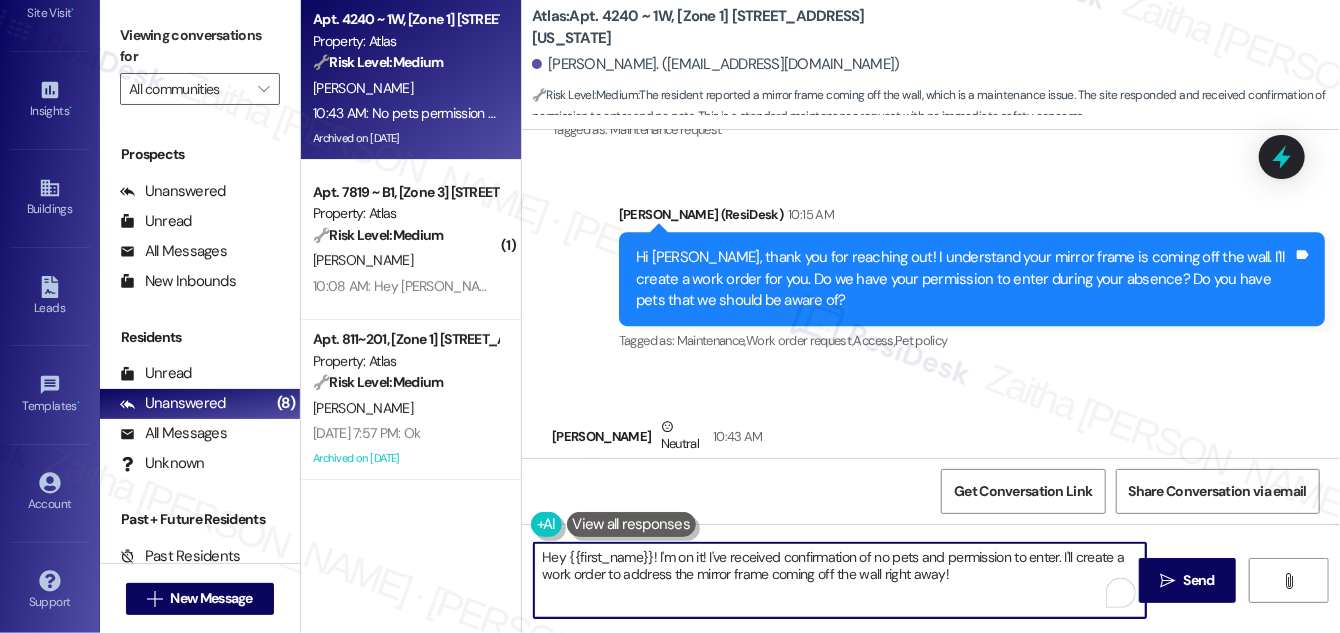 click on "Hey {{first_name}}! I'm on it! I've received confirmation of no pets and permission to enter. I'll create a work order to address the mirror frame coming off the wall right away!" at bounding box center [840, 580] 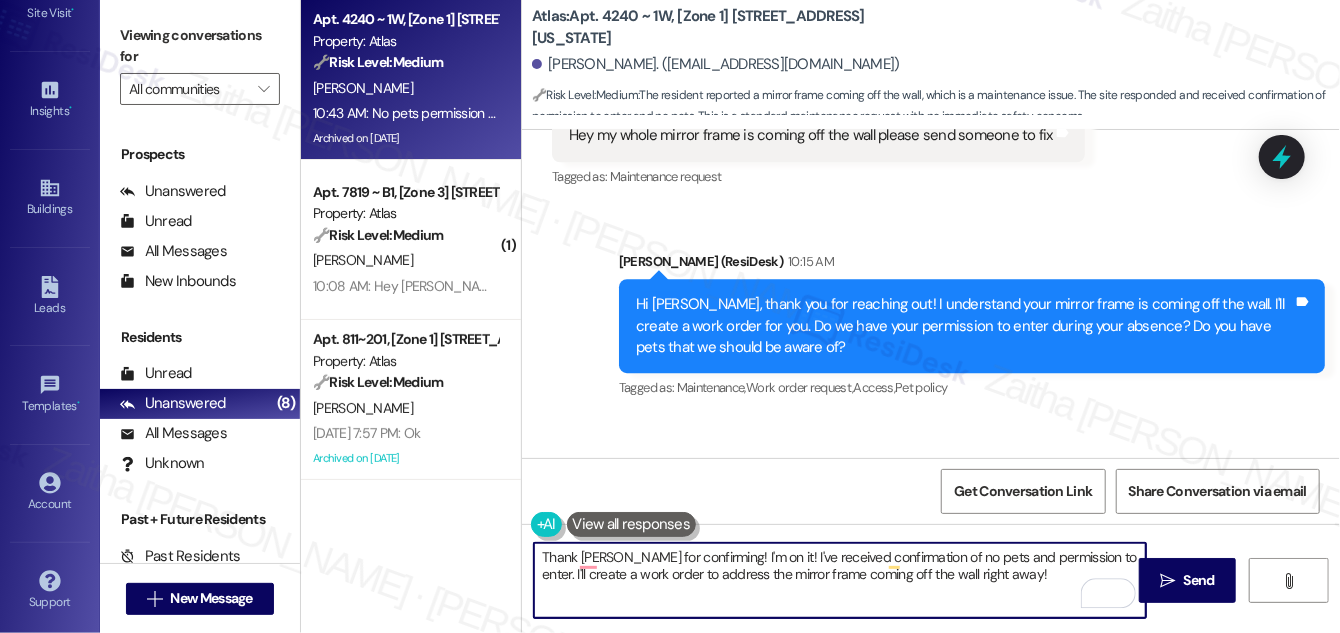 scroll, scrollTop: 24812, scrollLeft: 0, axis: vertical 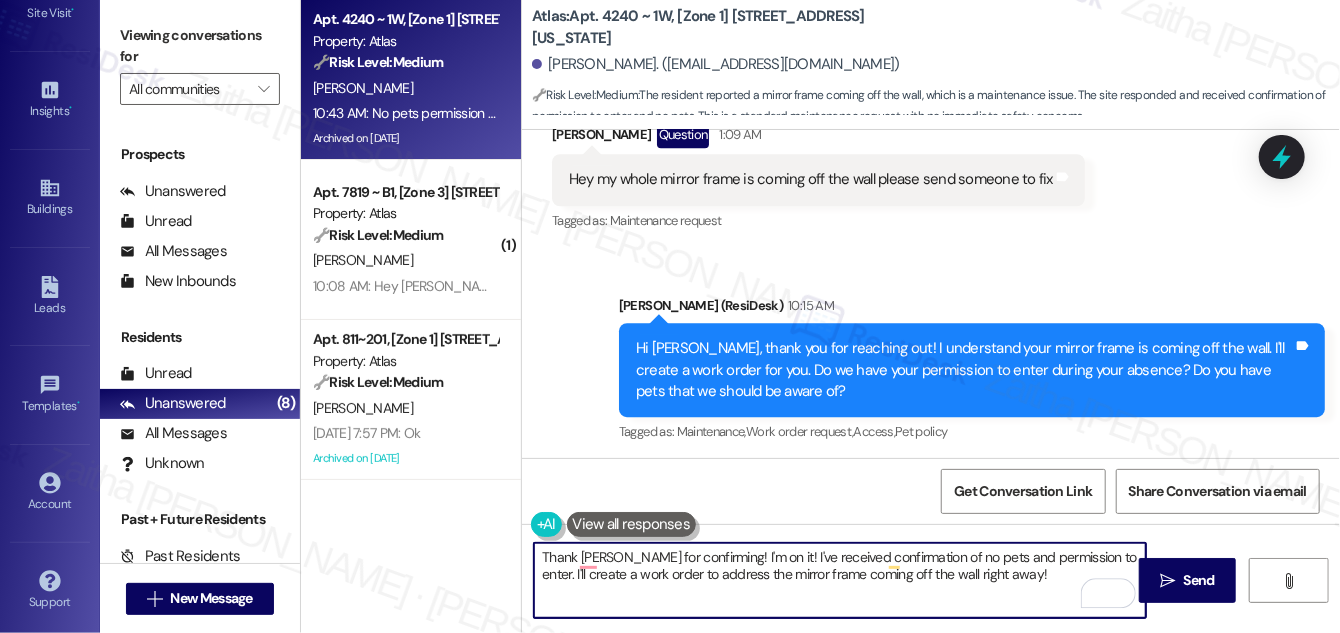 click on "Khyle Singleton   Neutral 10:43 AM" at bounding box center (696, 531) 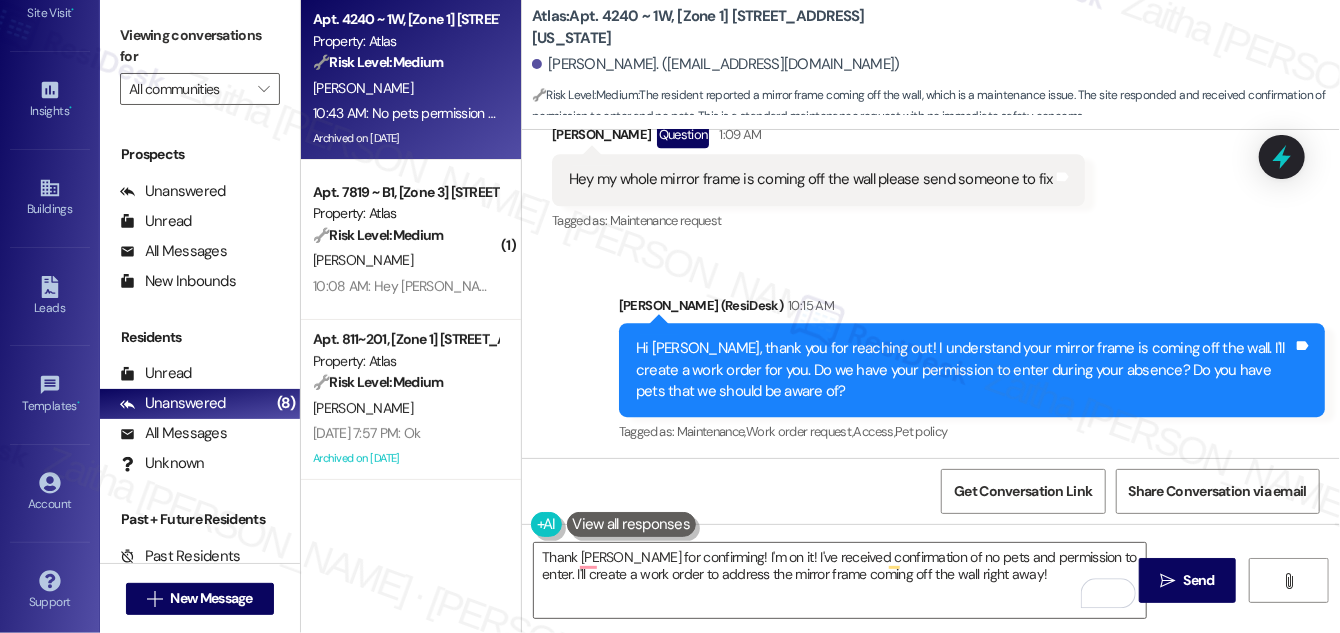 click on "Khyle Singleton   Neutral 10:43 AM" at bounding box center [696, 531] 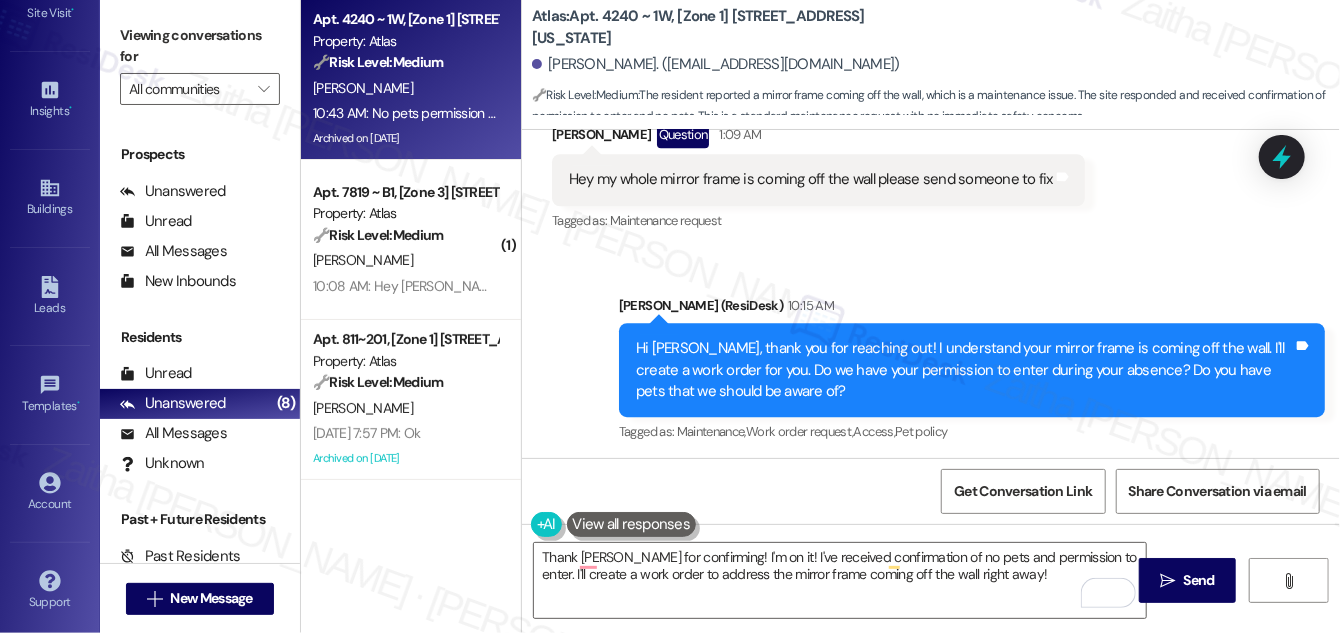 copy on "Khyle" 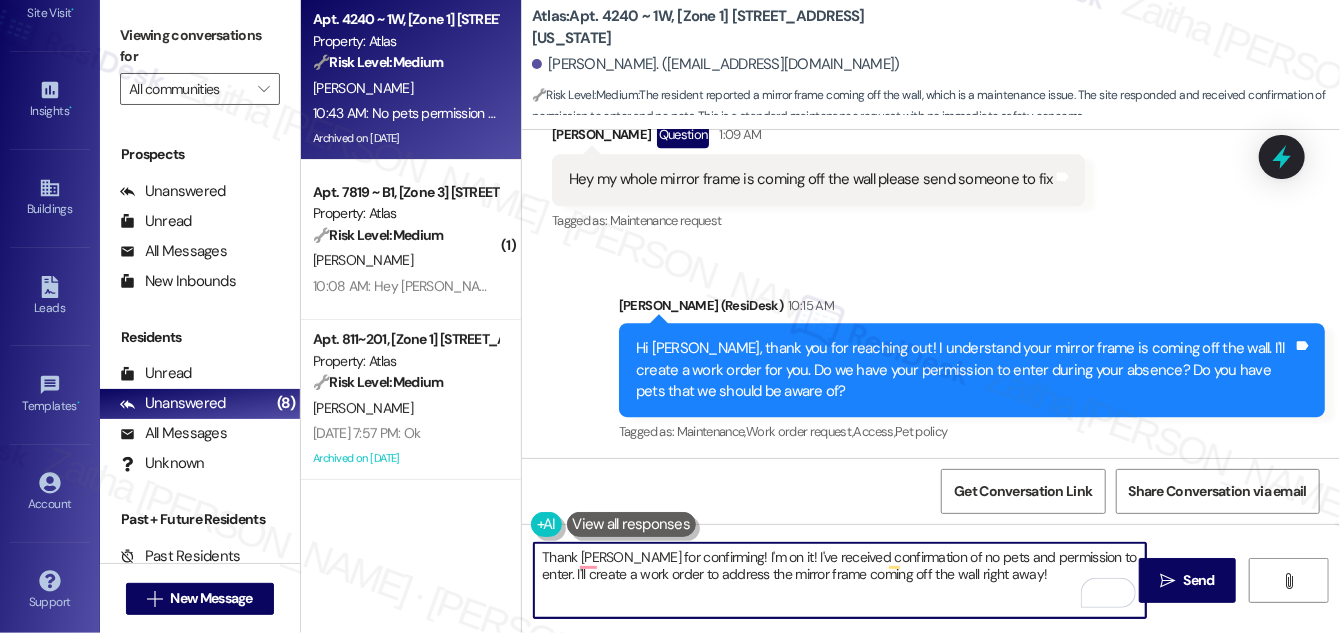 click on "Thank yoi for confirming! I'm on it! I've received confirmation of no pets and permission to enter. I'll create a work order to address the mirror frame coming off the wall right away!" at bounding box center (840, 580) 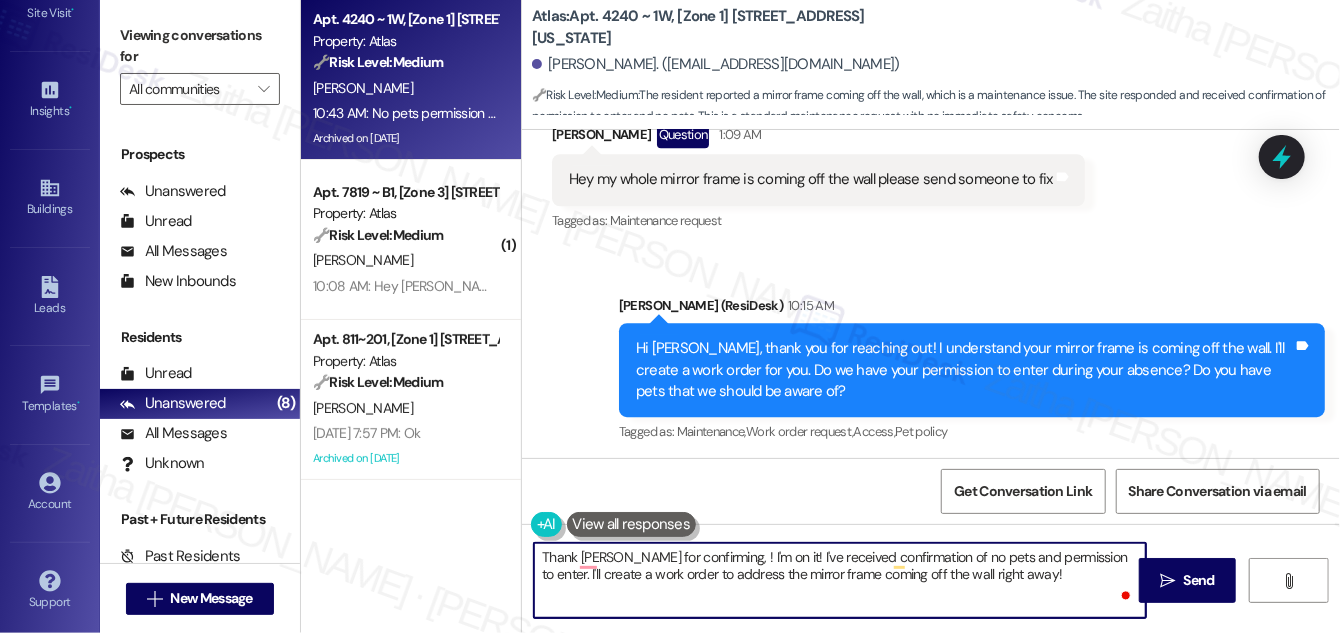 paste on "Khyle" 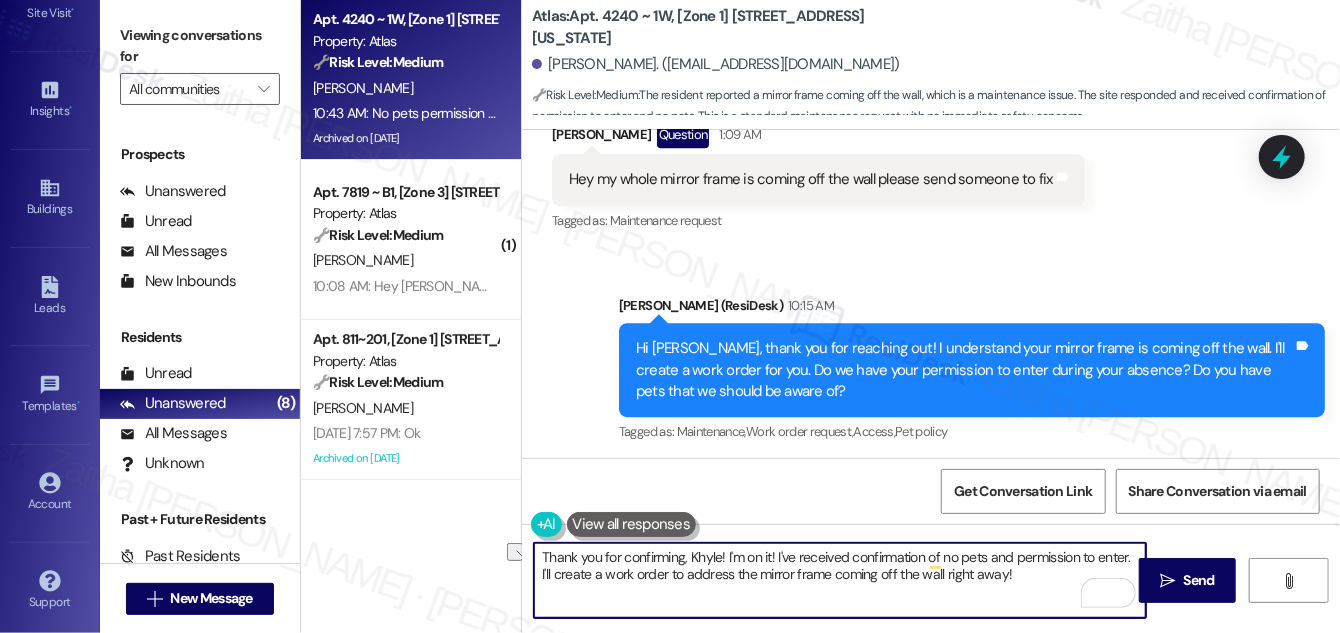drag, startPoint x: 725, startPoint y: 553, endPoint x: 1105, endPoint y: 542, distance: 380.15918 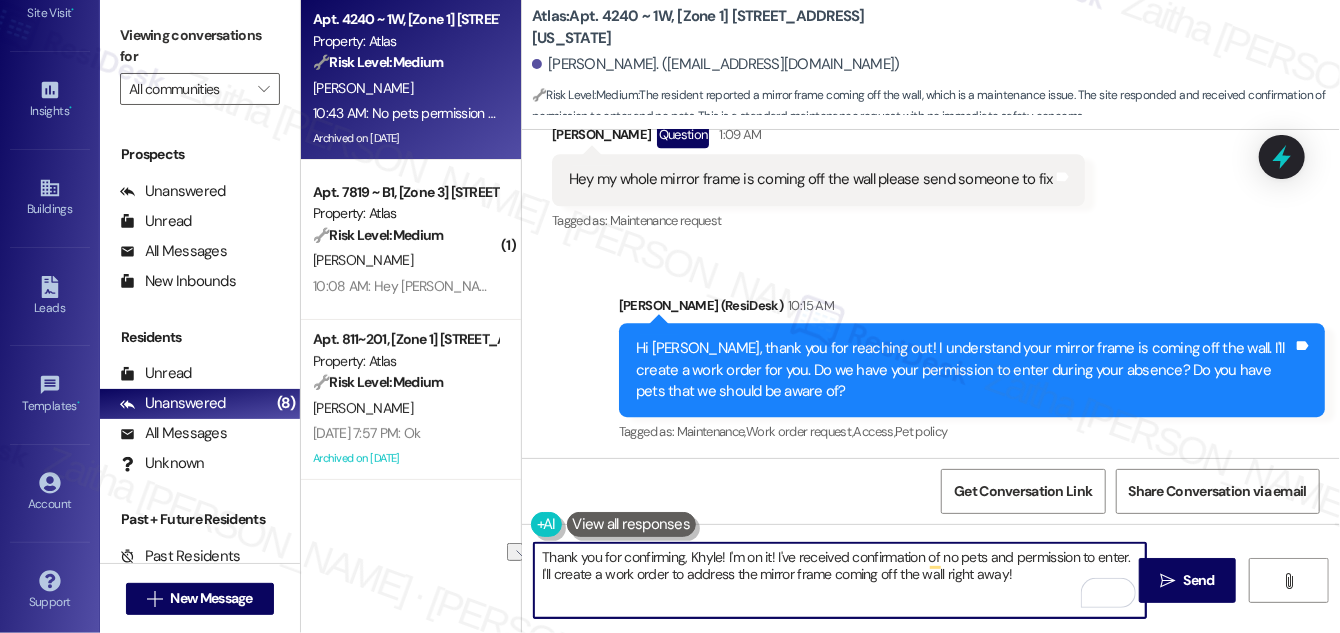 click on "Thank you for confirming, Khyle! I'm on it! I've received confirmation of no pets and permission to enter. I'll create a work order to address the mirror frame coming off the wall right away!" at bounding box center [840, 580] 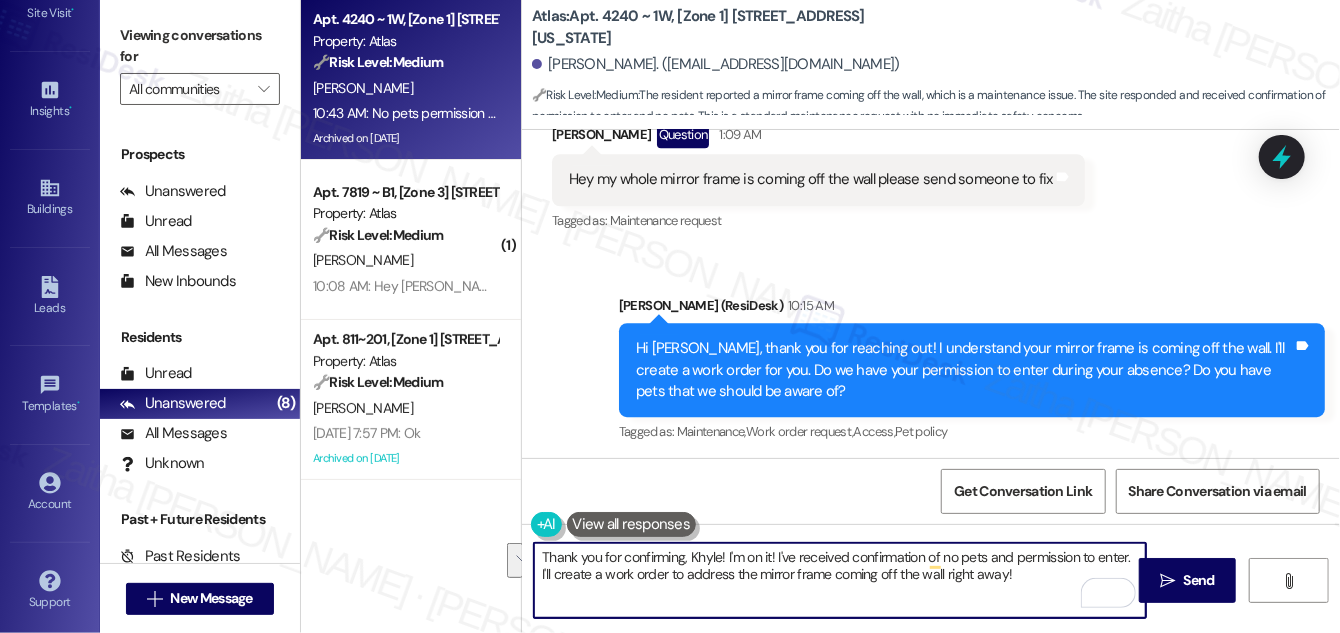 drag, startPoint x: 726, startPoint y: 554, endPoint x: 556, endPoint y: 575, distance: 171.29214 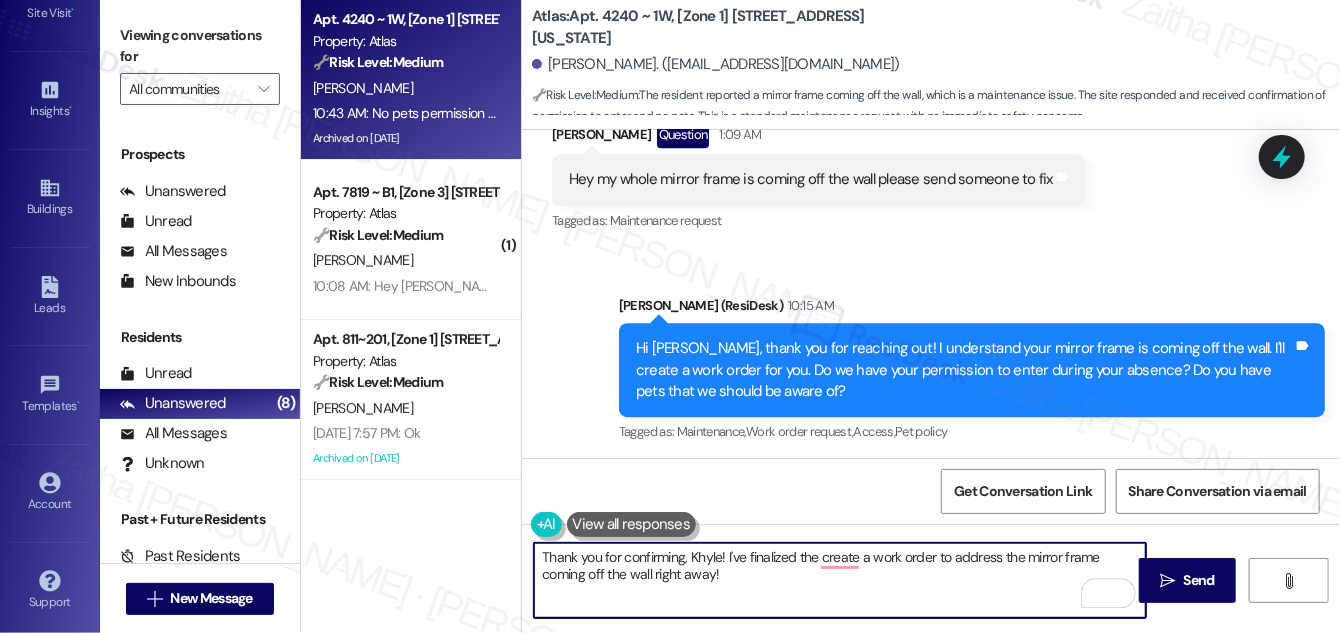 click on "Thank you for confirming, Khyle! I've finalized the create a work order to address the mirror frame coming off the wall right away!" at bounding box center [840, 580] 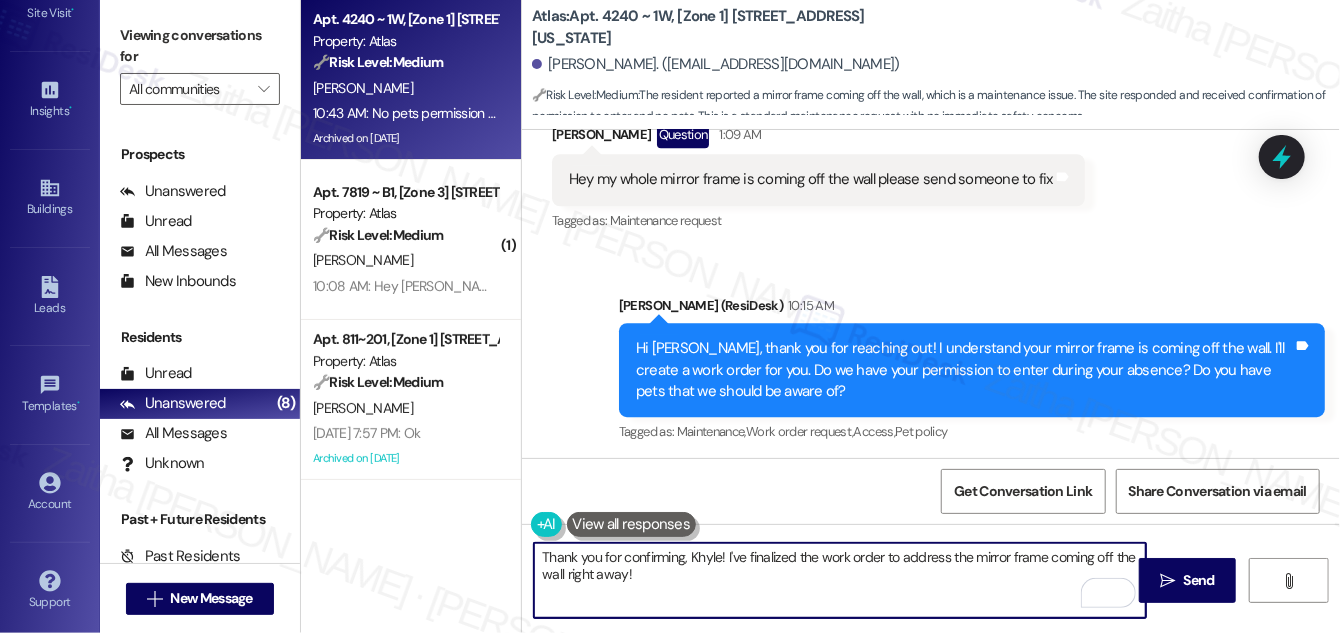 click on "Thank you for confirming, Khyle! I've finalized the work order to address the mirror frame coming off the wall right away!" at bounding box center (840, 580) 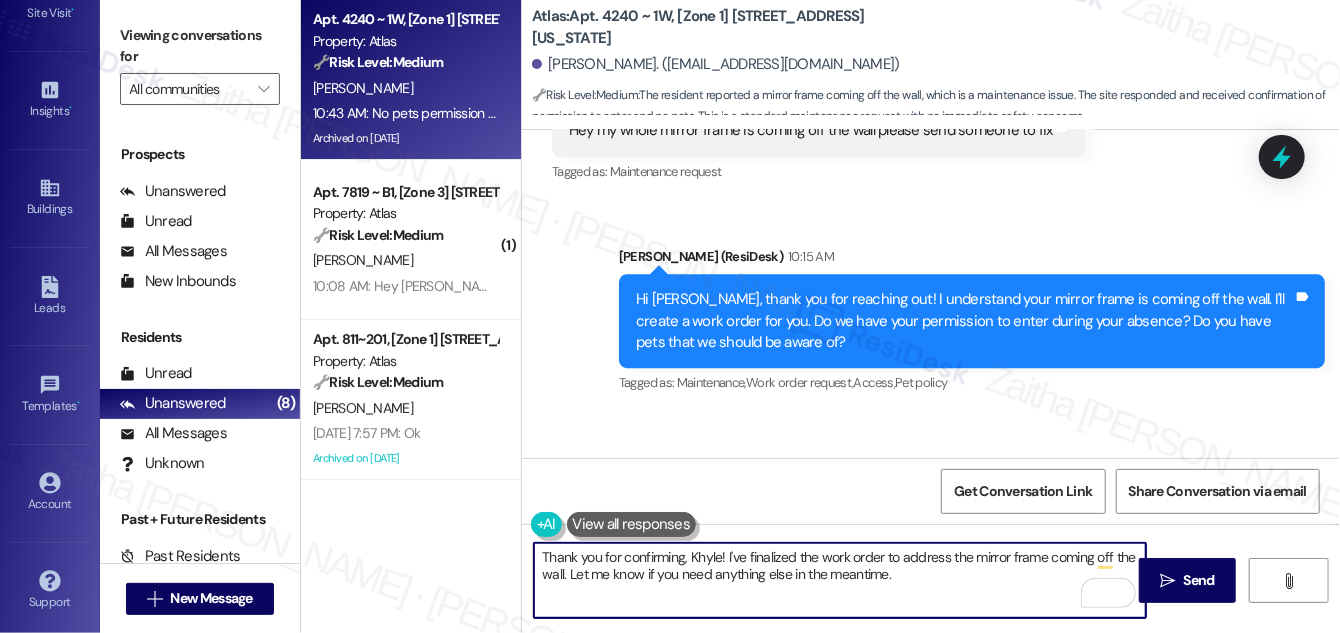 scroll, scrollTop: 24903, scrollLeft: 0, axis: vertical 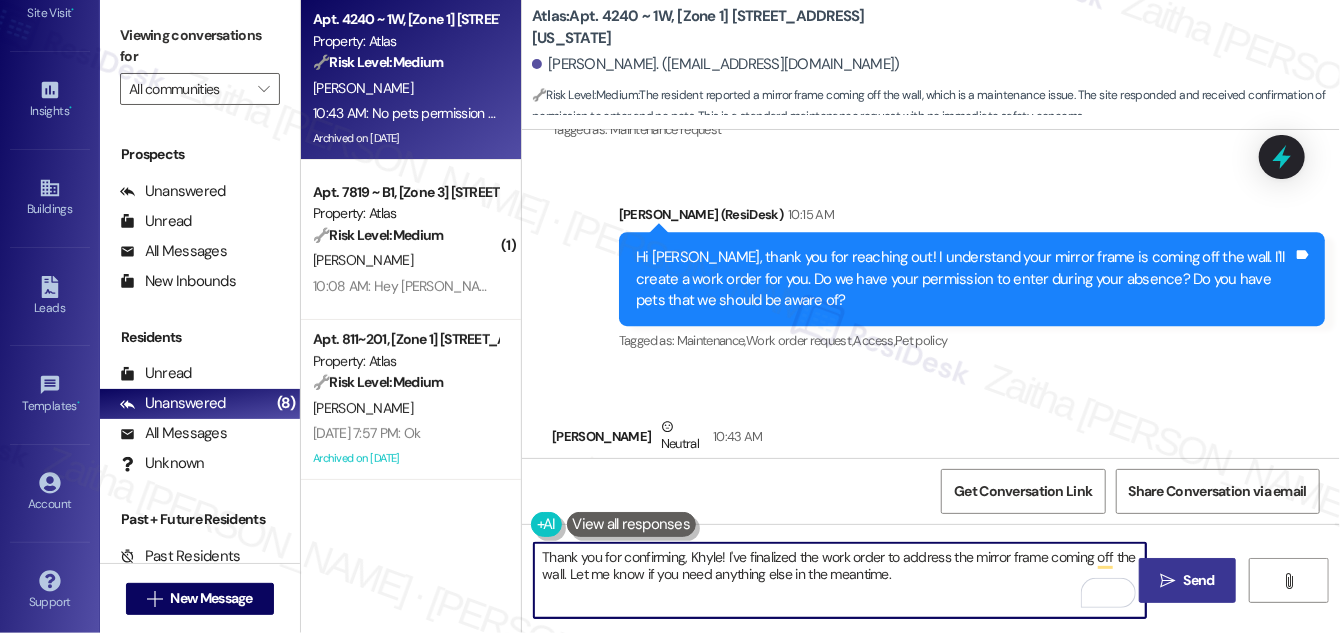 type on "Thank you for confirming, Khyle! I've finalized the work order to address the mirror frame coming off the wall. Let me know if you need anything else in the meantime." 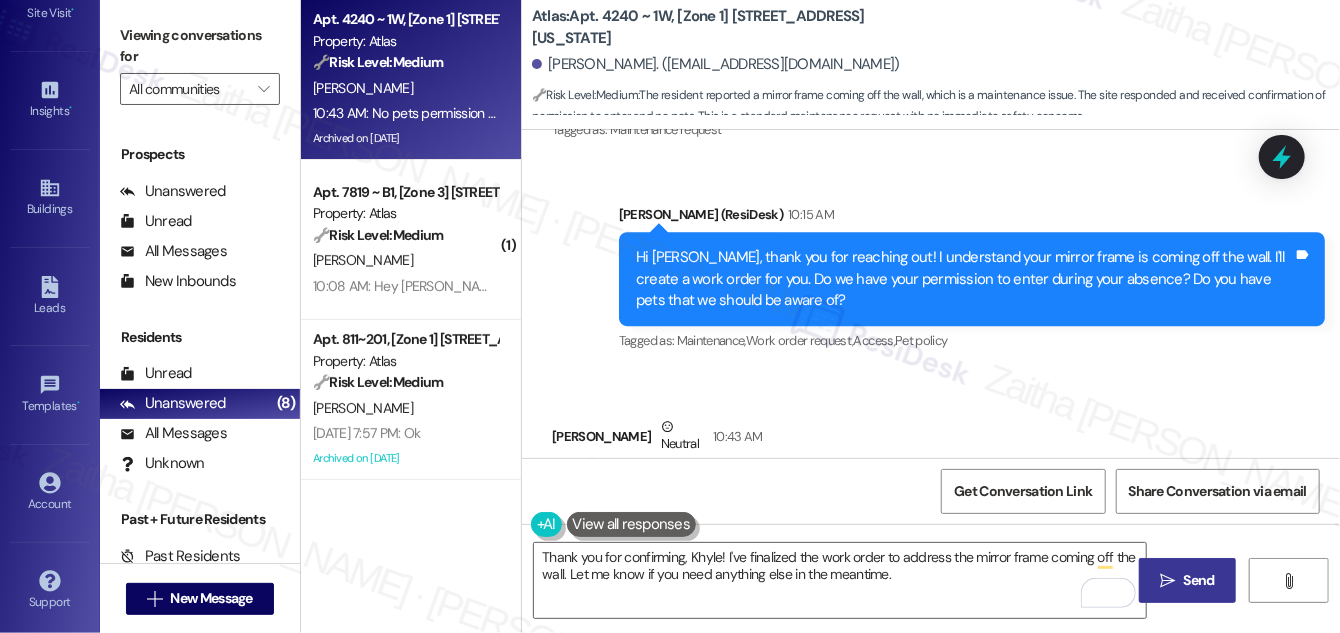 click on "" at bounding box center (1167, 581) 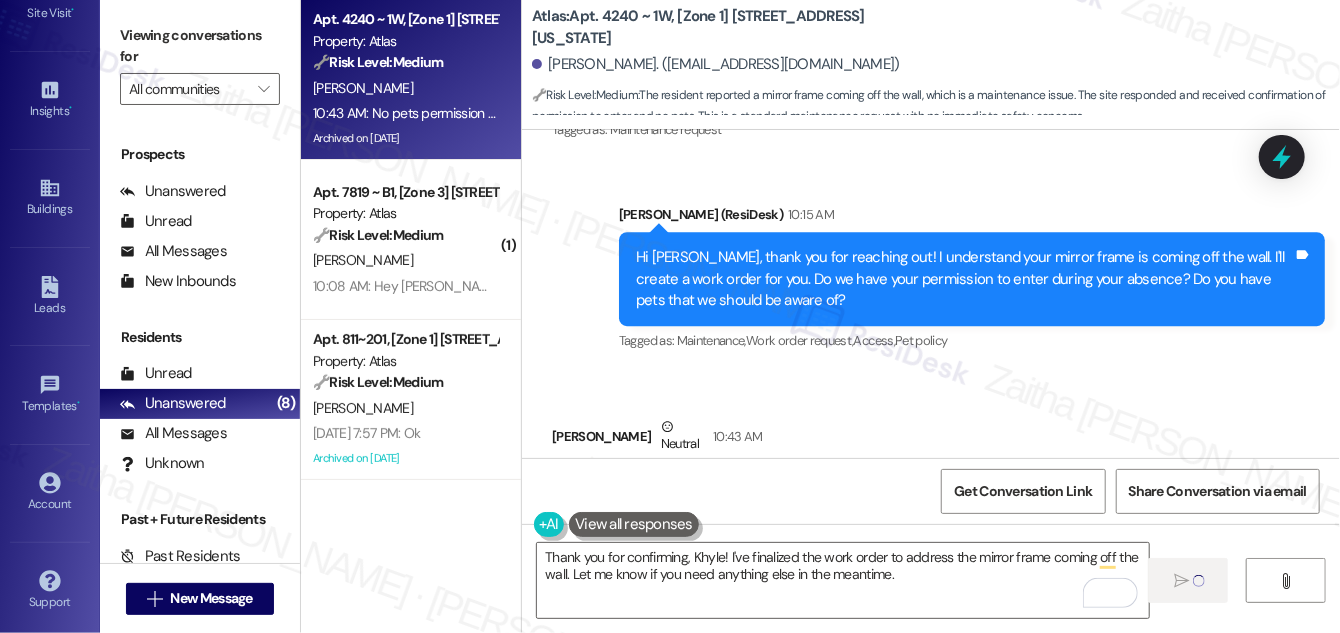 type 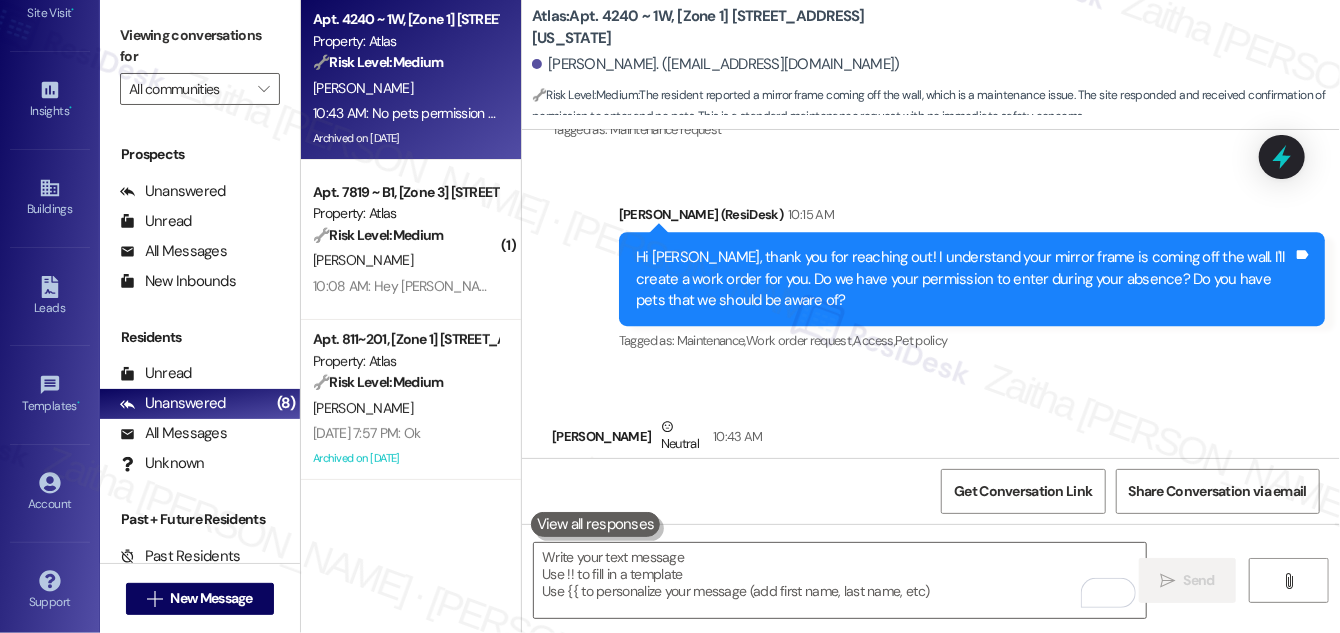 scroll, scrollTop: 24902, scrollLeft: 0, axis: vertical 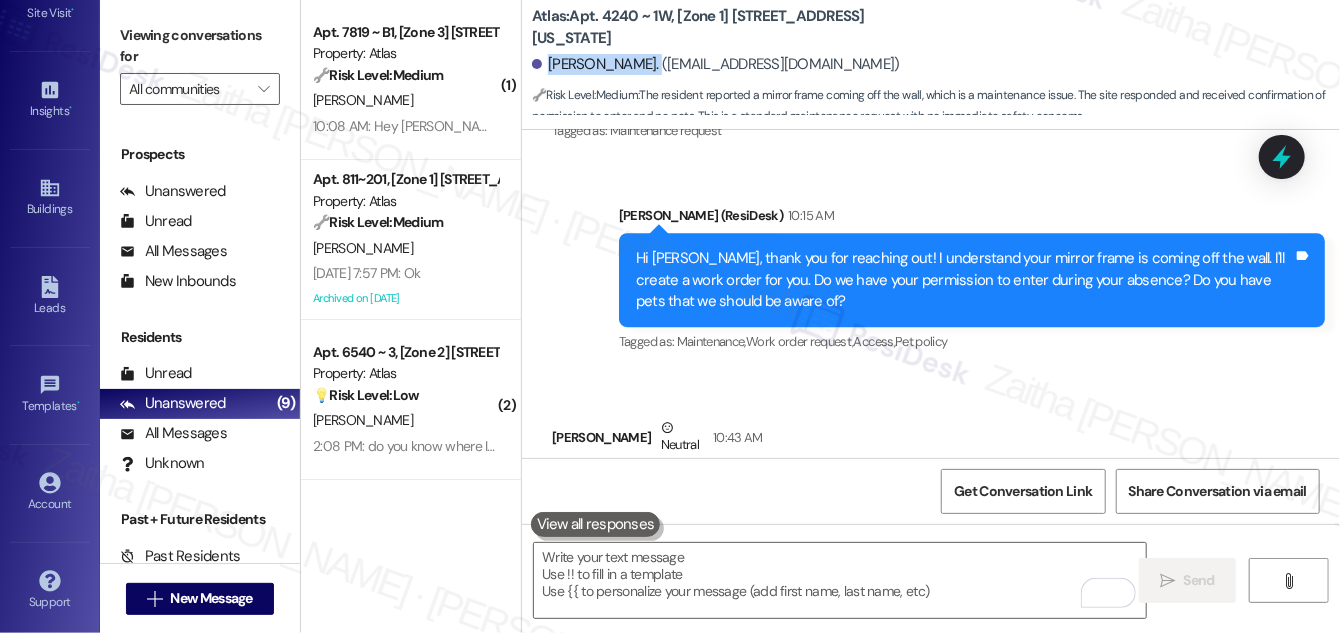 drag, startPoint x: 548, startPoint y: 58, endPoint x: 637, endPoint y: 72, distance: 90.0944 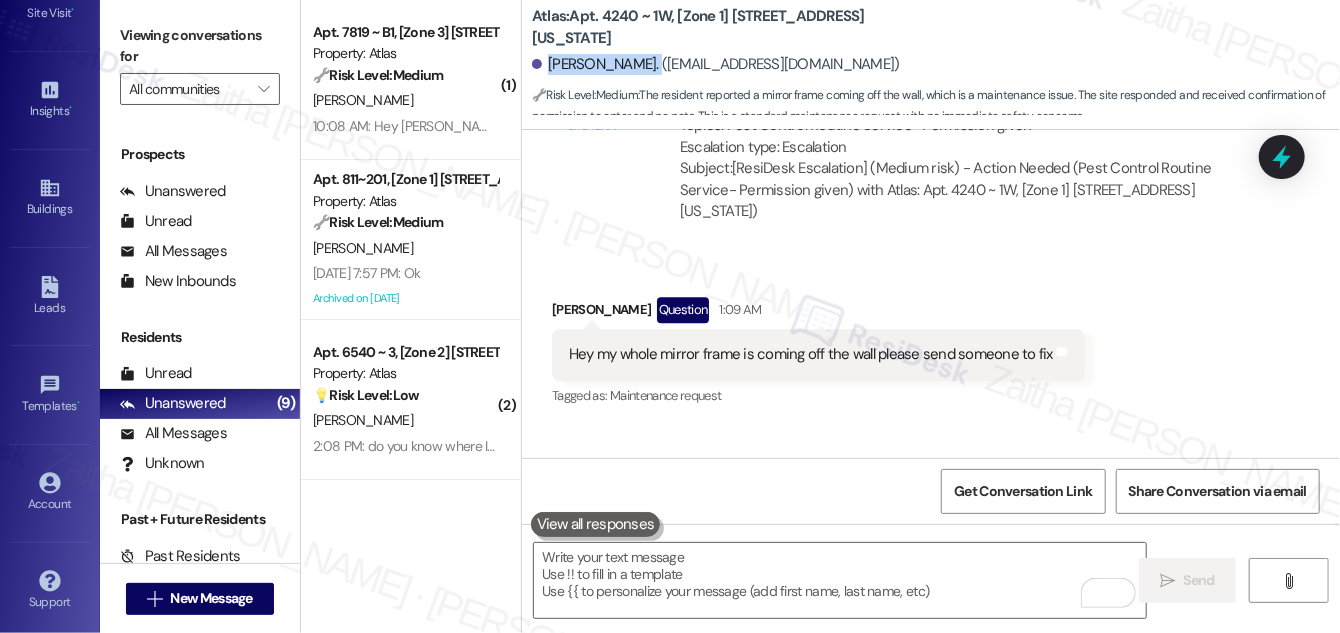 scroll, scrollTop: 24629, scrollLeft: 0, axis: vertical 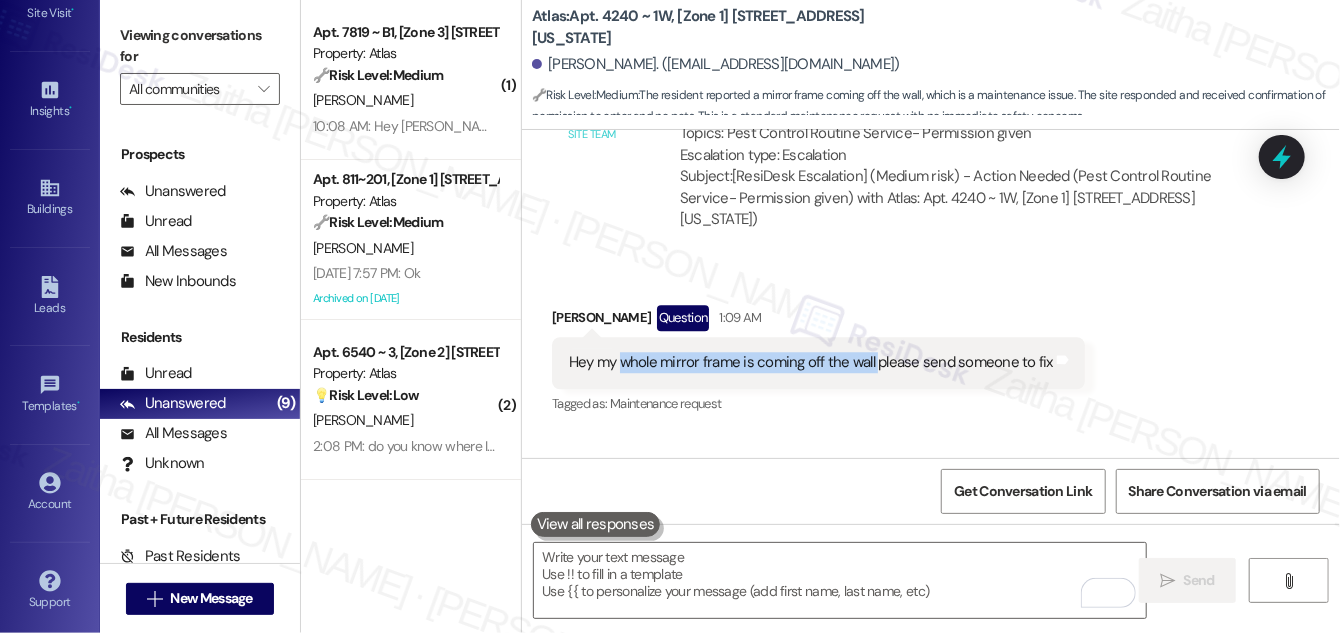 drag, startPoint x: 618, startPoint y: 196, endPoint x: 873, endPoint y: 183, distance: 255.33116 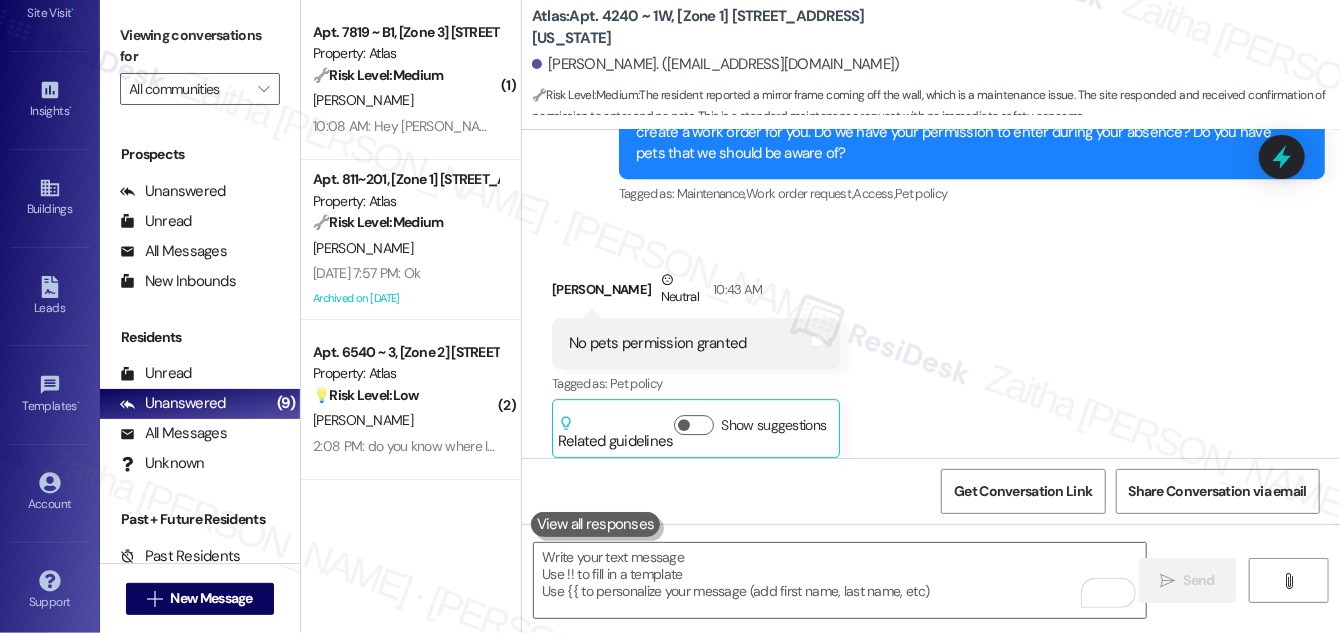 scroll, scrollTop: 25064, scrollLeft: 0, axis: vertical 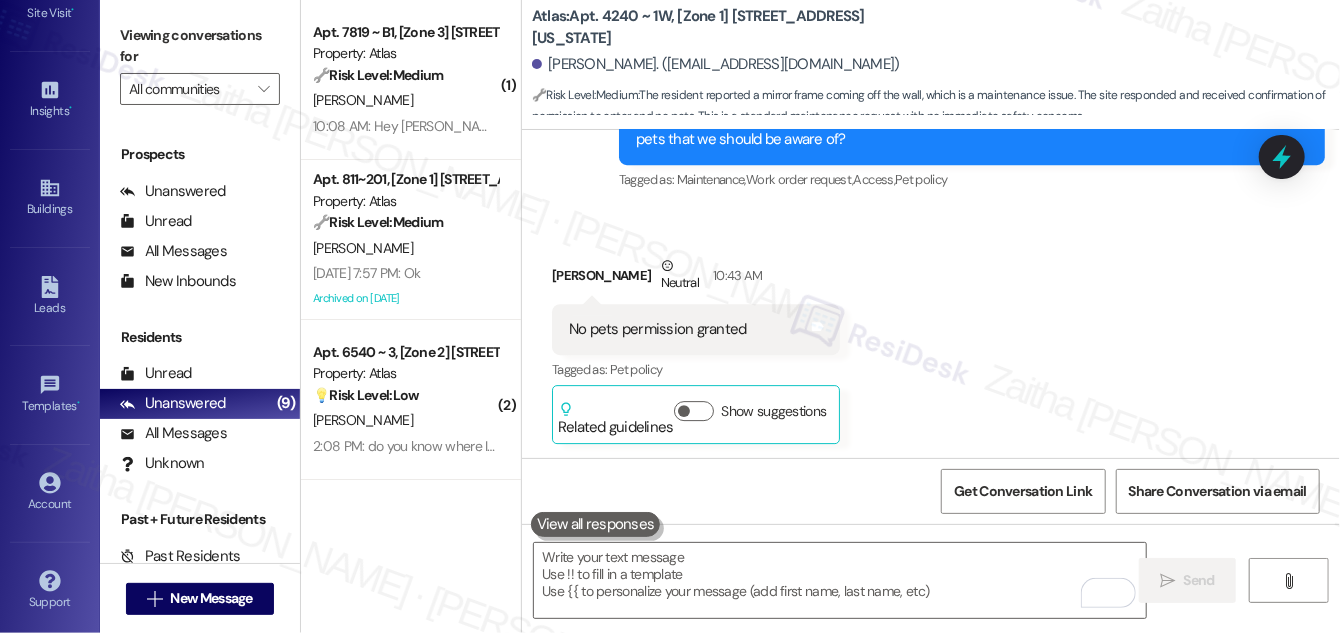 click on "Received via SMS Khyle Singleton   Neutral 10:43 AM No pets permission granted  Tags and notes Tagged as:   Pet policy Click to highlight conversations about Pet policy  Related guidelines Show suggestions" at bounding box center [931, 334] 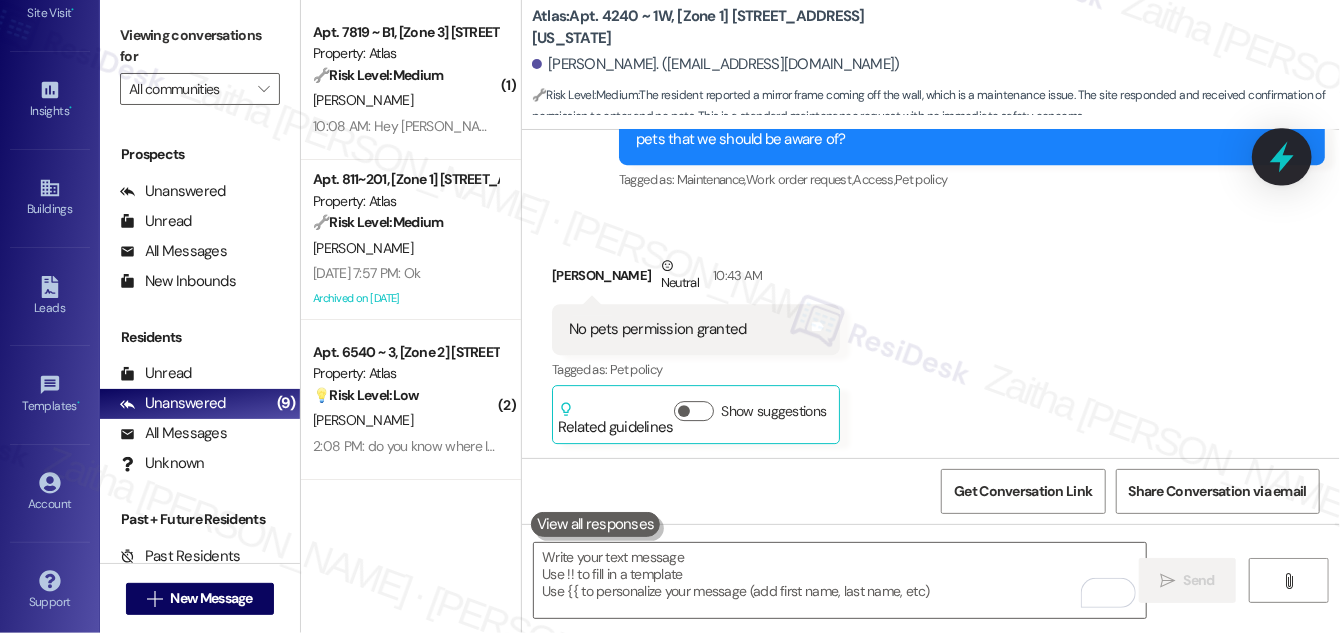 click 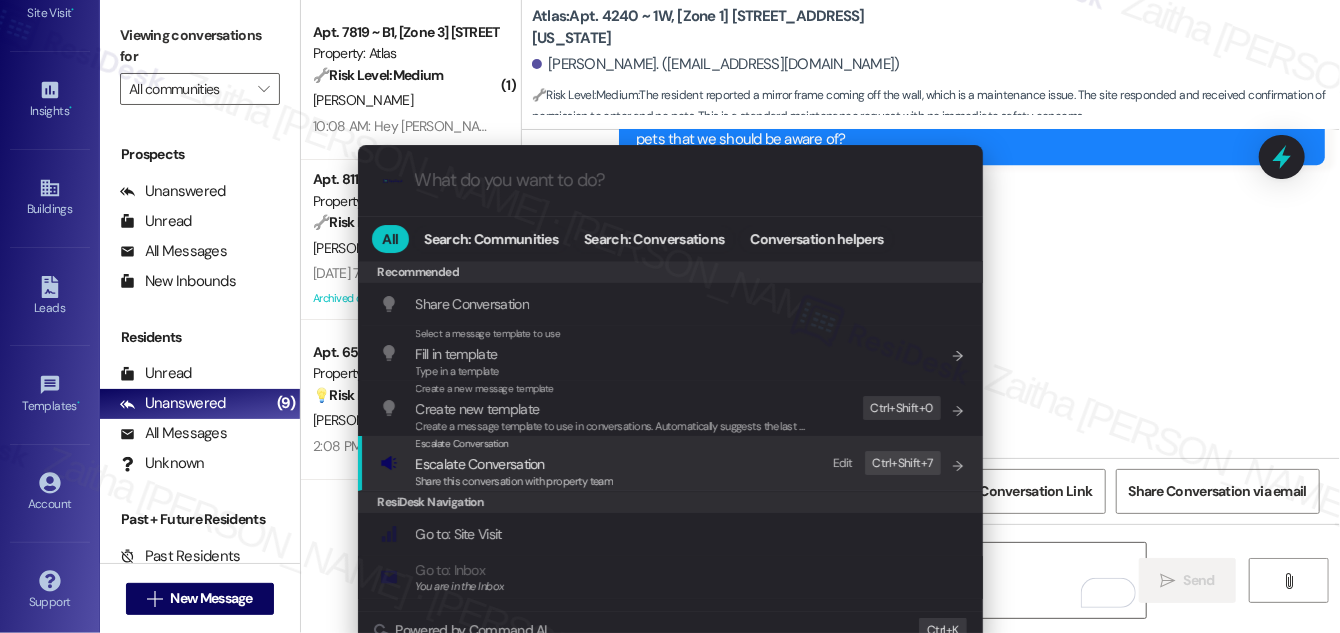 click on "Escalate Conversation" at bounding box center (480, 464) 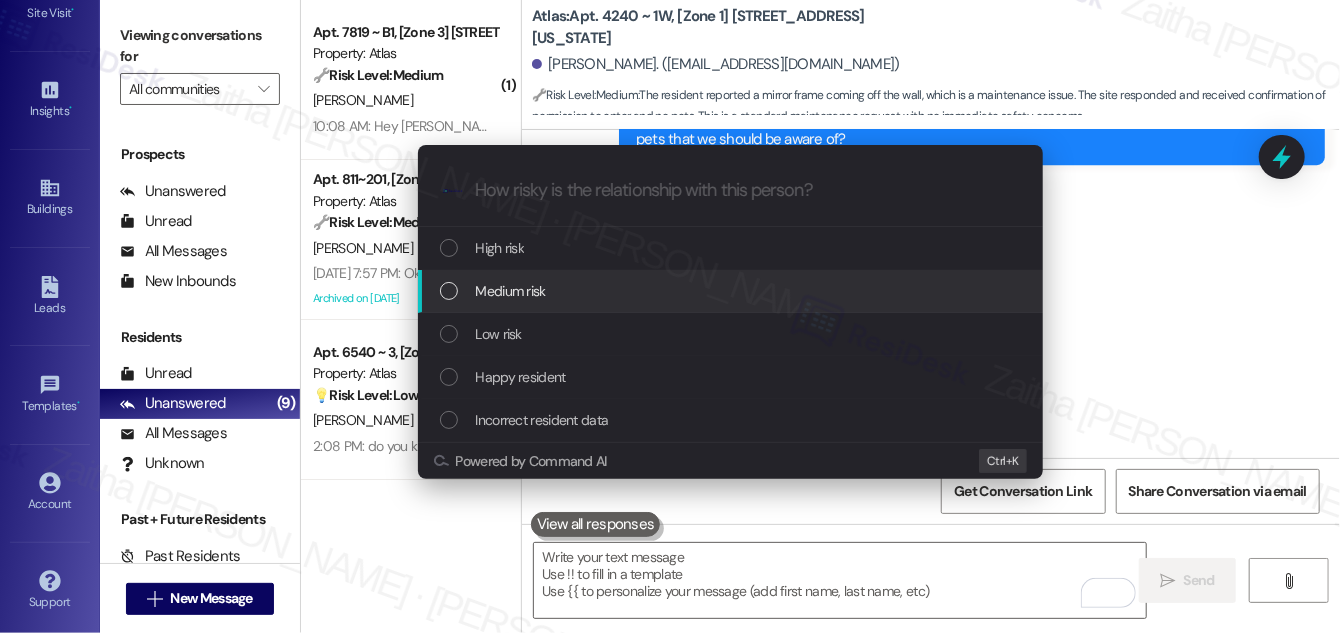 click on "Medium risk" at bounding box center [511, 291] 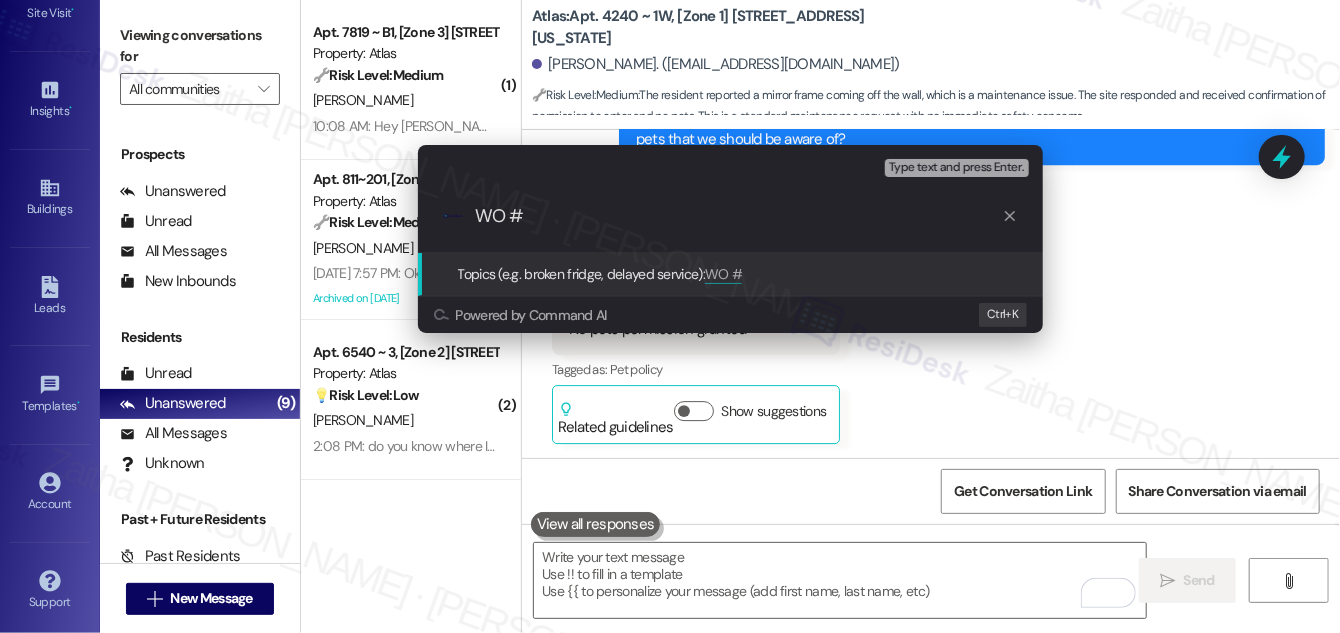 paste on "#163632" 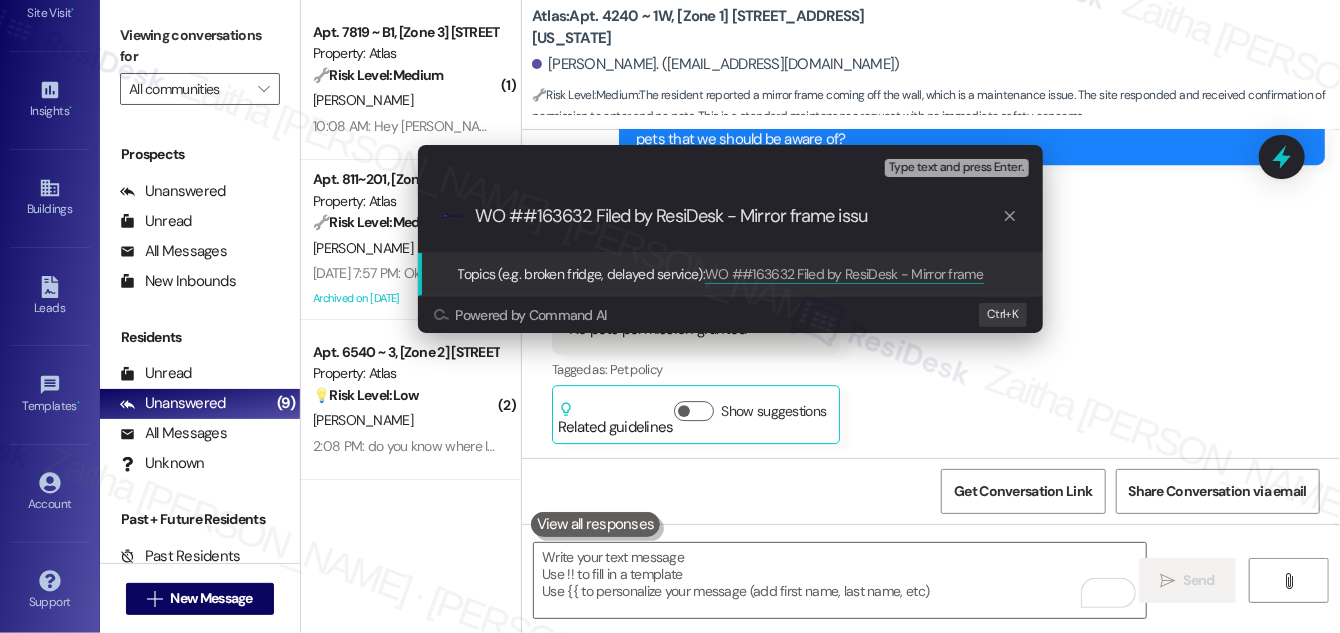 type on "WO ##163632 Filed by ResiDesk - Mirror frame issue" 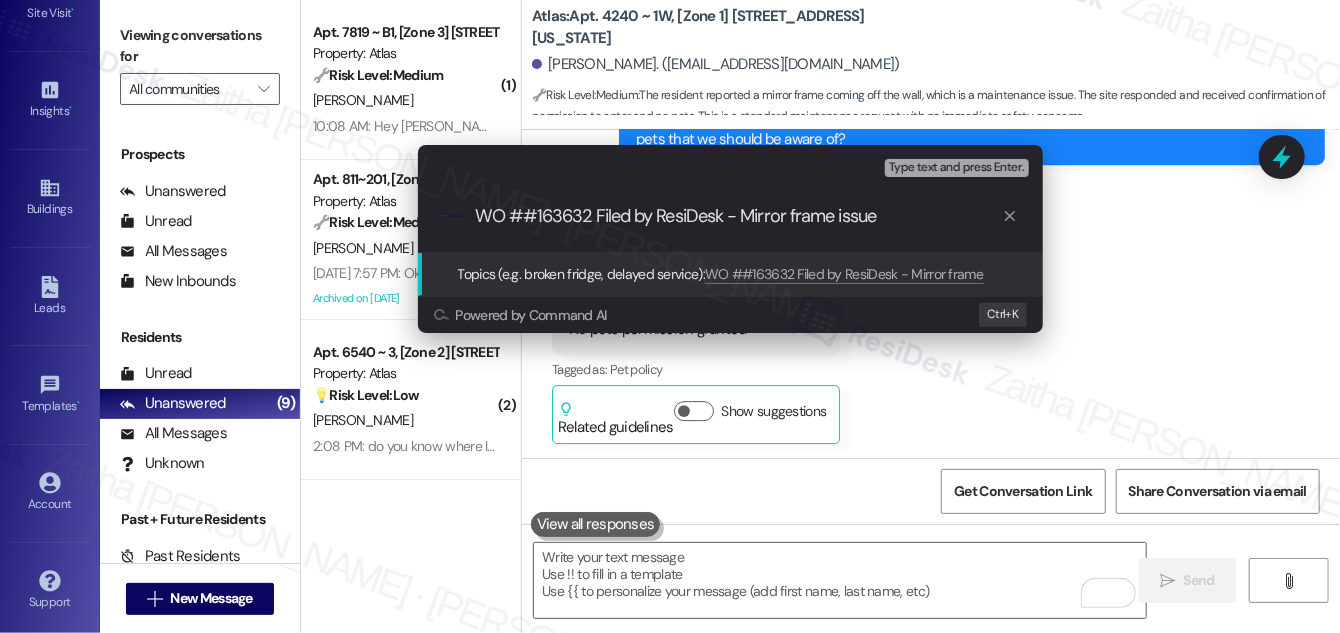 type 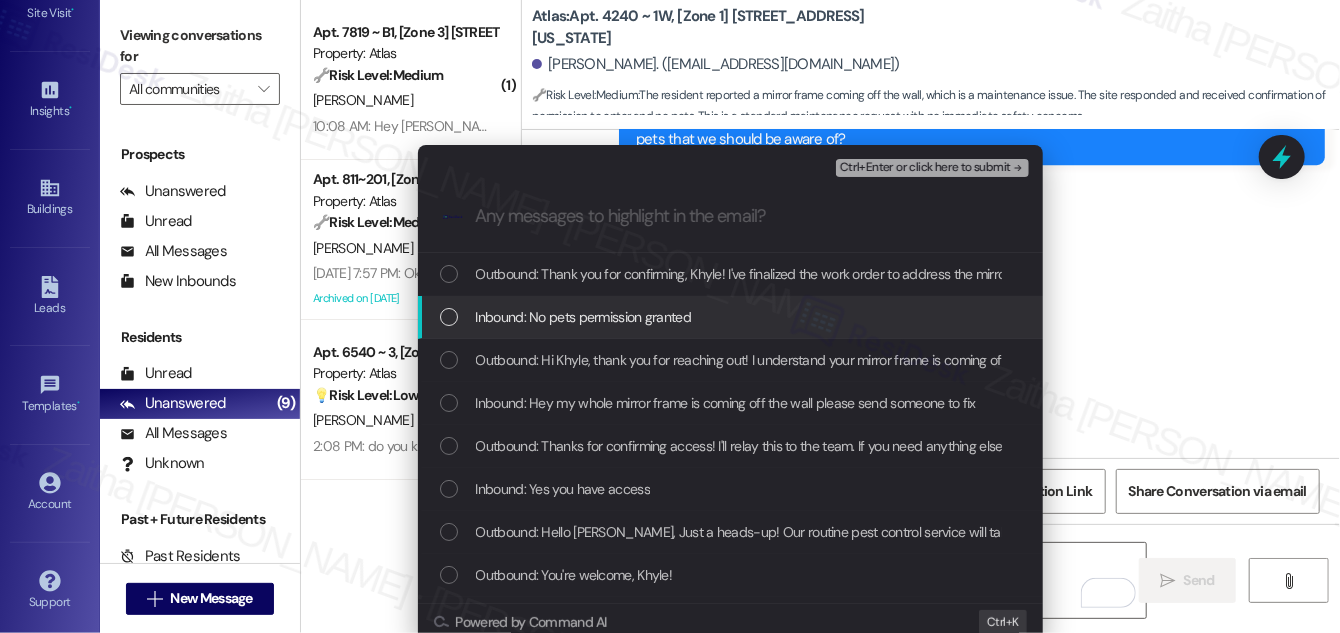 click at bounding box center [449, 317] 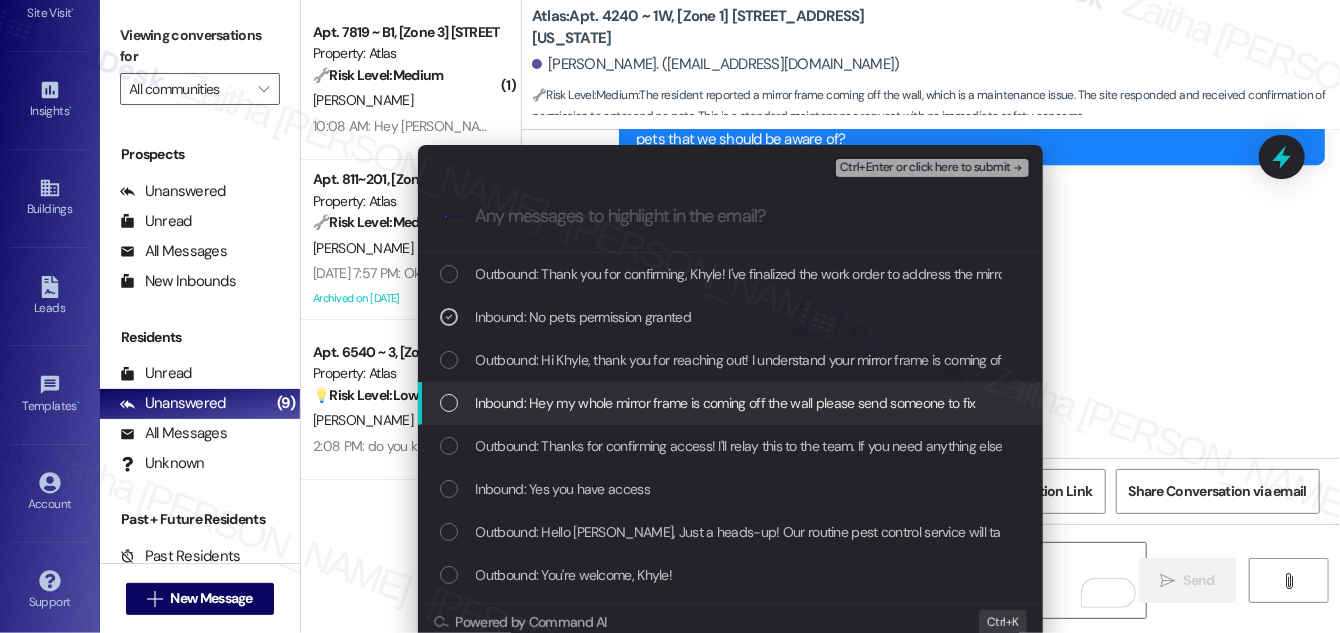click at bounding box center [449, 403] 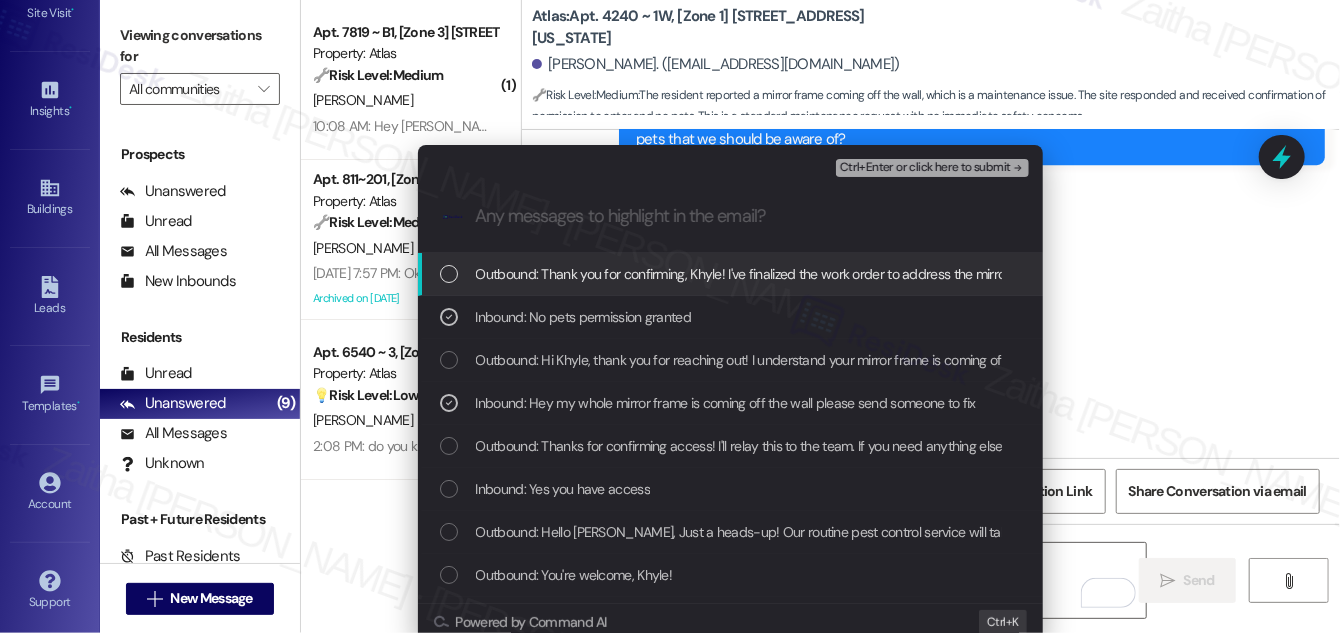 click on "Ctrl+Enter or click here to submit" at bounding box center (925, 168) 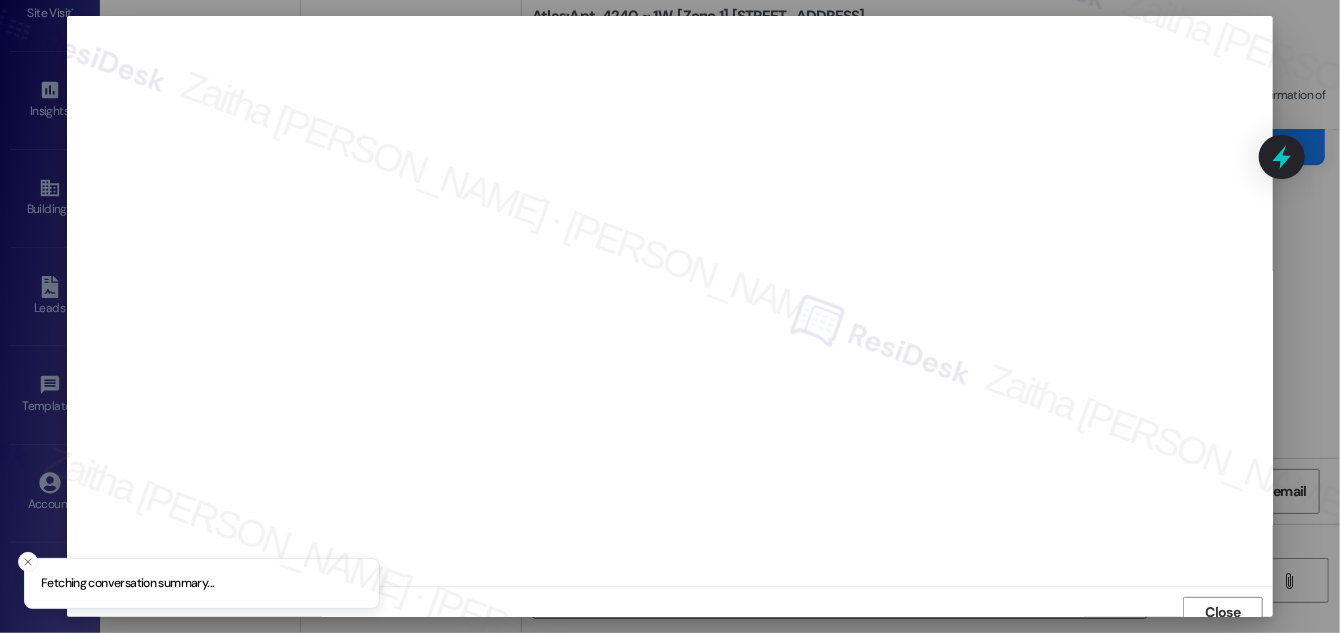scroll, scrollTop: 11, scrollLeft: 0, axis: vertical 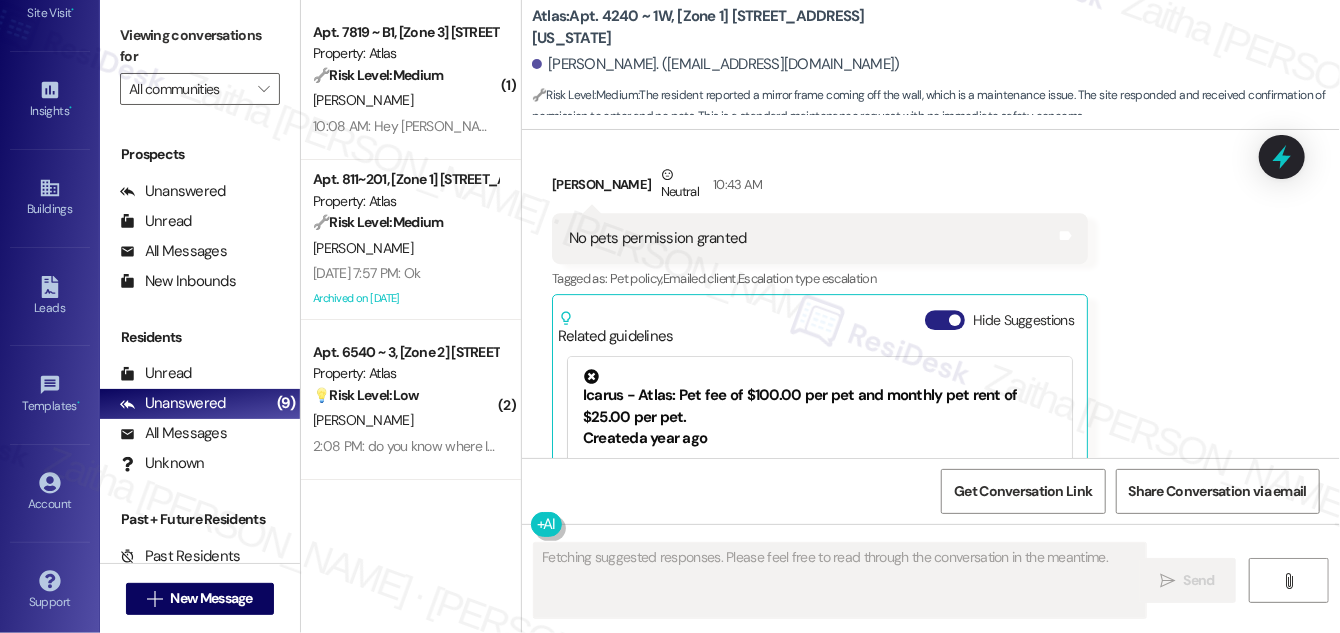 click on "Hide Suggestions" at bounding box center [945, 320] 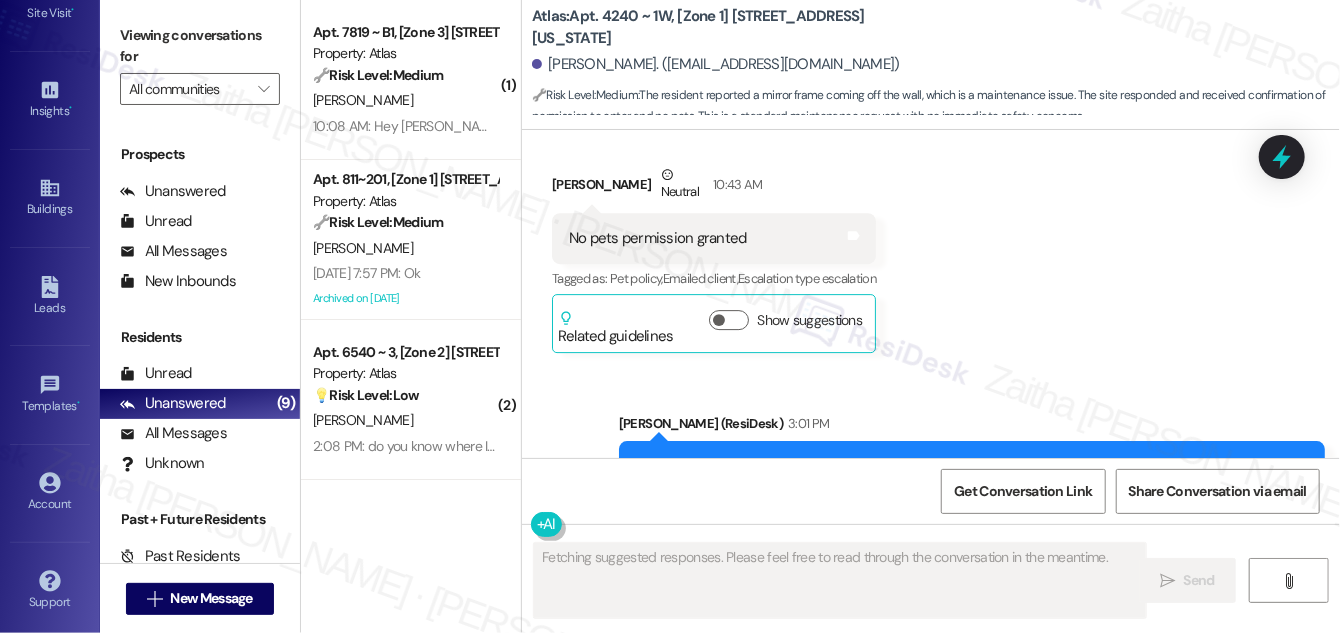 scroll, scrollTop: 25093, scrollLeft: 0, axis: vertical 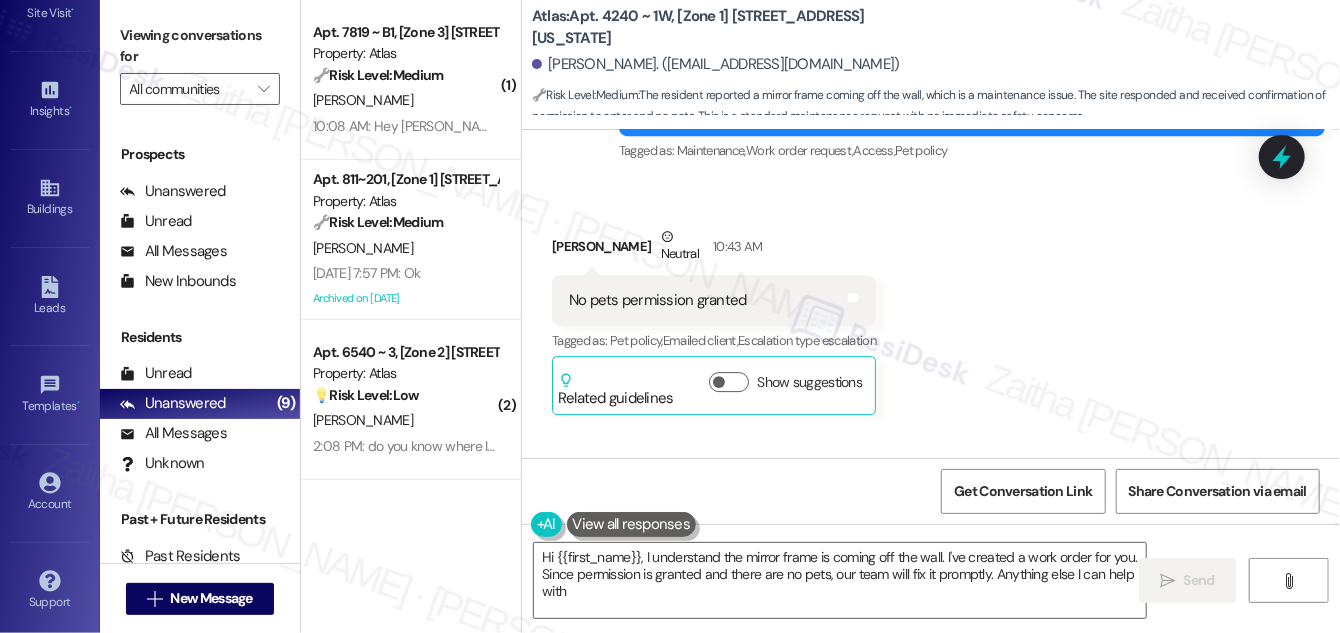 type on "Hi {{first_name}}, I understand the mirror frame is coming off the wall. I've created a work order for you. Since permission is granted and there are no pets, our team will fix it promptly. Anything else I can help with?" 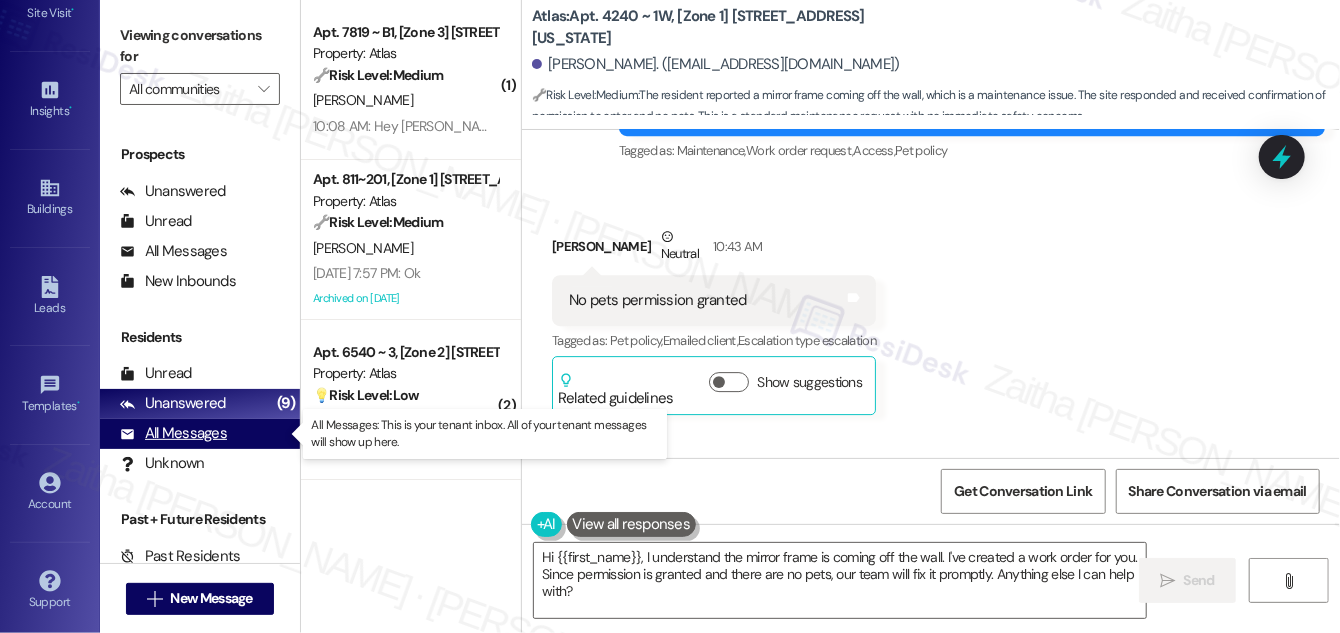 click on "All Messages" at bounding box center [173, 433] 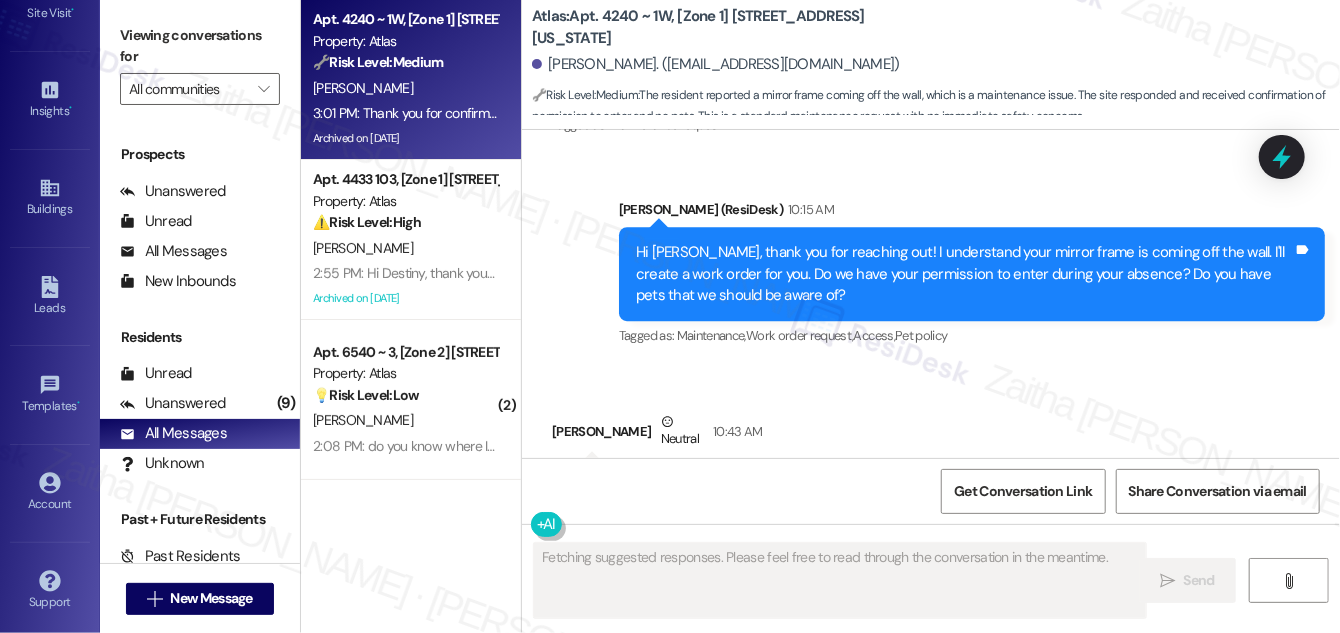 scroll, scrollTop: 25155, scrollLeft: 0, axis: vertical 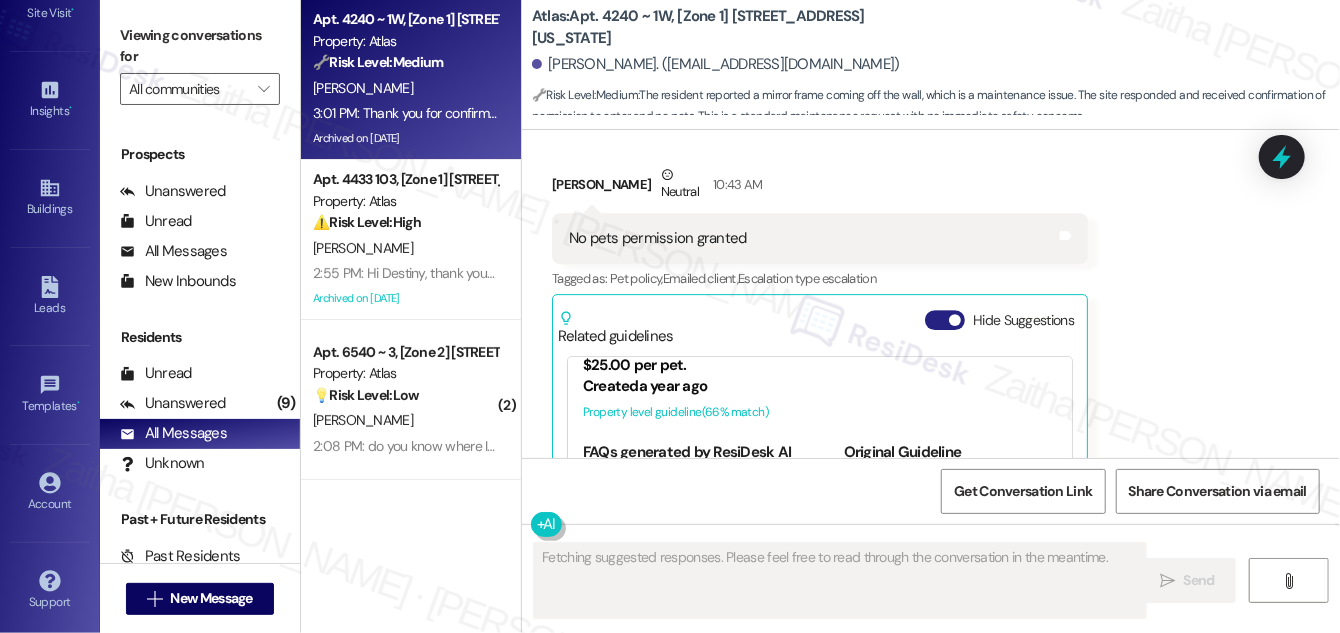 click on "Hide Suggestions" at bounding box center [945, 320] 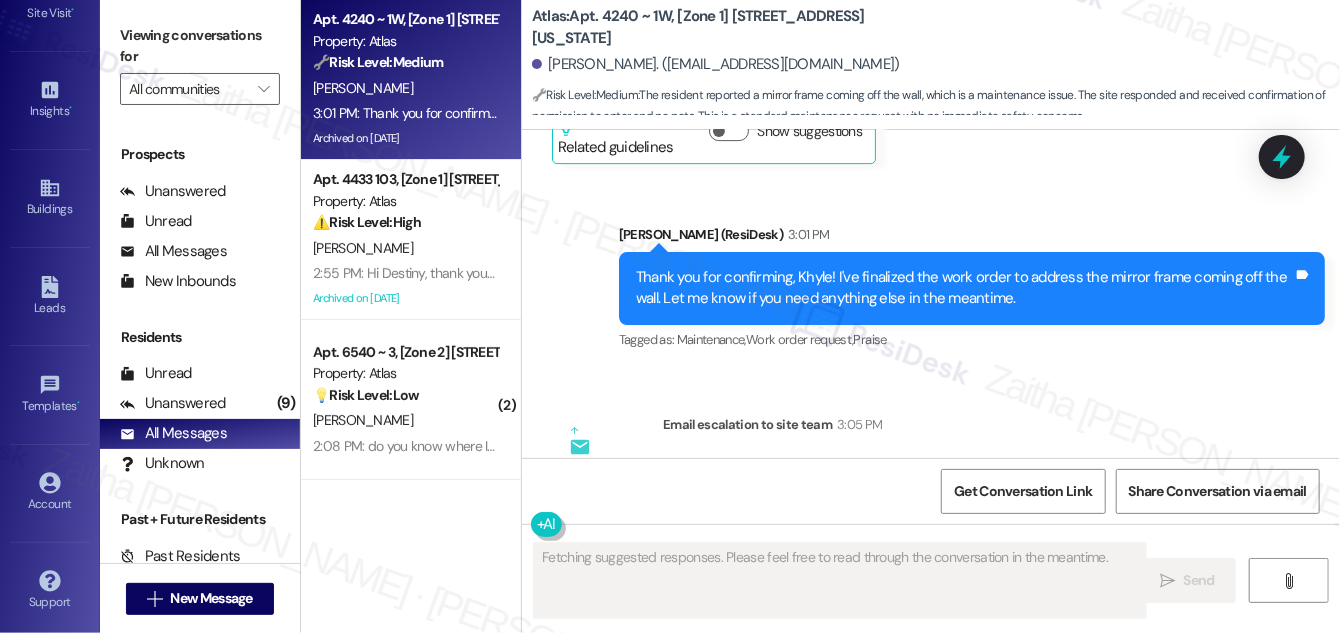 scroll, scrollTop: 25522, scrollLeft: 0, axis: vertical 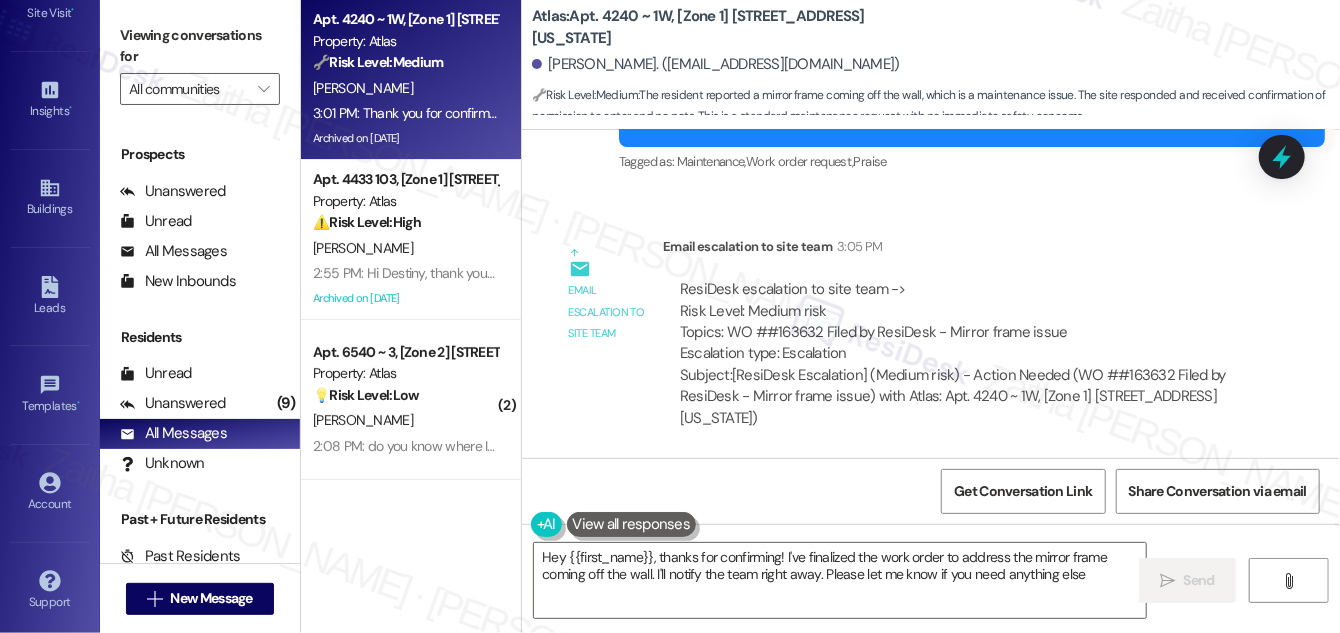 type on "Hey {{first_name}}, thanks for confirming! I've finalized the work order to address the mirror frame coming off the wall. I'll notify the team right away. Please let me know if you need anything else!" 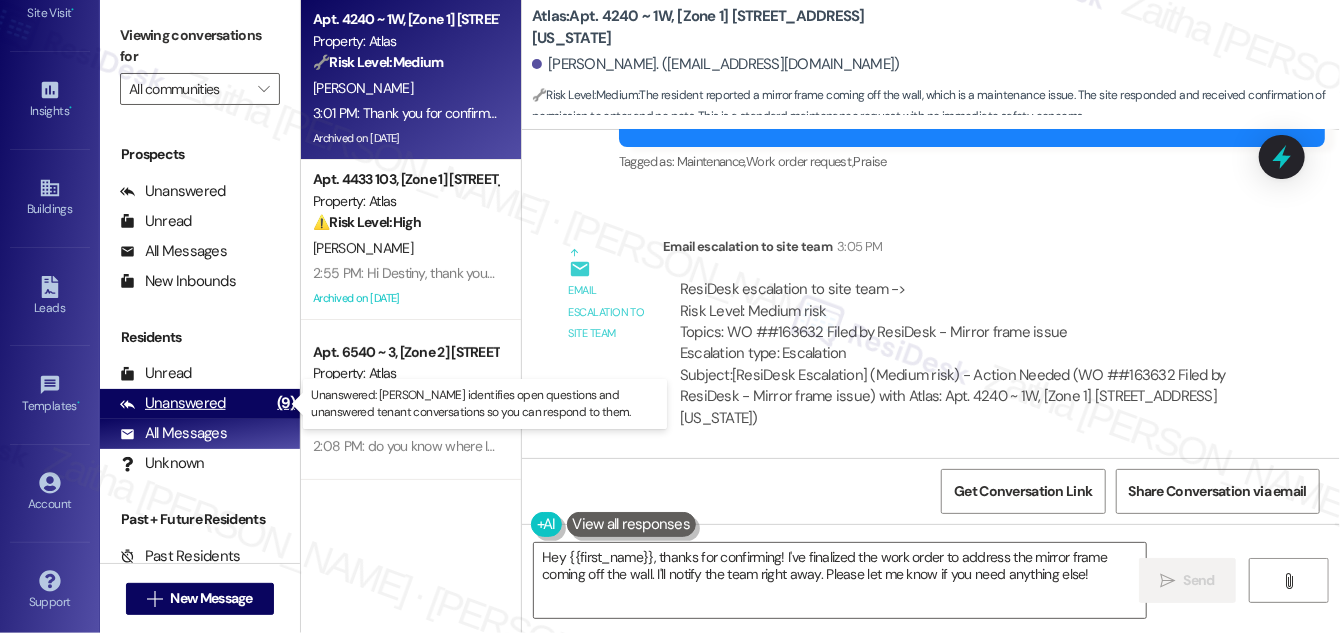 click on "Unanswered" at bounding box center (173, 403) 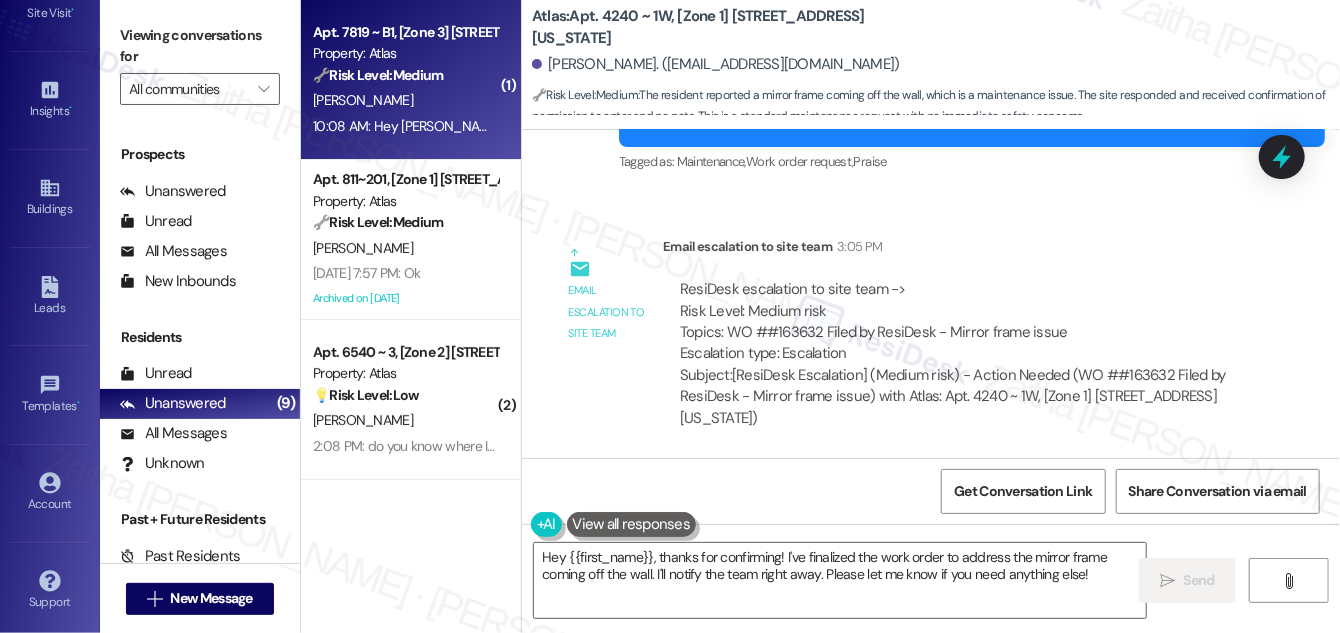 click on "[PERSON_NAME]" at bounding box center [405, 100] 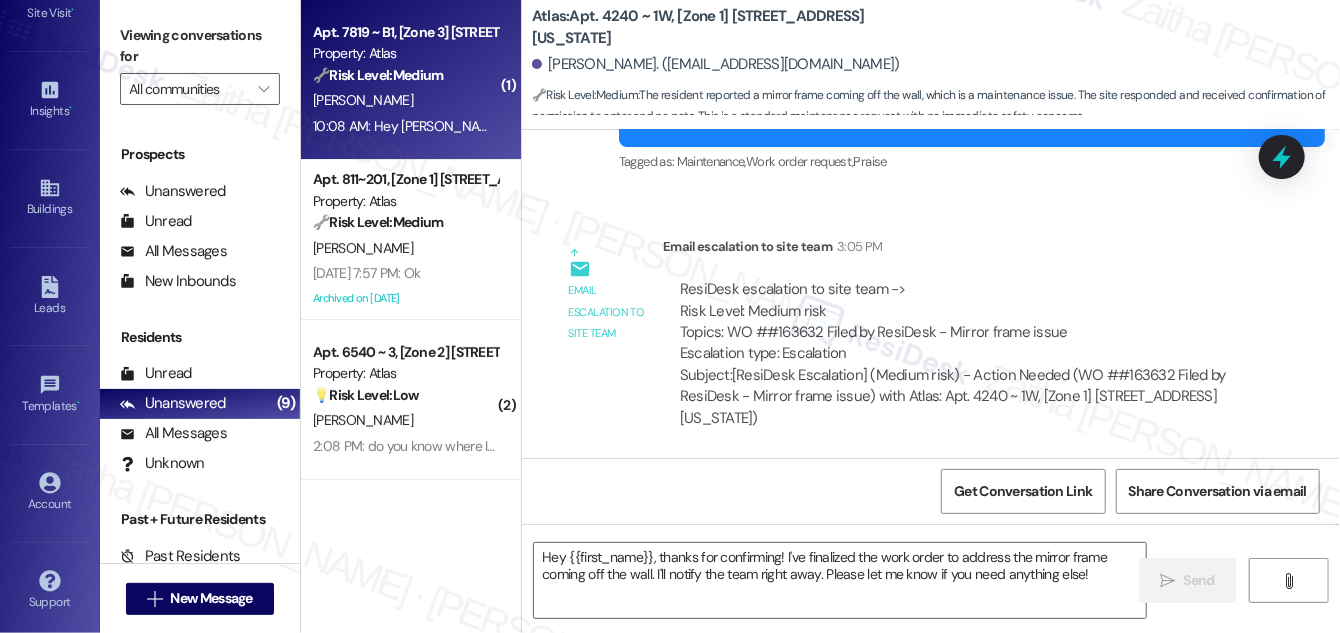 type on "Fetching suggested responses. Please feel free to read through the conversation in the meantime." 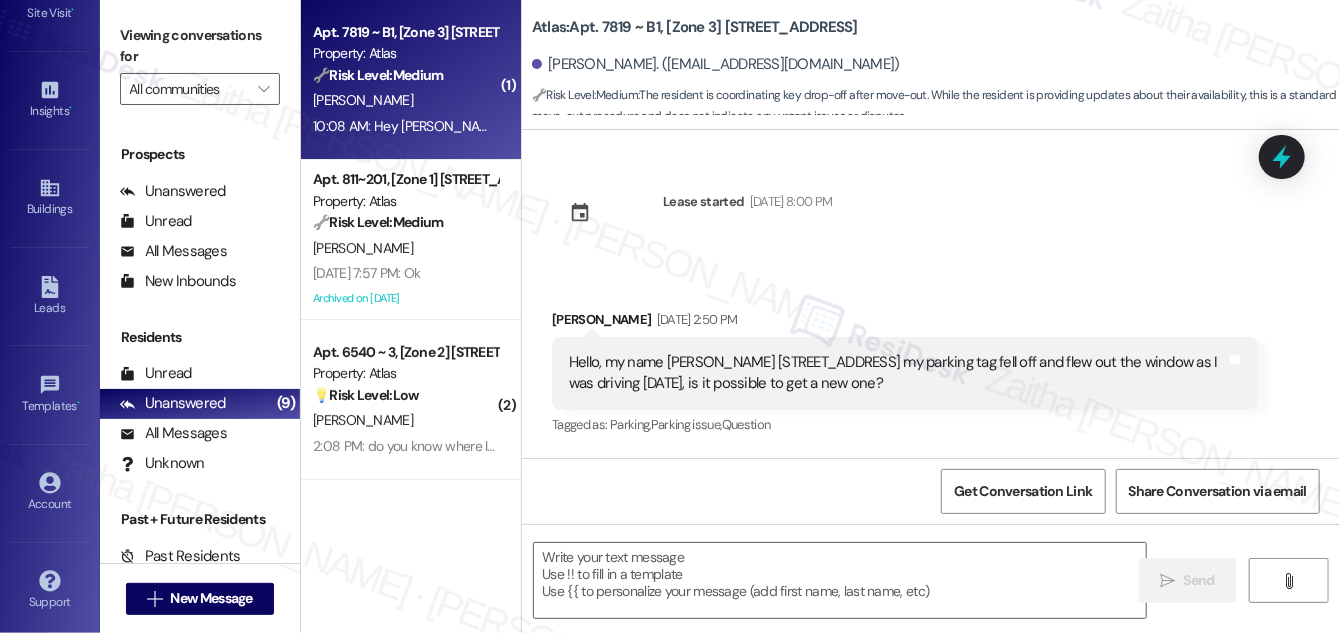 scroll, scrollTop: 7597, scrollLeft: 0, axis: vertical 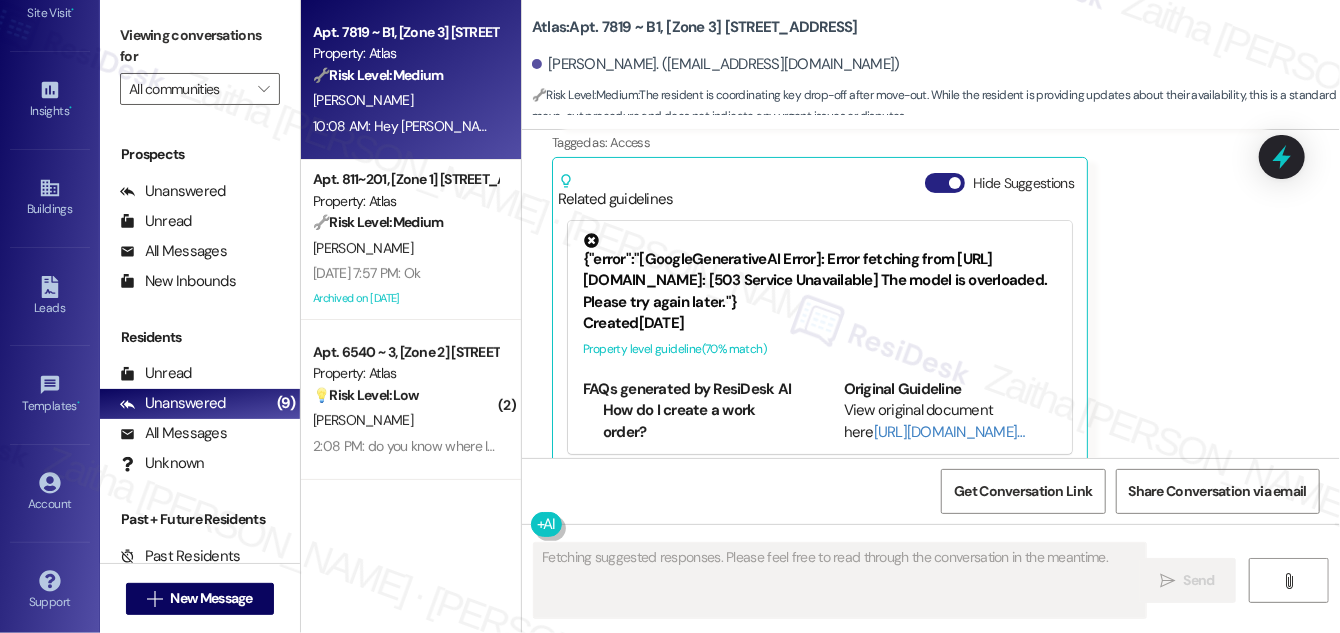 click on "Hide Suggestions" at bounding box center (945, 183) 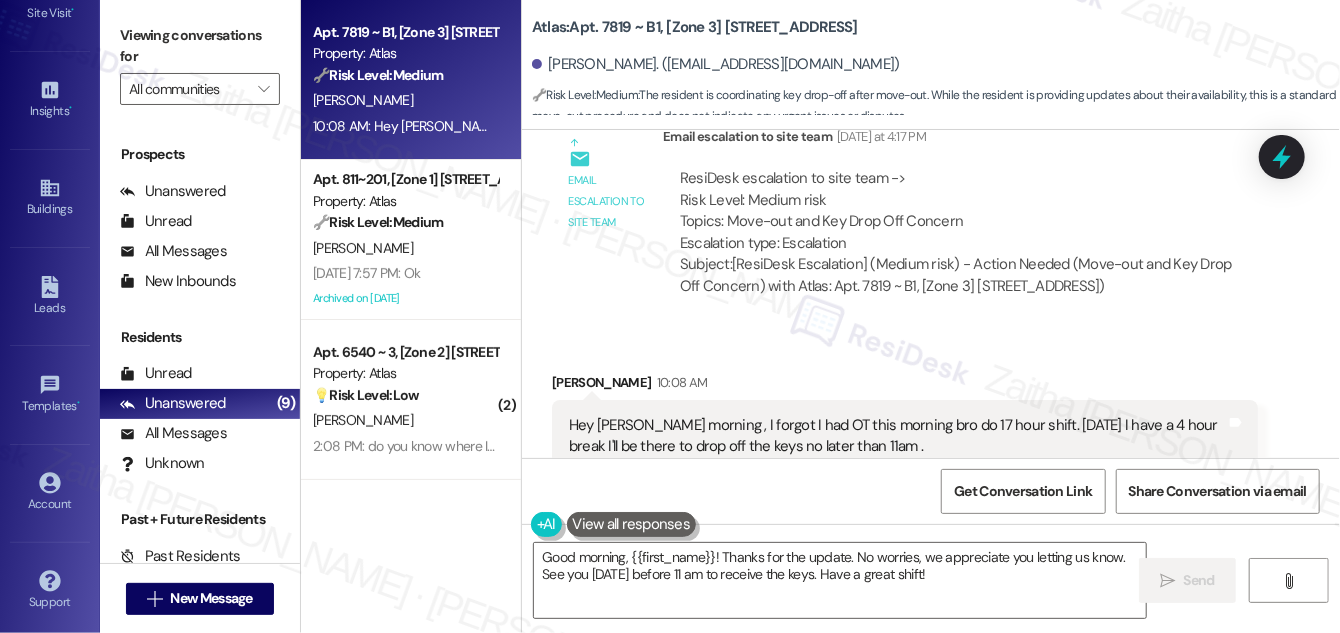 scroll, scrollTop: 7253, scrollLeft: 0, axis: vertical 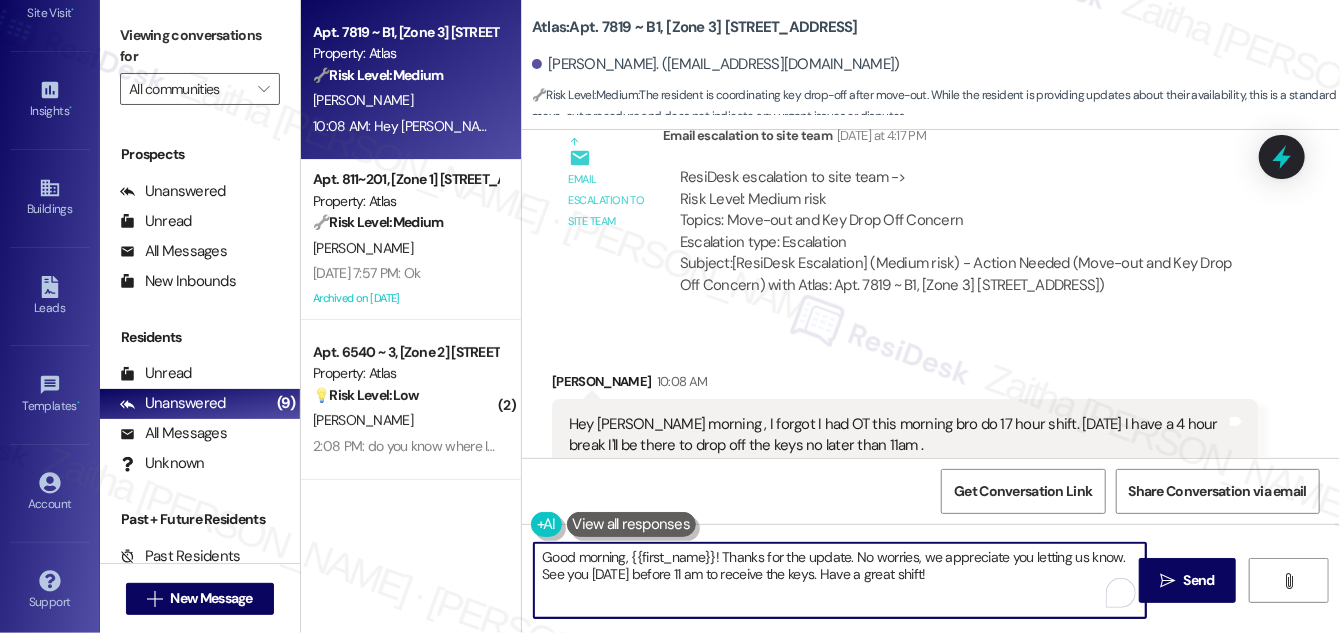 drag, startPoint x: 955, startPoint y: 575, endPoint x: 539, endPoint y: 583, distance: 416.0769 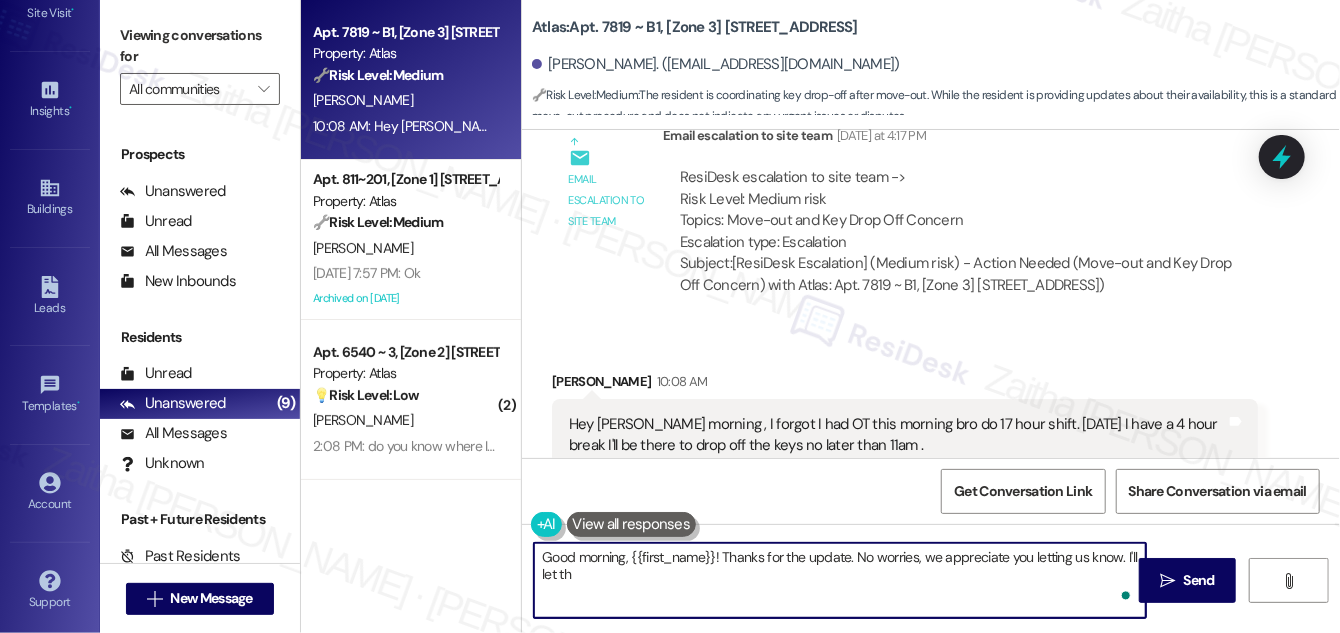 type on "Good morning, {{first_name}}! Thanks for the update. No worries, we appreciate you letting us know. I'll let the" 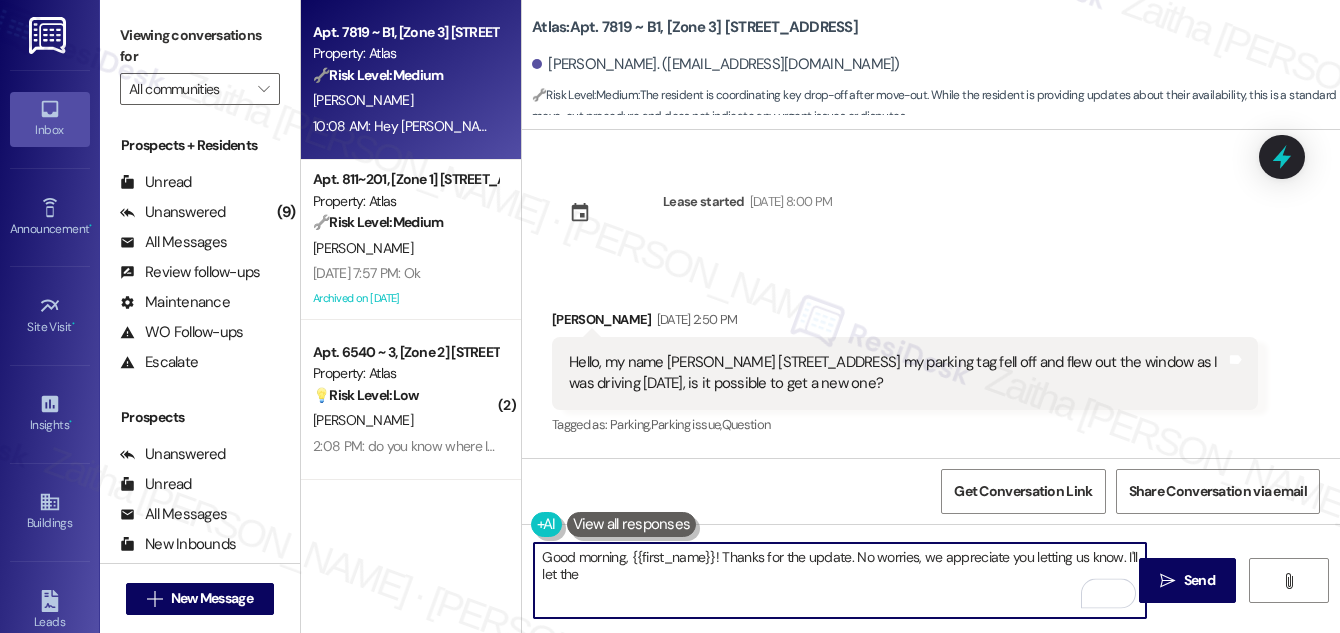 scroll, scrollTop: 0, scrollLeft: 0, axis: both 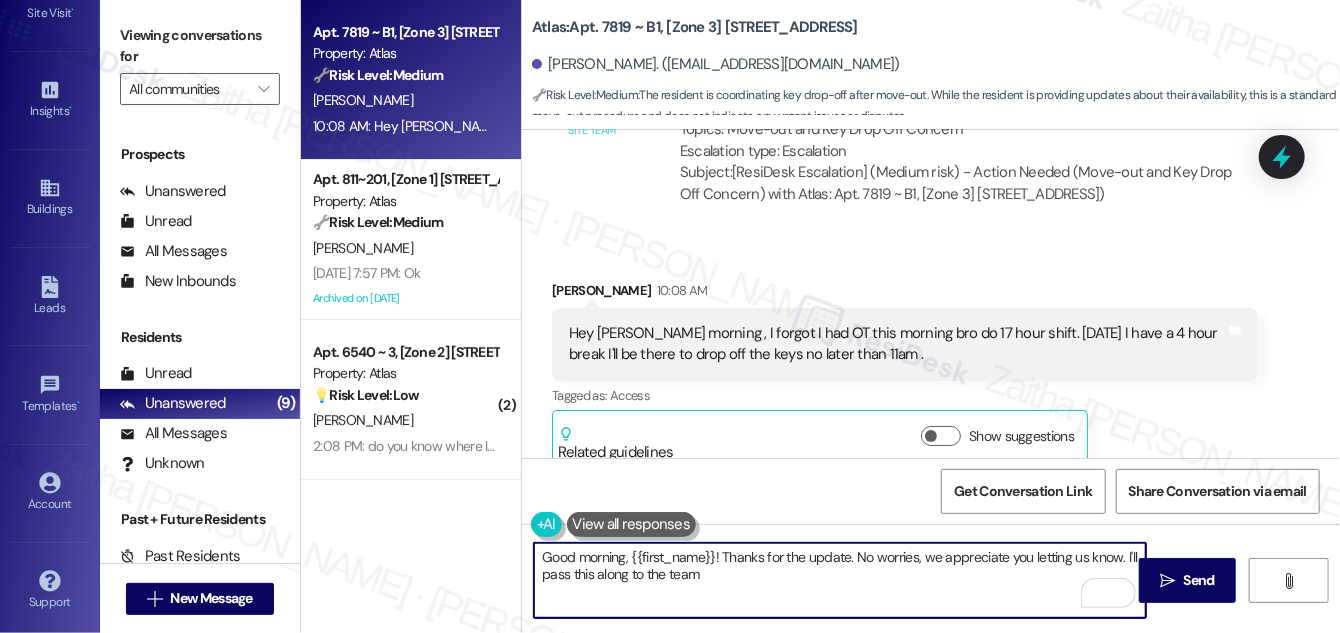 click on "Good morning, {{first_name}}! Thanks for the update. No worries, we appreciate you letting us know. I'll pass this along to the team" at bounding box center (840, 580) 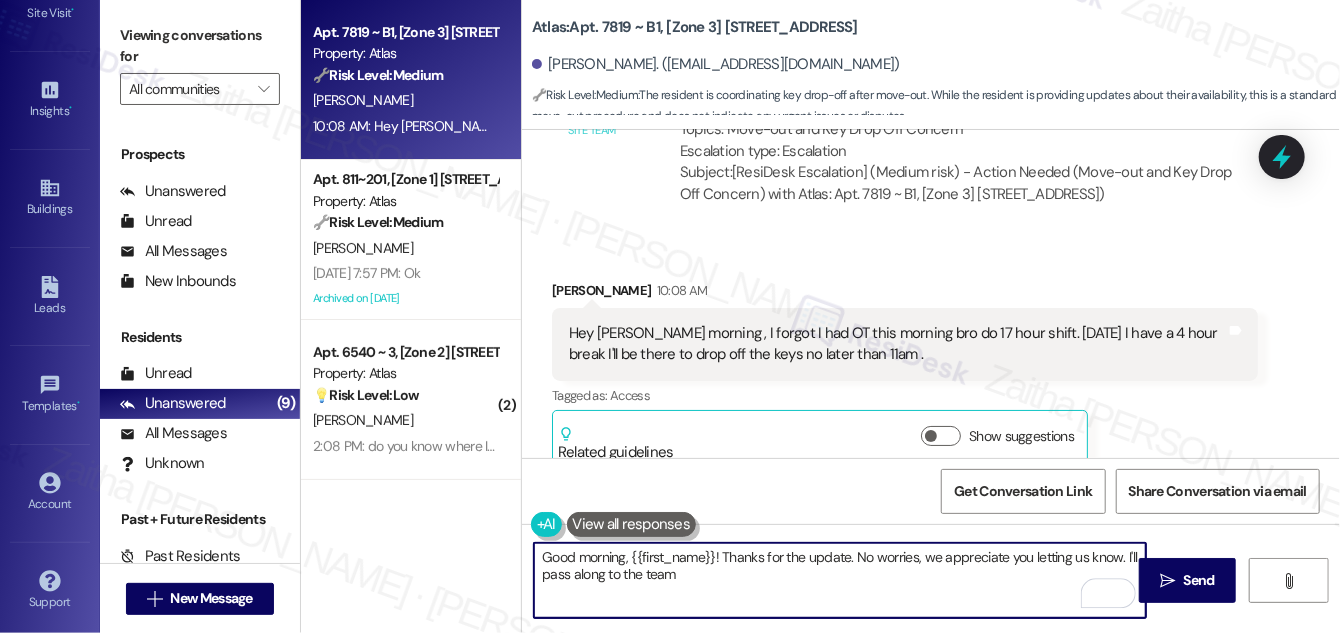 click on "Good morning, {{first_name}}! Thanks for the update. No worries, we appreciate you letting us know. I'll pass along to the team" at bounding box center [840, 580] 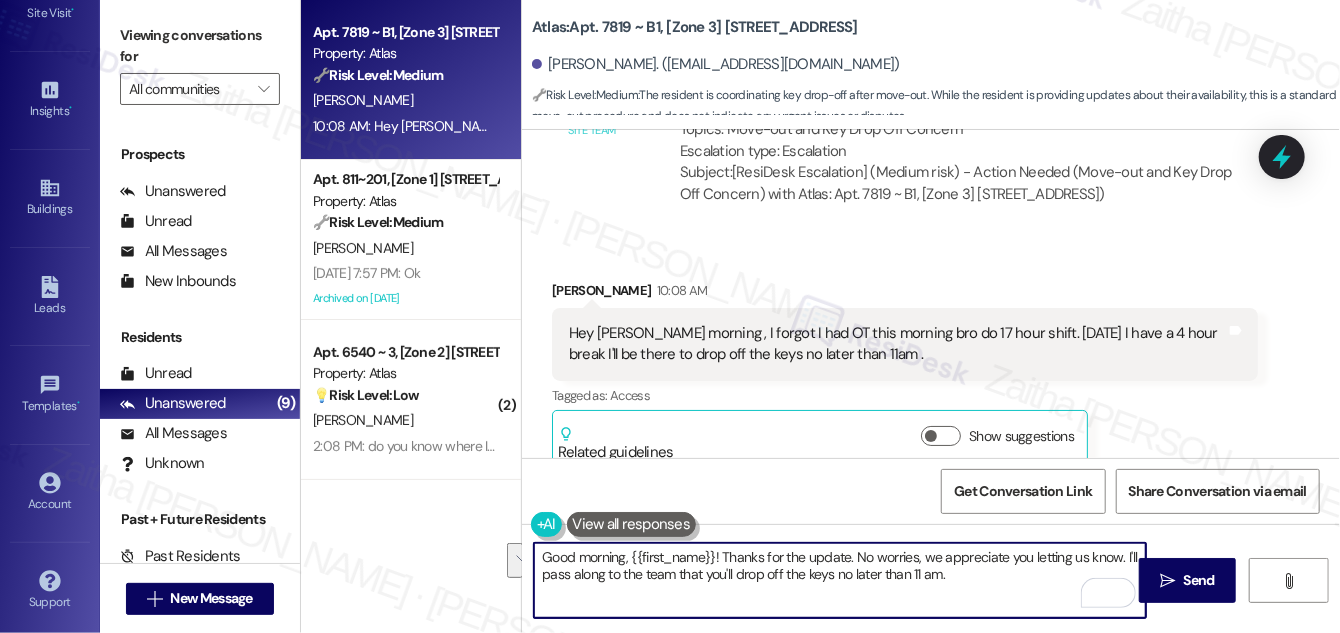 drag, startPoint x: 541, startPoint y: 559, endPoint x: 975, endPoint y: 580, distance: 434.50778 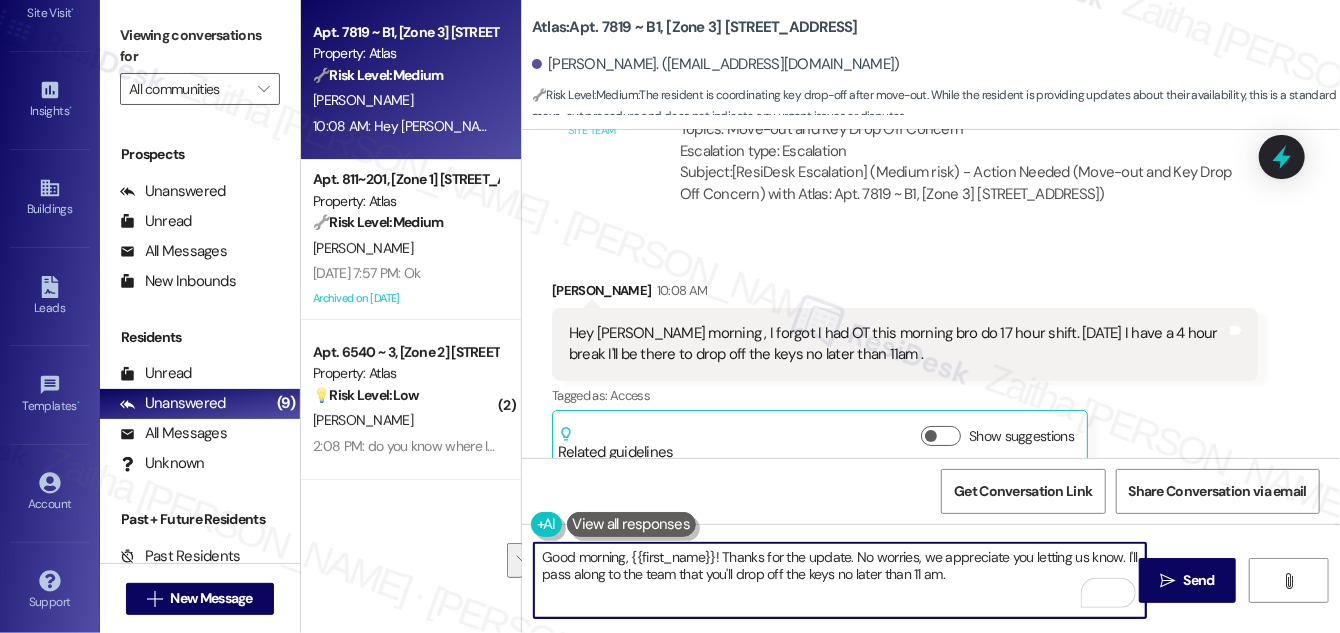 click on "Good morning, {{first_name}}! Thanks for the update. No worries, we appreciate you letting us know. I'll pass along to the team that you'll drop off the keys no later than 11 am." at bounding box center [840, 580] 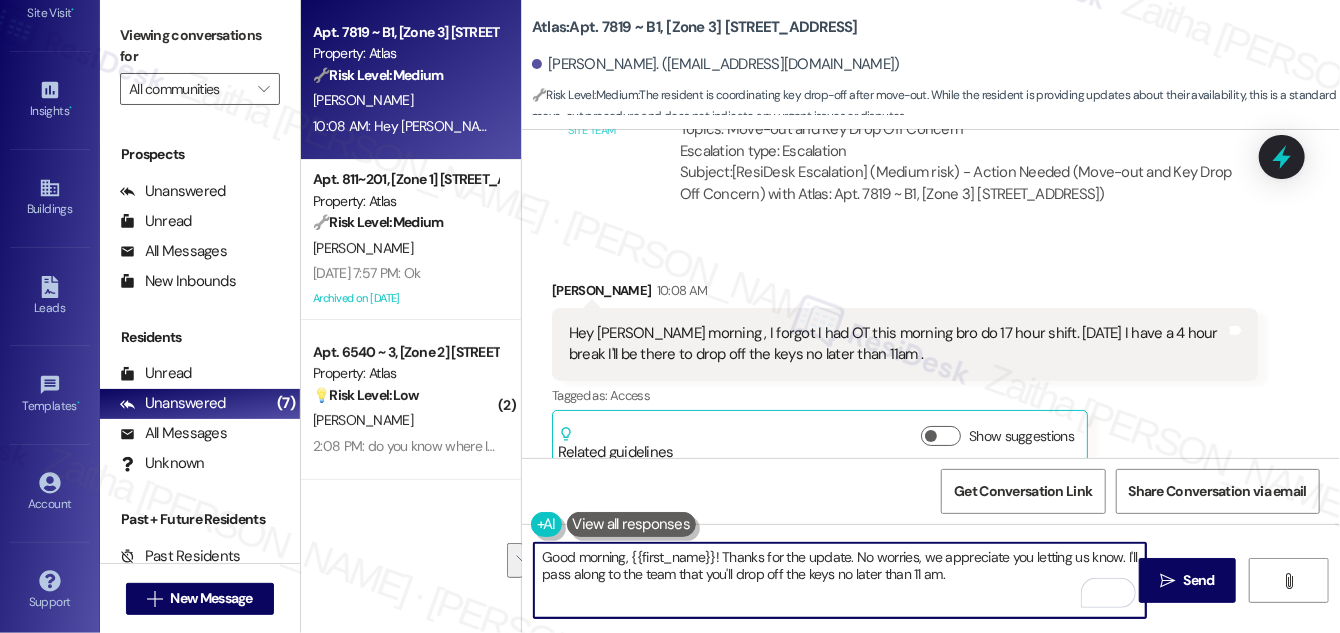 drag, startPoint x: 1120, startPoint y: 552, endPoint x: 1110, endPoint y: 567, distance: 18.027756 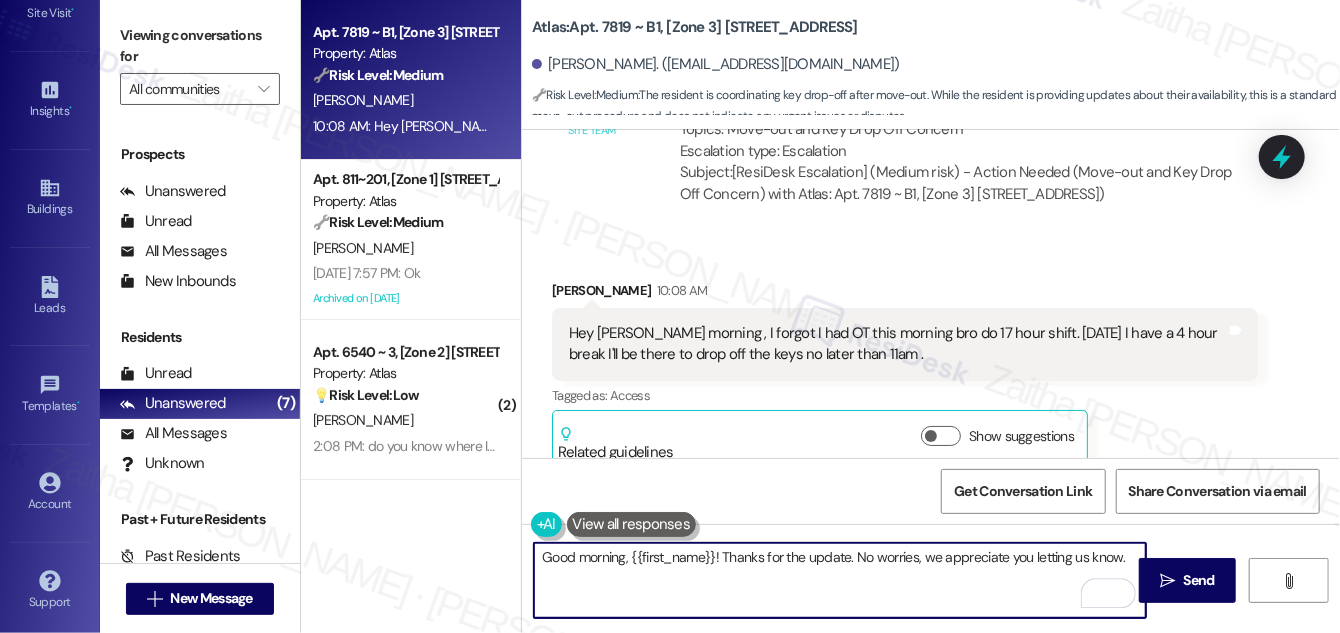 paste on "I’ll let the team know that you’ll be dropping off the keys by 11 AM [DATE]." 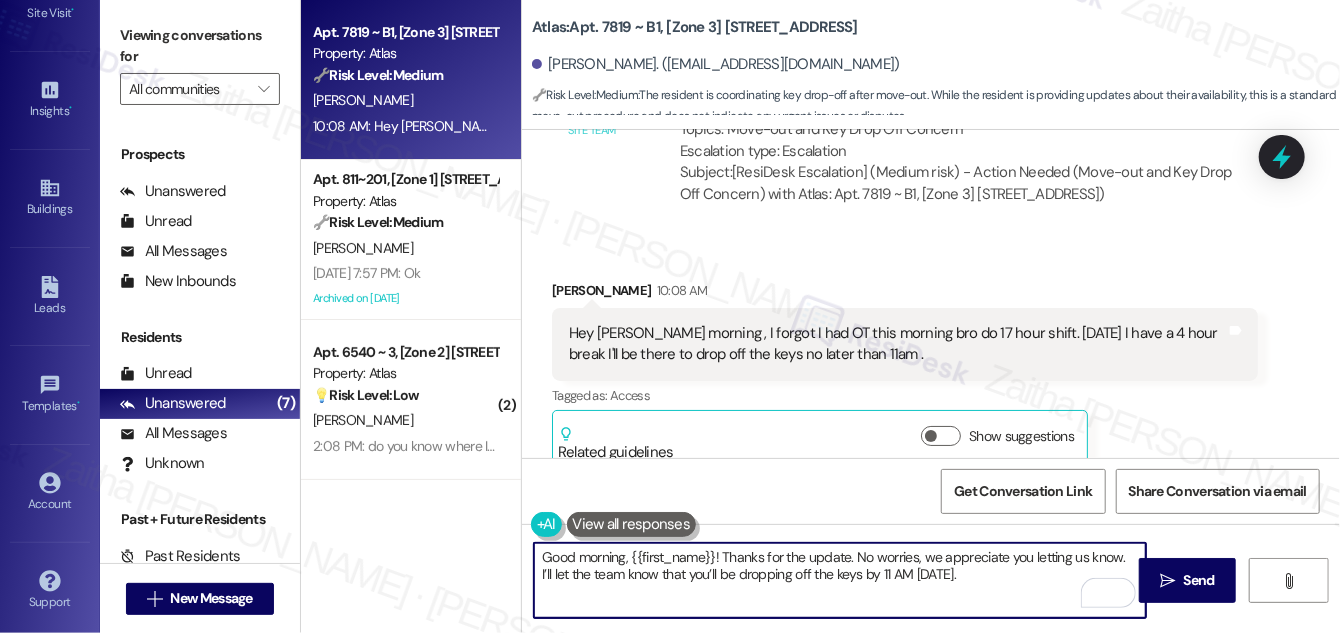 click on "Good morning, {{first_name}}! Thanks for the update. No worries, we appreciate you letting us know. I’ll let the team know that you’ll be dropping off the keys by 11 AM [DATE]." at bounding box center (840, 580) 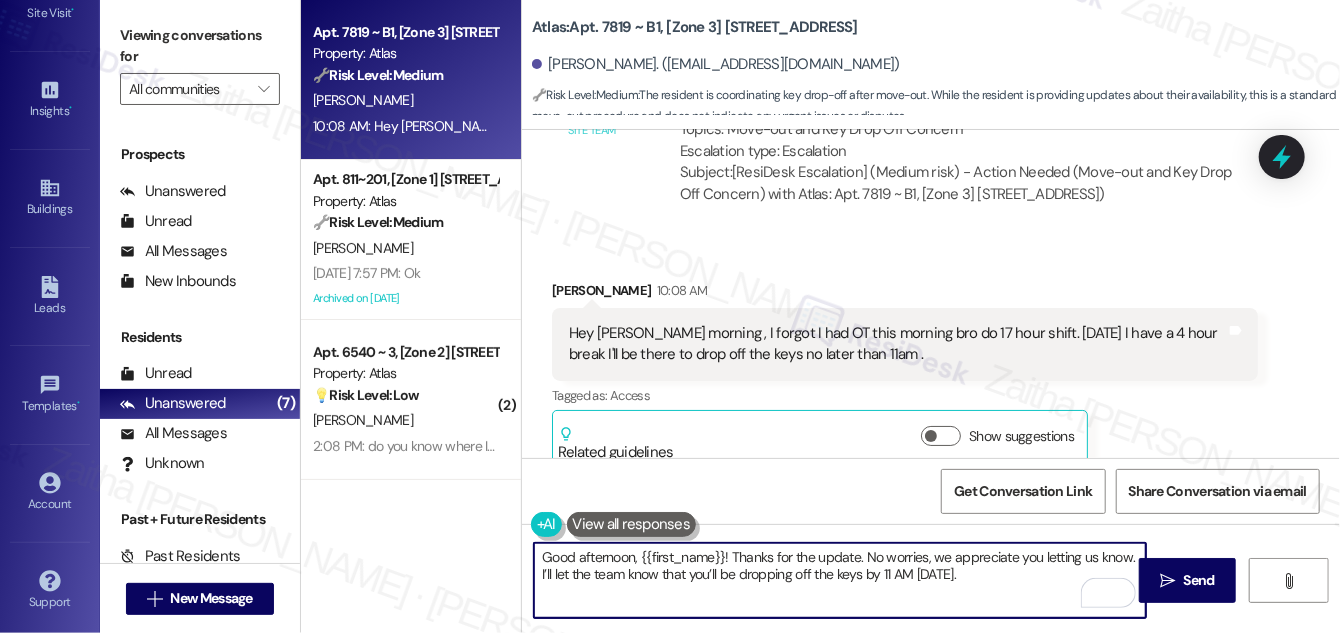 type on "Good afternoon, {{first_name}}! Thanks for the update. No worries, we appreciate you letting us know. I’ll let the team know that you’ll be dropping off the keys by 11 AM [DATE]." 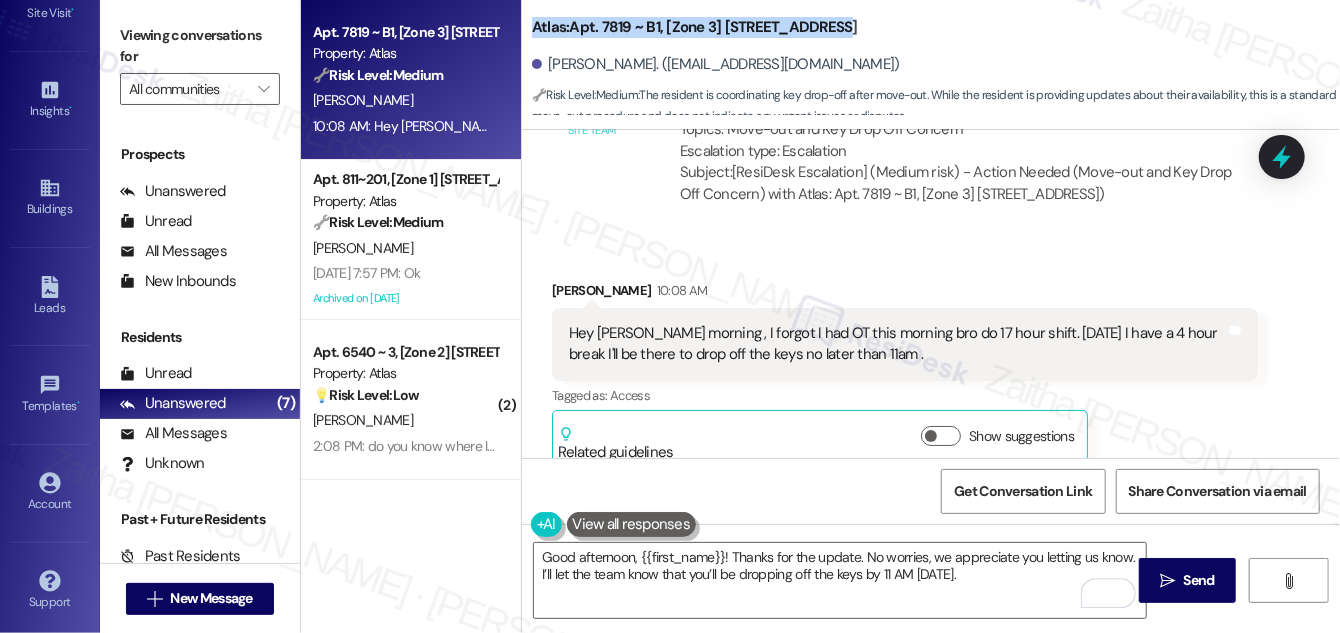 drag, startPoint x: 532, startPoint y: 19, endPoint x: 851, endPoint y: 26, distance: 319.07678 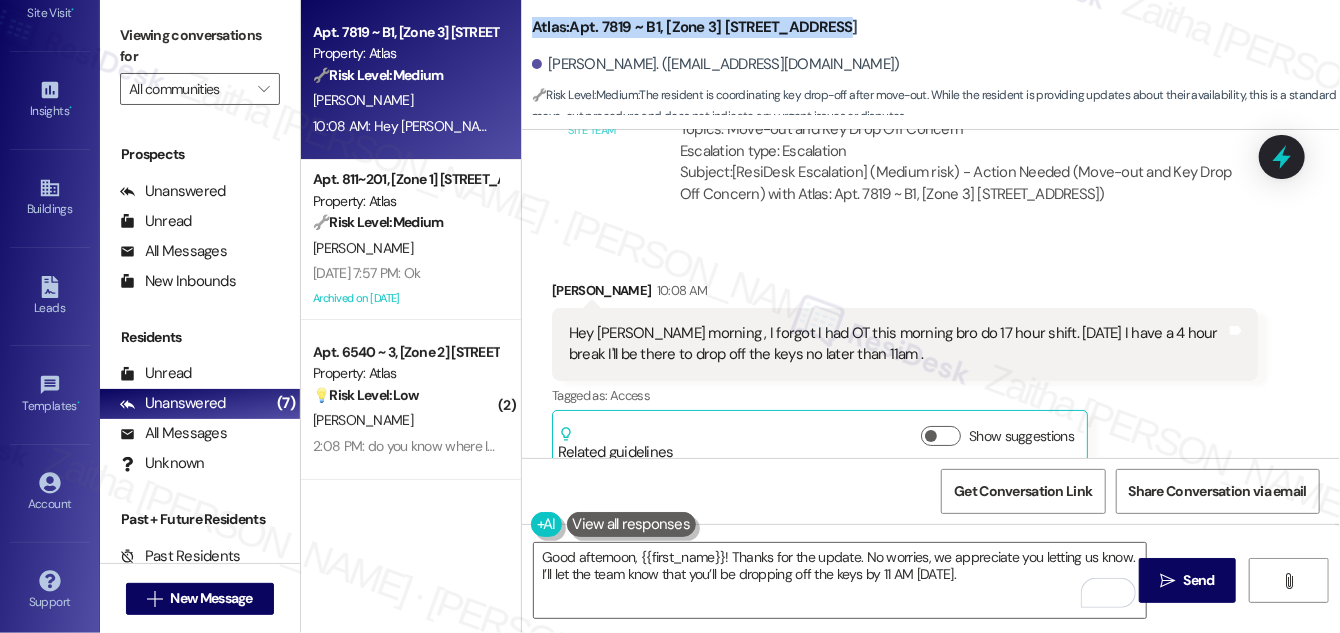click on "Atlas:  Apt. 7819 ~ B1, [Zone 3] [STREET_ADDRESS][GEOGRAPHIC_DATA]. ([EMAIL_ADDRESS][DOMAIN_NAME])   🔧  Risk Level:  Medium :  The resident is coordinating key drop-off after move-out. While the resident is providing updates about their availability, this is a standard move-out procedure and does not indicate any urgent issues or disputes." at bounding box center (936, 60) 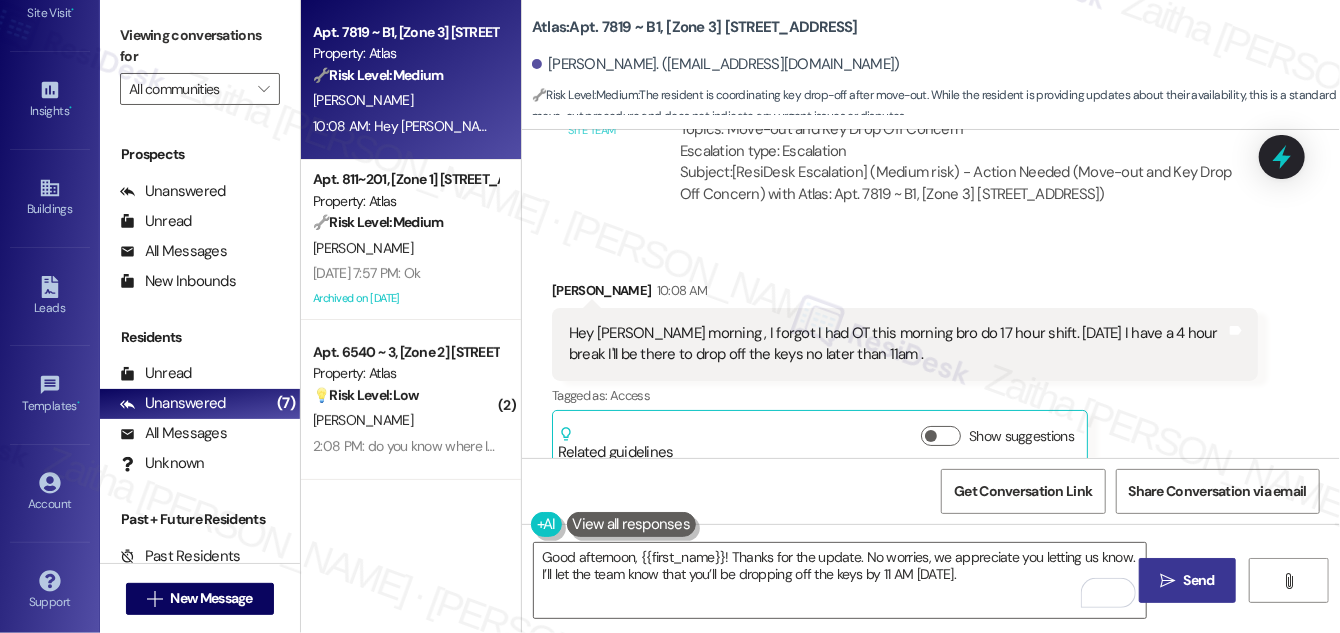 click on "Send" at bounding box center [1199, 580] 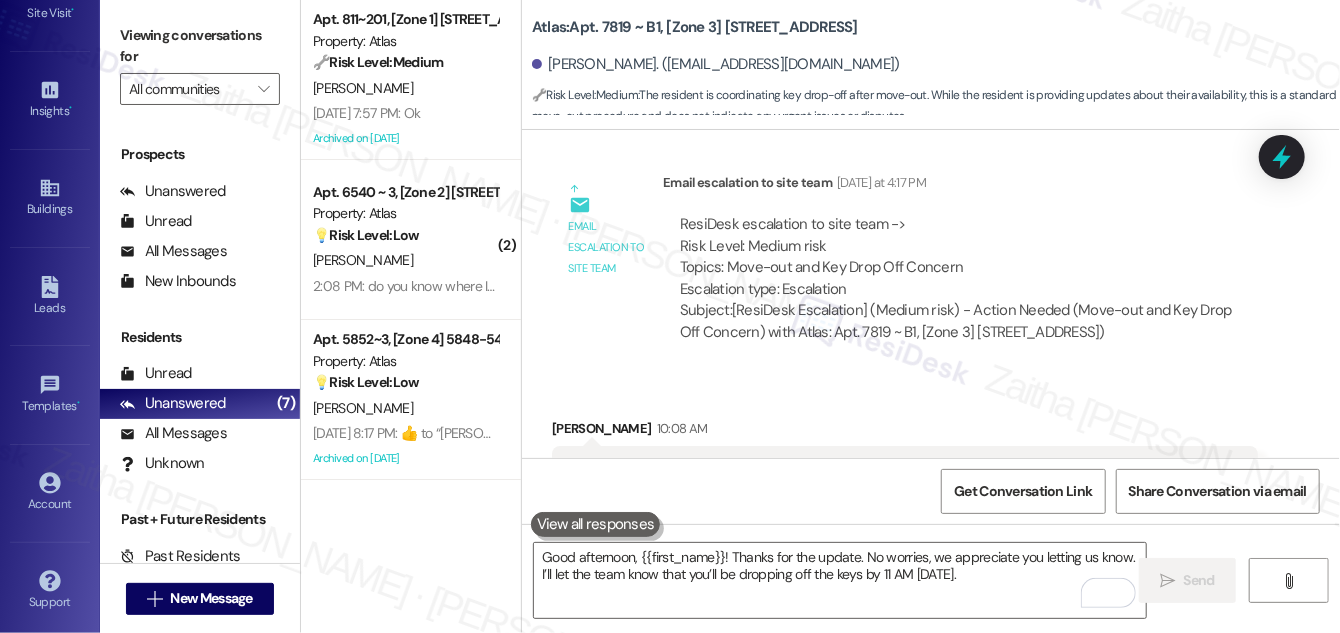 scroll, scrollTop: 7161, scrollLeft: 0, axis: vertical 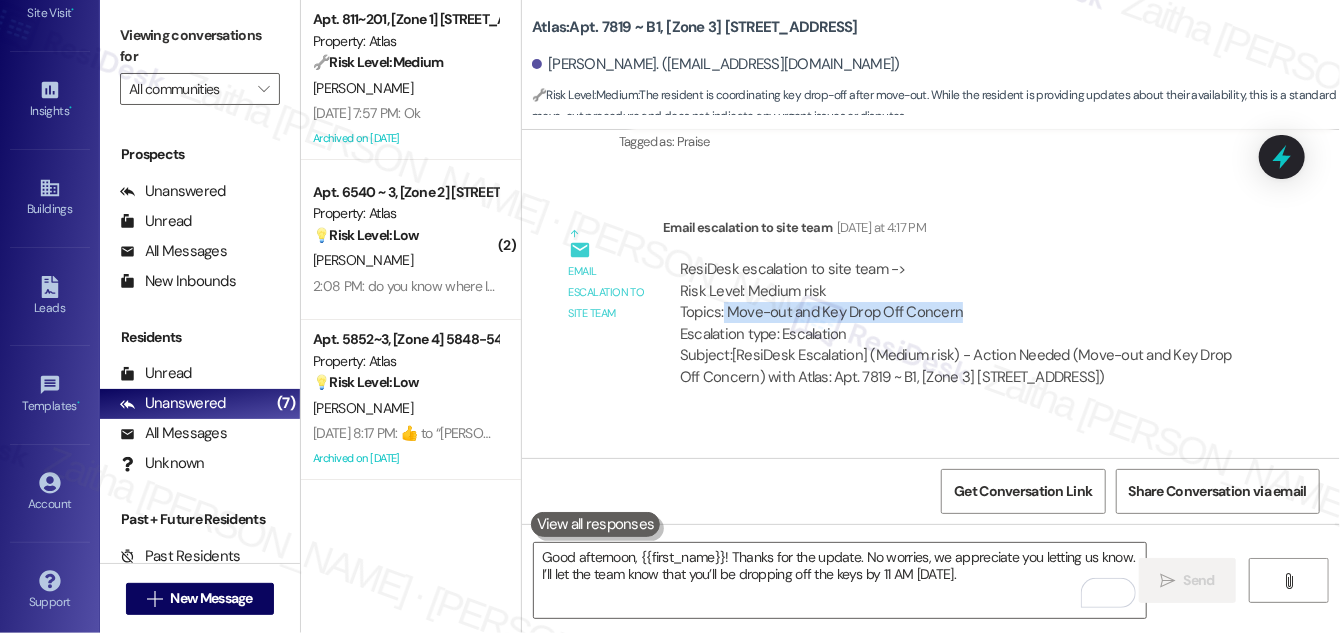 drag, startPoint x: 722, startPoint y: 282, endPoint x: 998, endPoint y: 287, distance: 276.0453 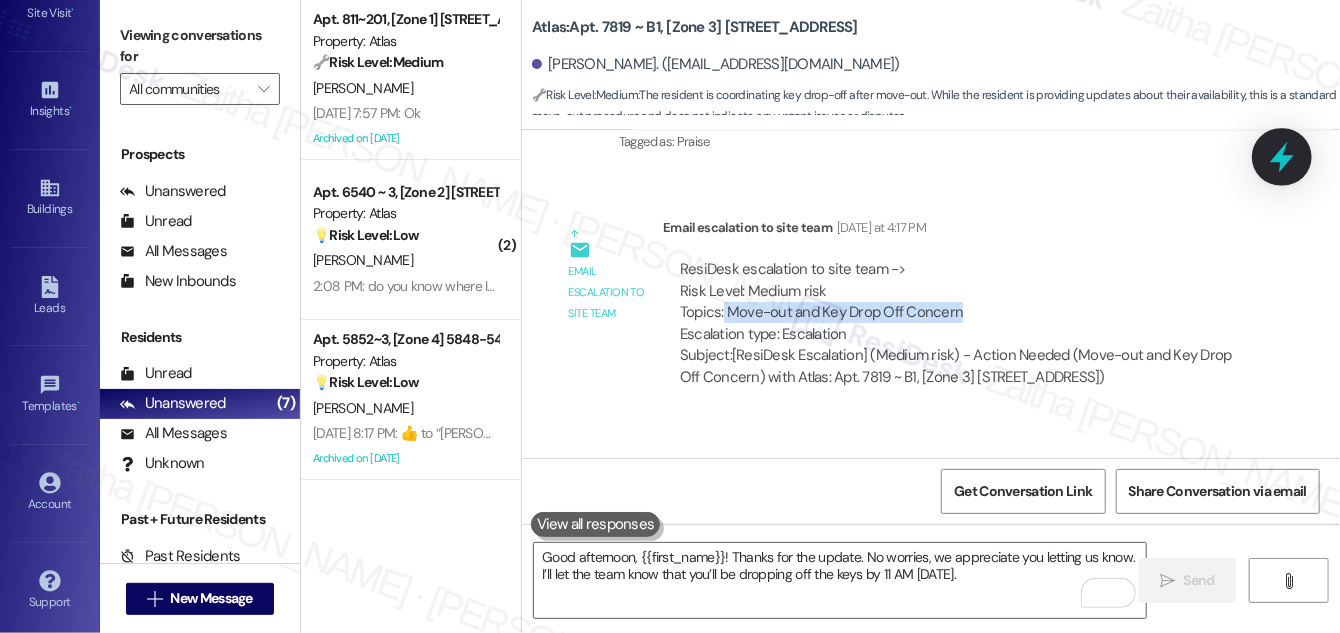 click 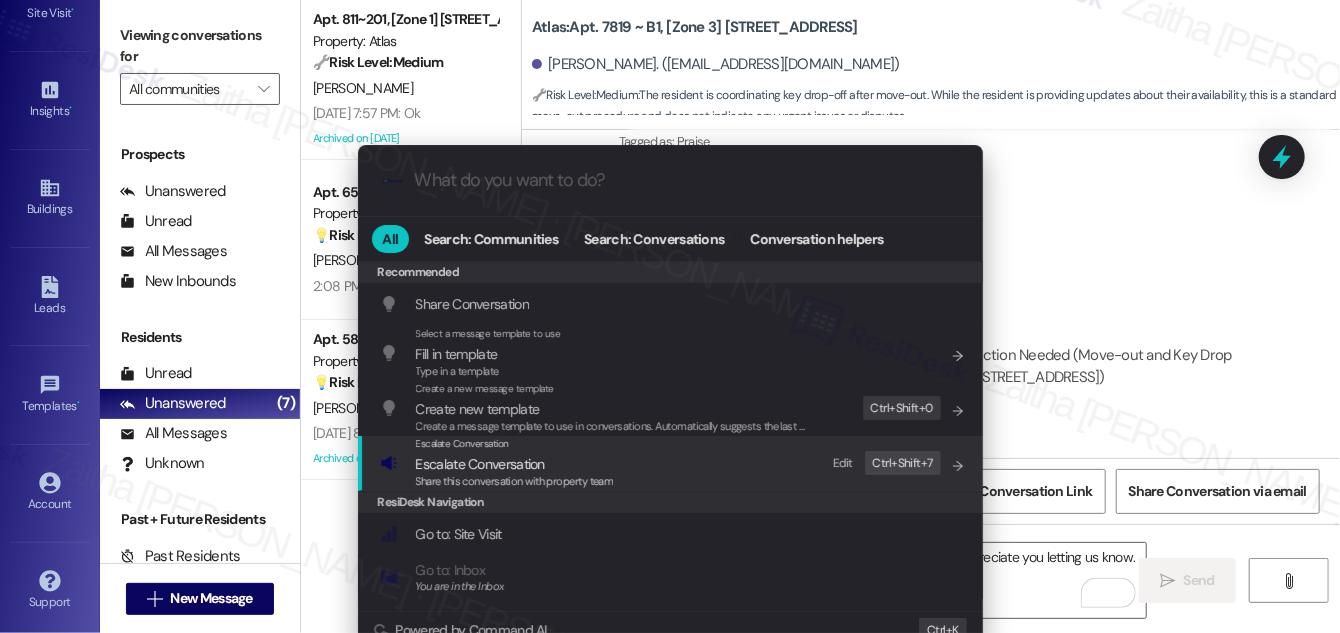 click on "Escalate Conversation" at bounding box center (480, 464) 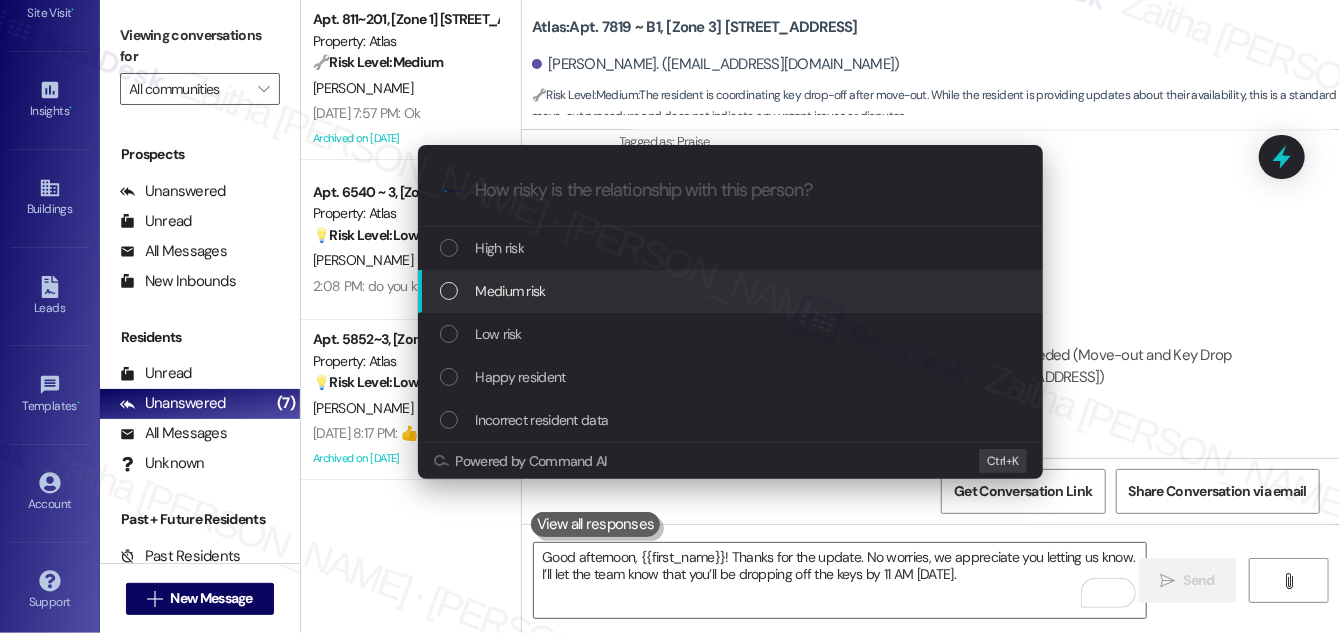 click on "Medium risk" at bounding box center (732, 291) 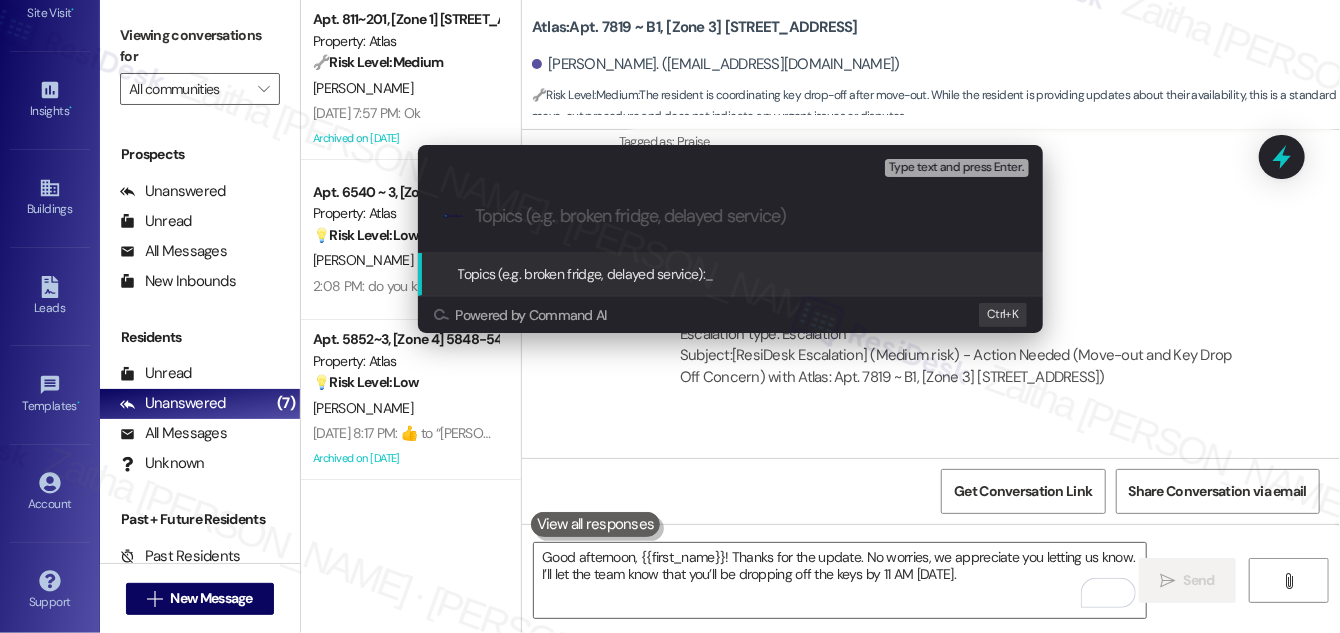 paste on "Move-out and Key Drop Off Concern" 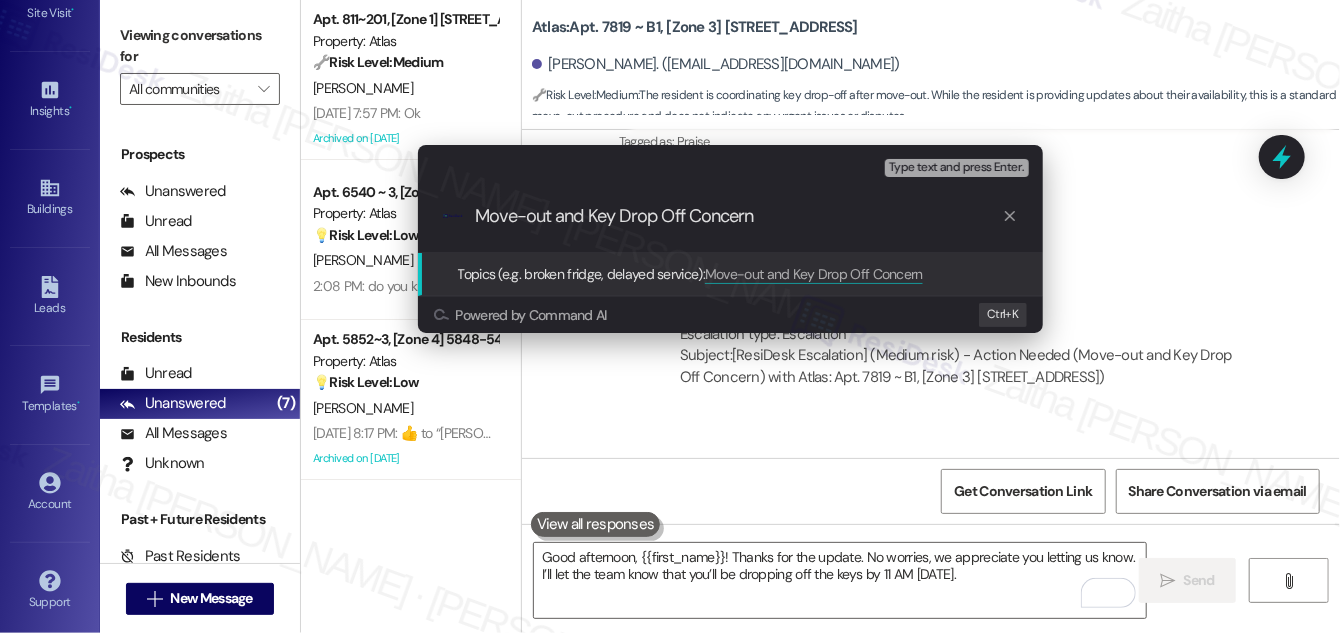 click on "Move-out and Key Drop Off Concern" at bounding box center [738, 216] 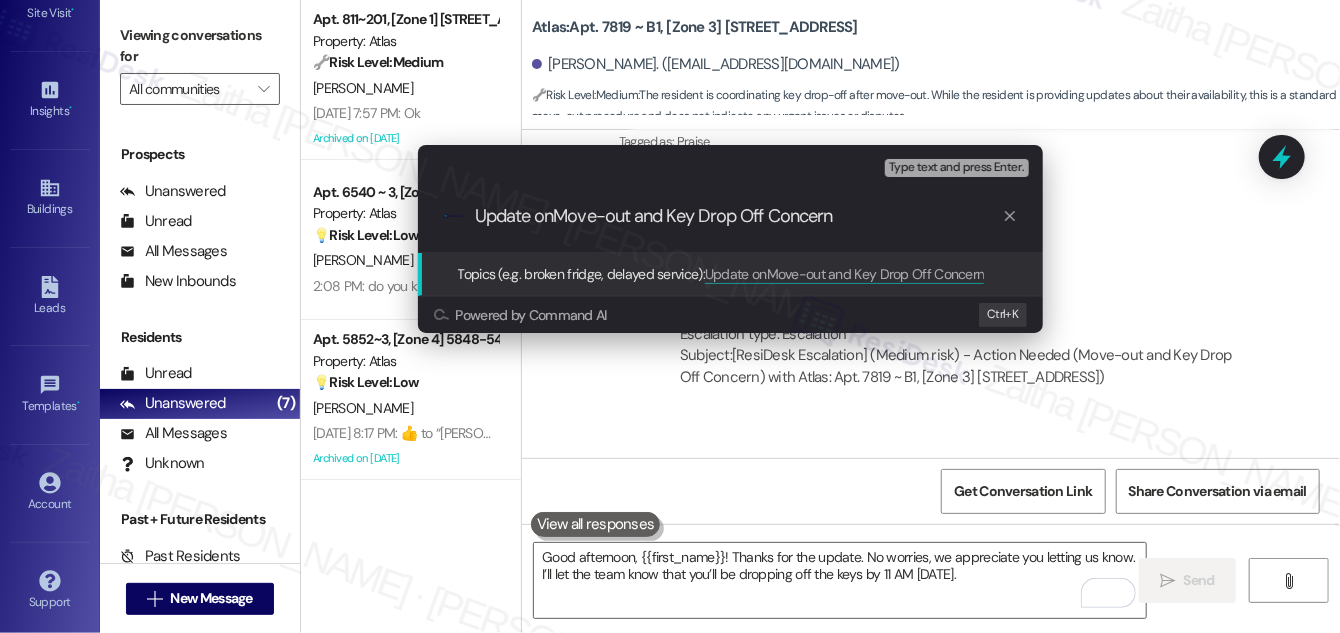 type on "Update on Move-out and Key Drop Off Concern" 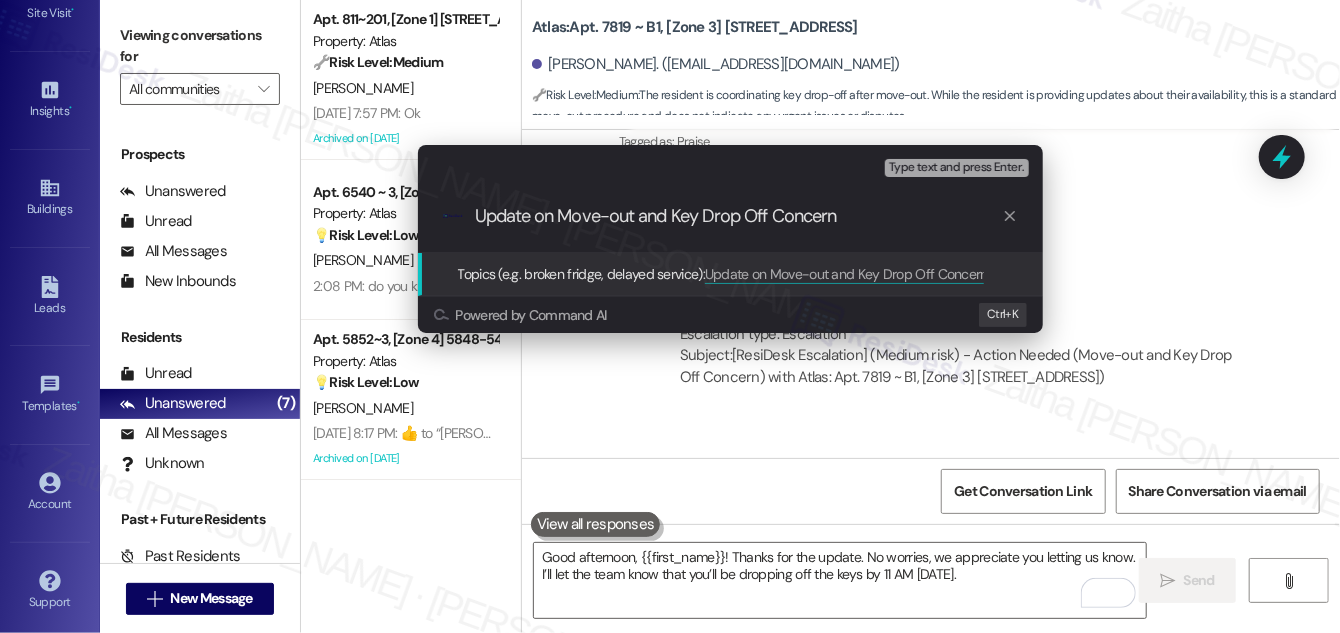 type 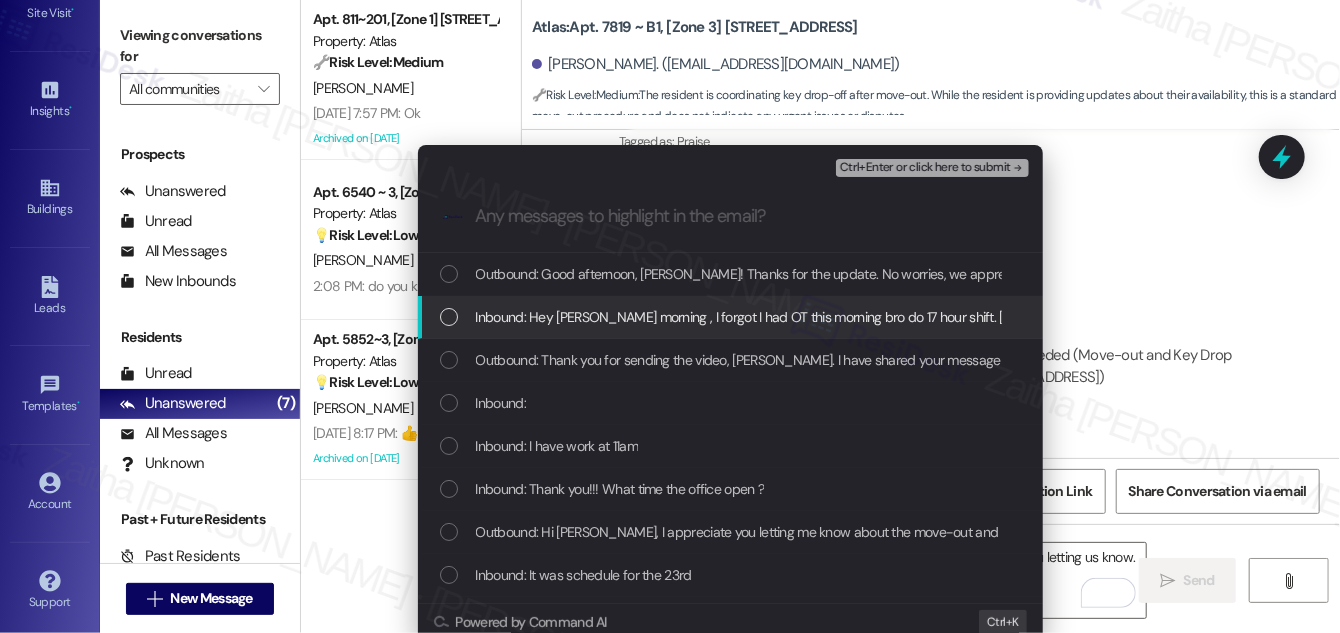 click at bounding box center [449, 317] 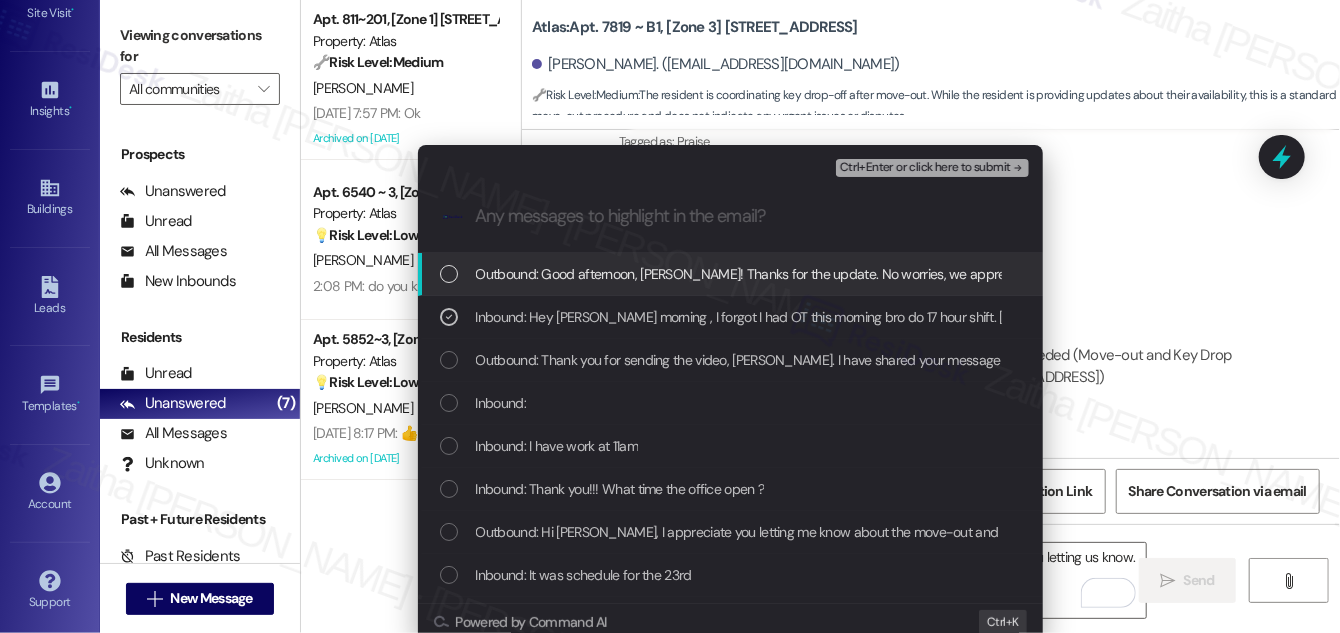 click on "Ctrl+Enter or click here to submit" at bounding box center [925, 168] 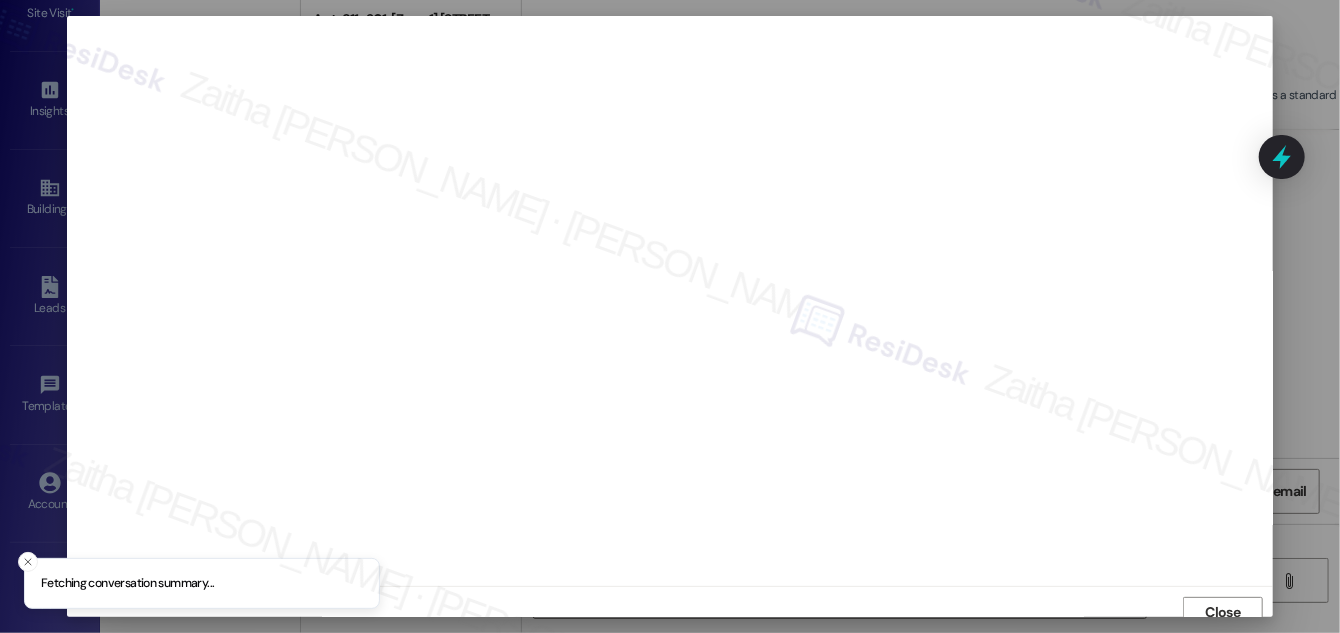 scroll, scrollTop: 11, scrollLeft: 0, axis: vertical 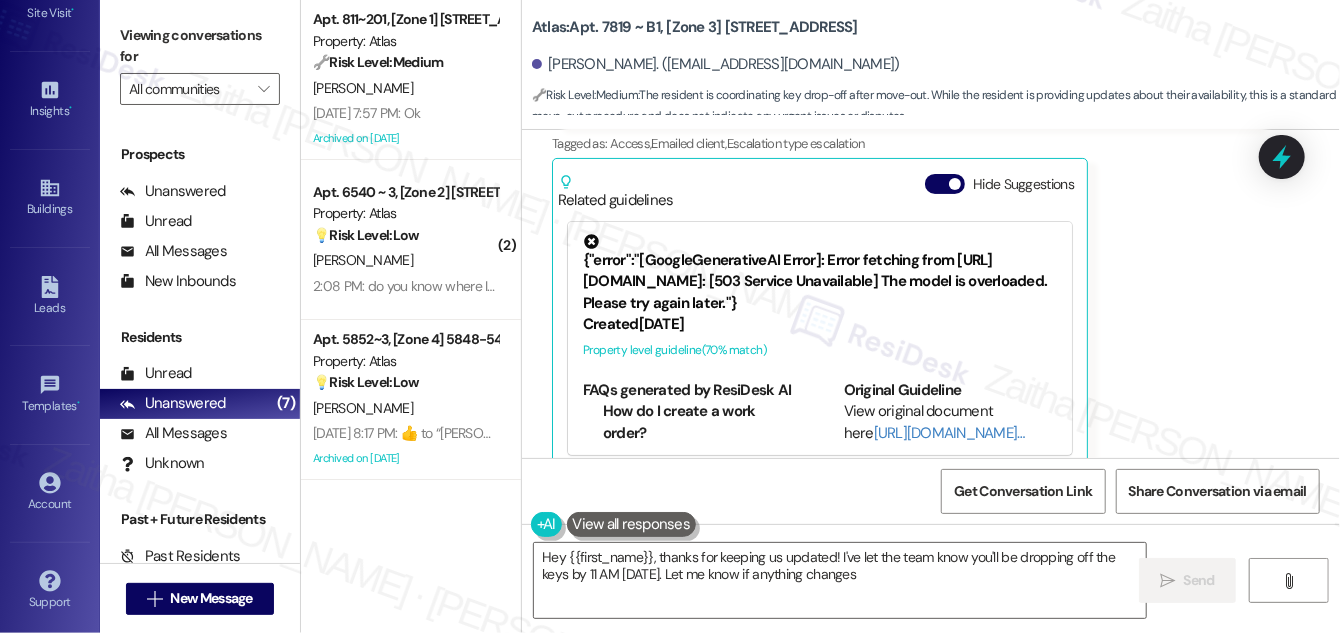 type on "Hey {{first_name}}, thanks for keeping us updated! I've let the team know you'll be dropping off the keys by 11 AM [DATE]. Let me know if anything changes!" 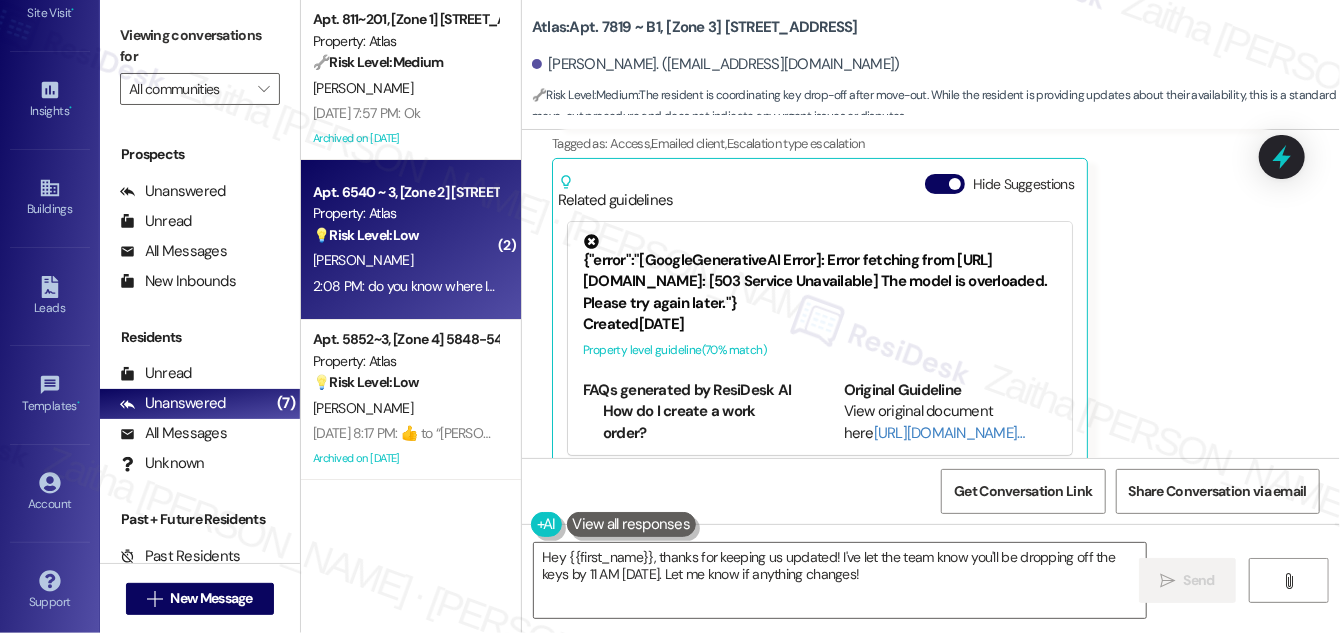 click on "[PERSON_NAME]" at bounding box center (405, 260) 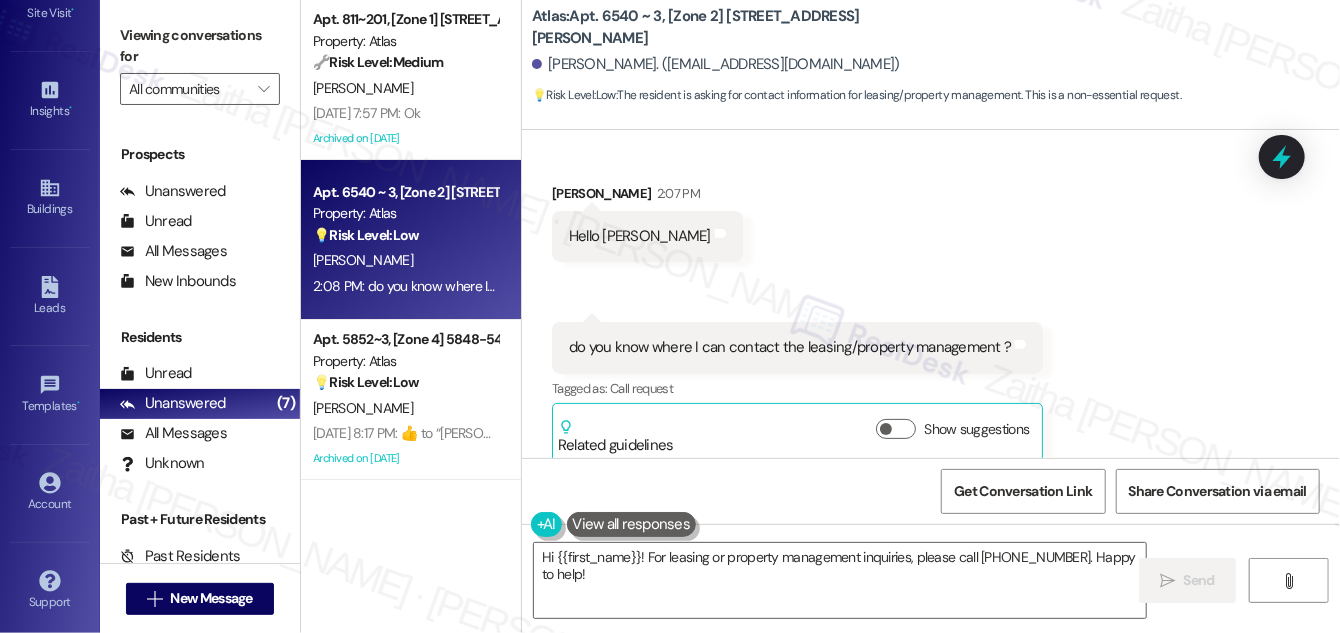 scroll, scrollTop: 146, scrollLeft: 0, axis: vertical 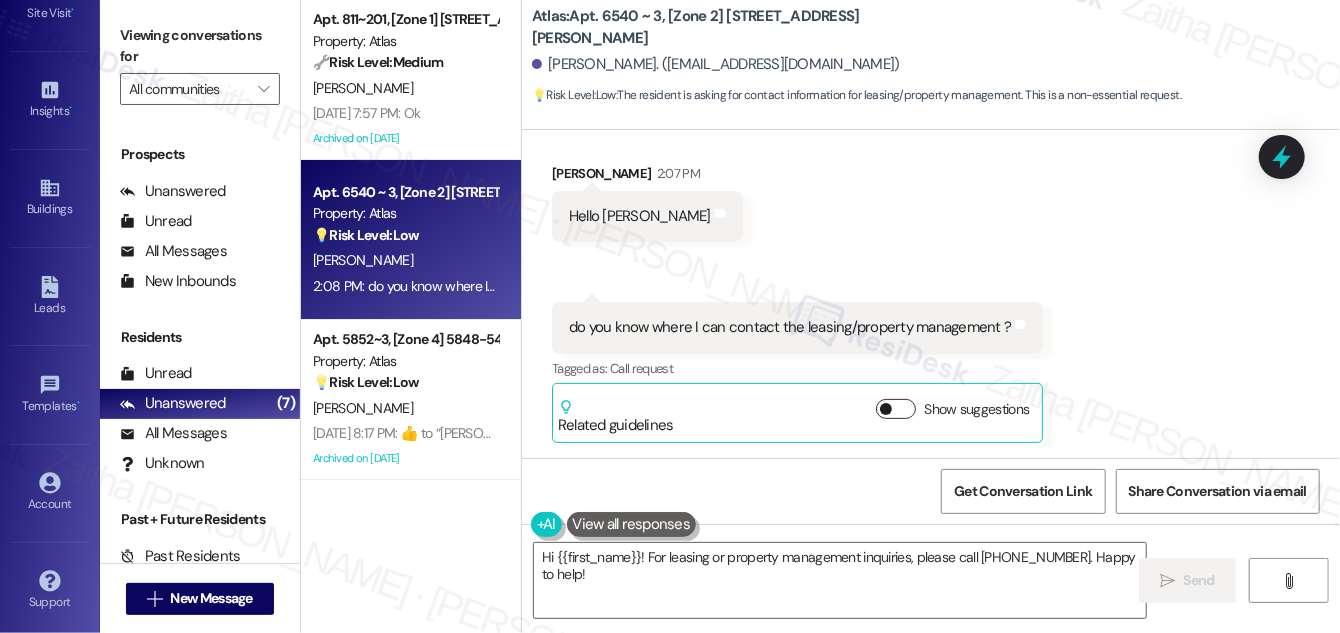 click on "Show suggestions" at bounding box center (896, 409) 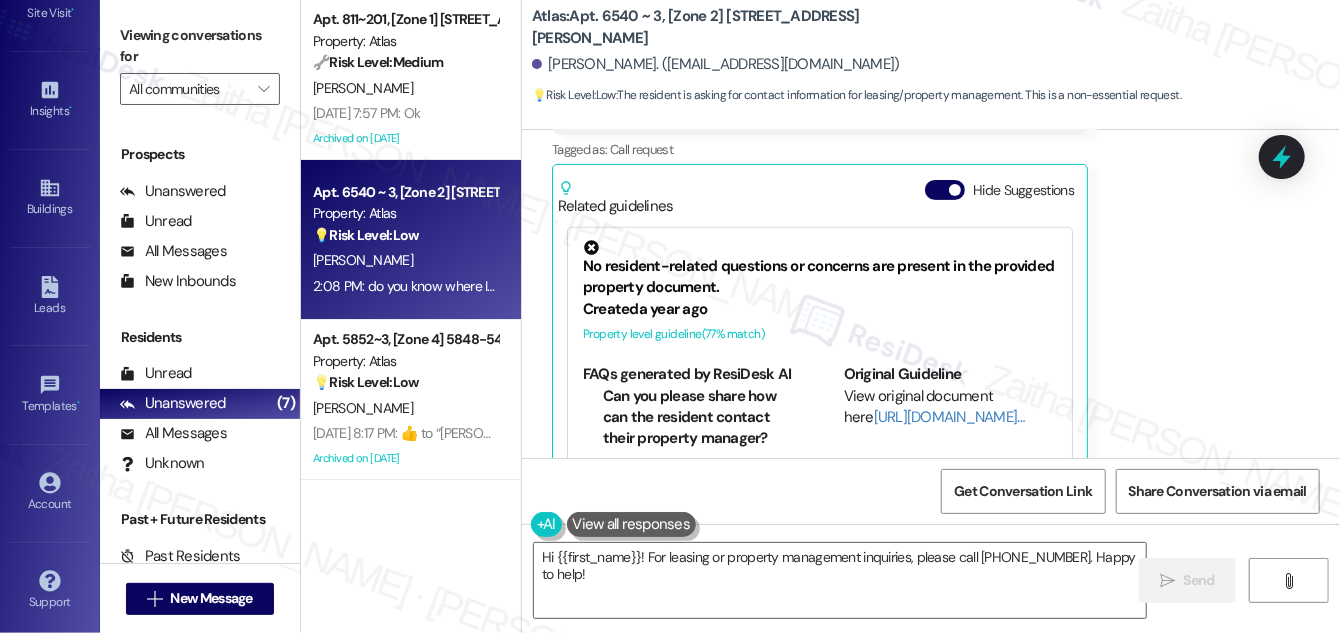 scroll, scrollTop: 399, scrollLeft: 0, axis: vertical 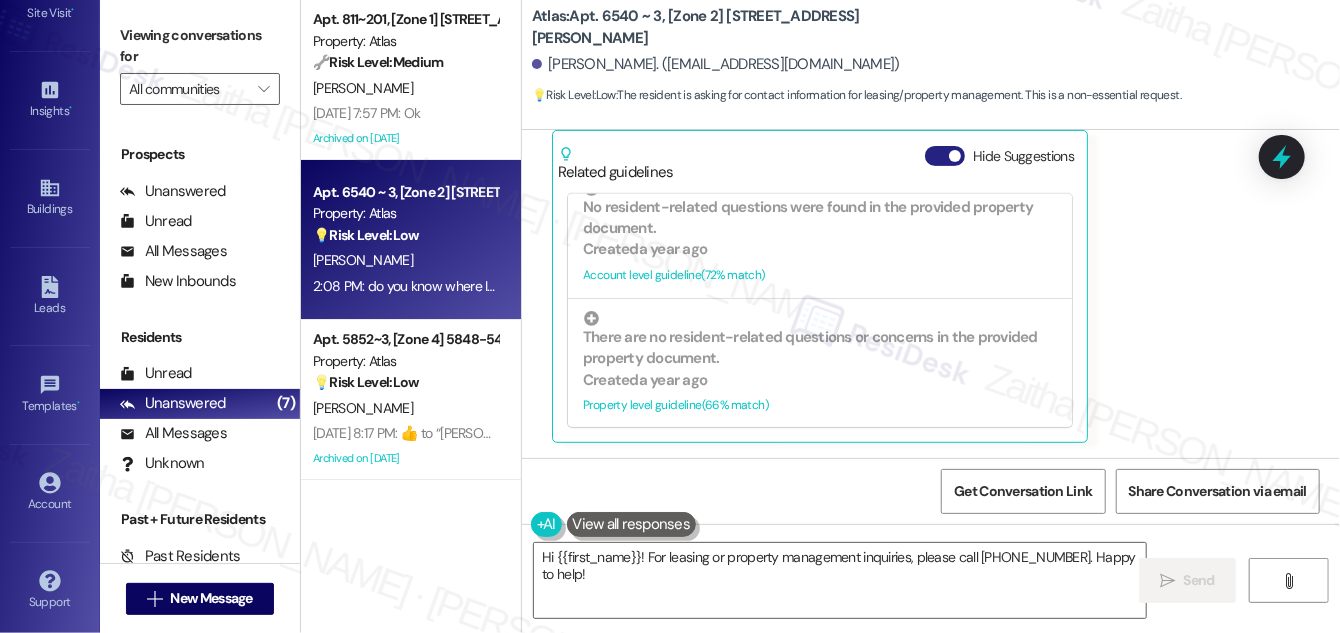 click on "Hide Suggestions" at bounding box center (945, 156) 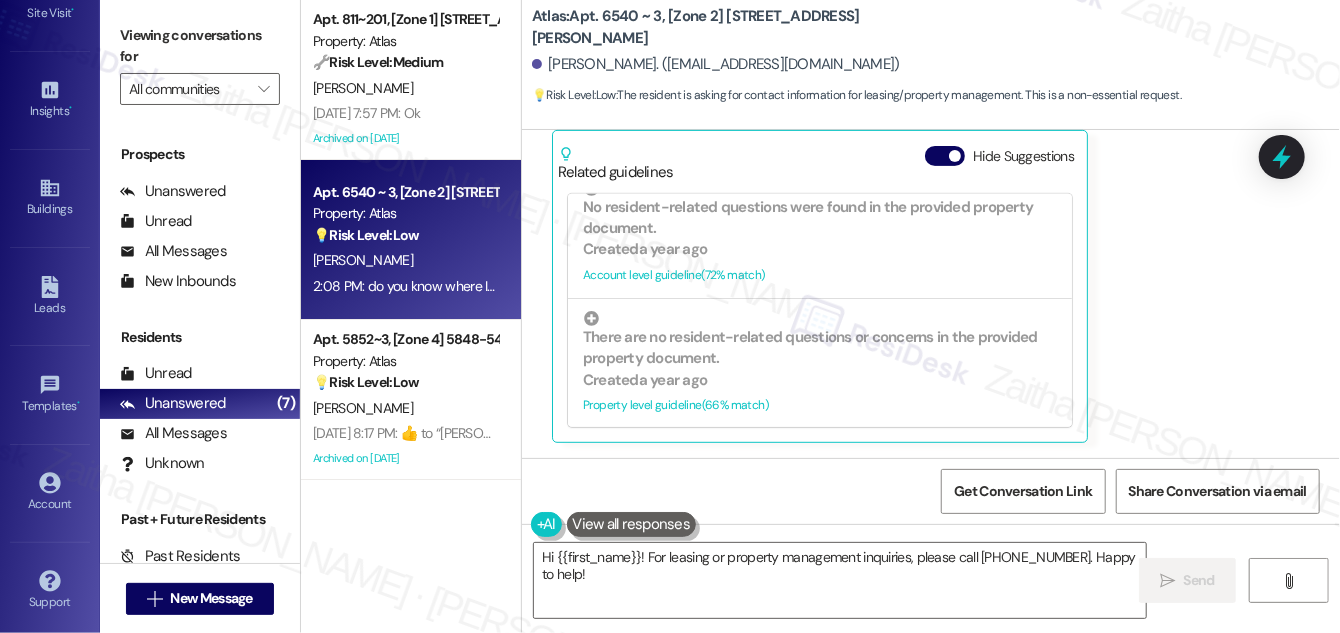 scroll, scrollTop: 146, scrollLeft: 0, axis: vertical 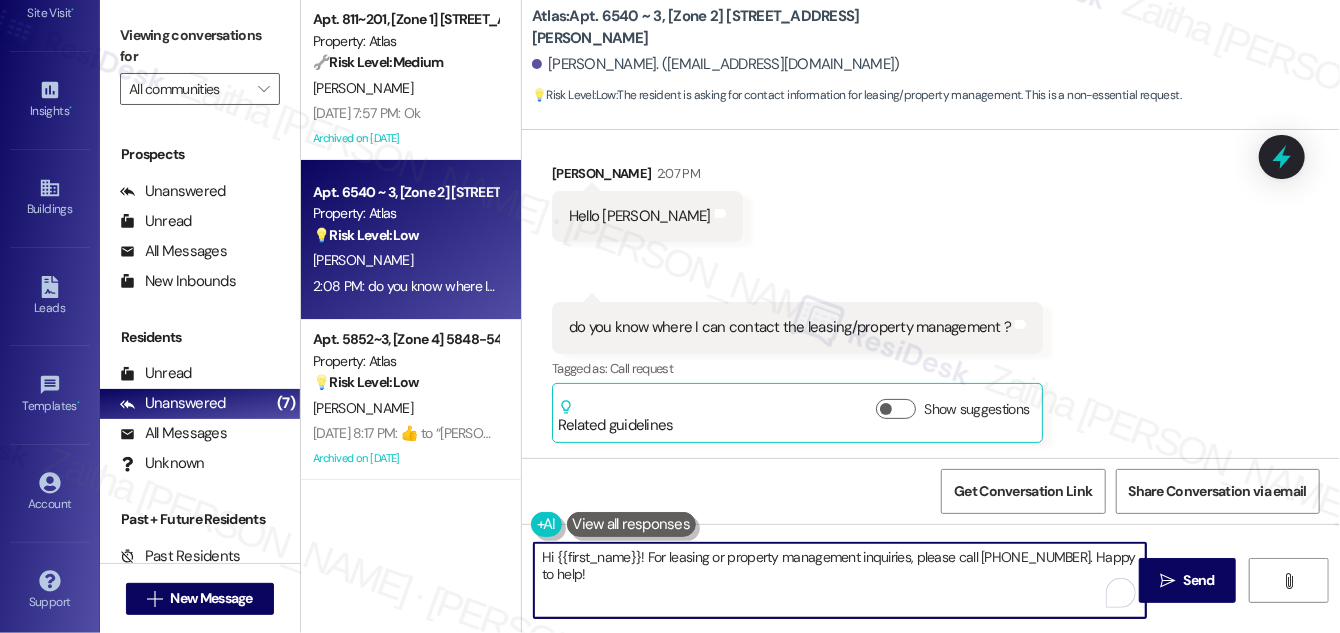 drag, startPoint x: 637, startPoint y: 556, endPoint x: 659, endPoint y: 585, distance: 36.40055 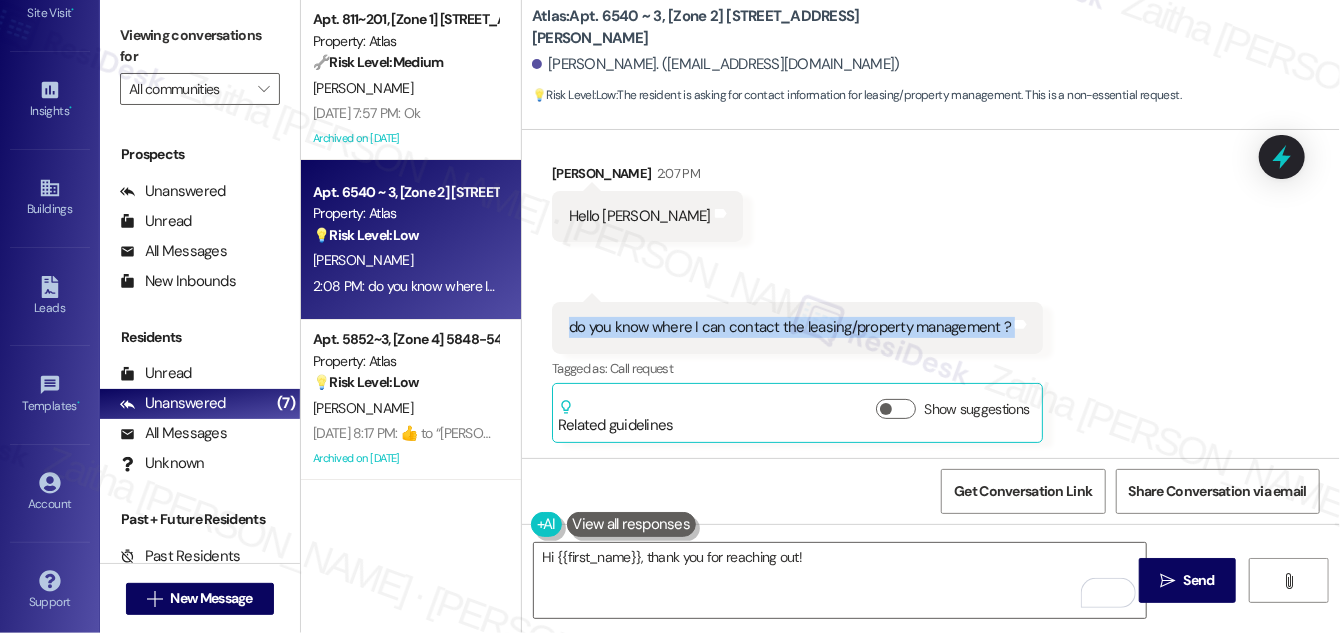 drag, startPoint x: 559, startPoint y: 327, endPoint x: 1026, endPoint y: 337, distance: 467.10706 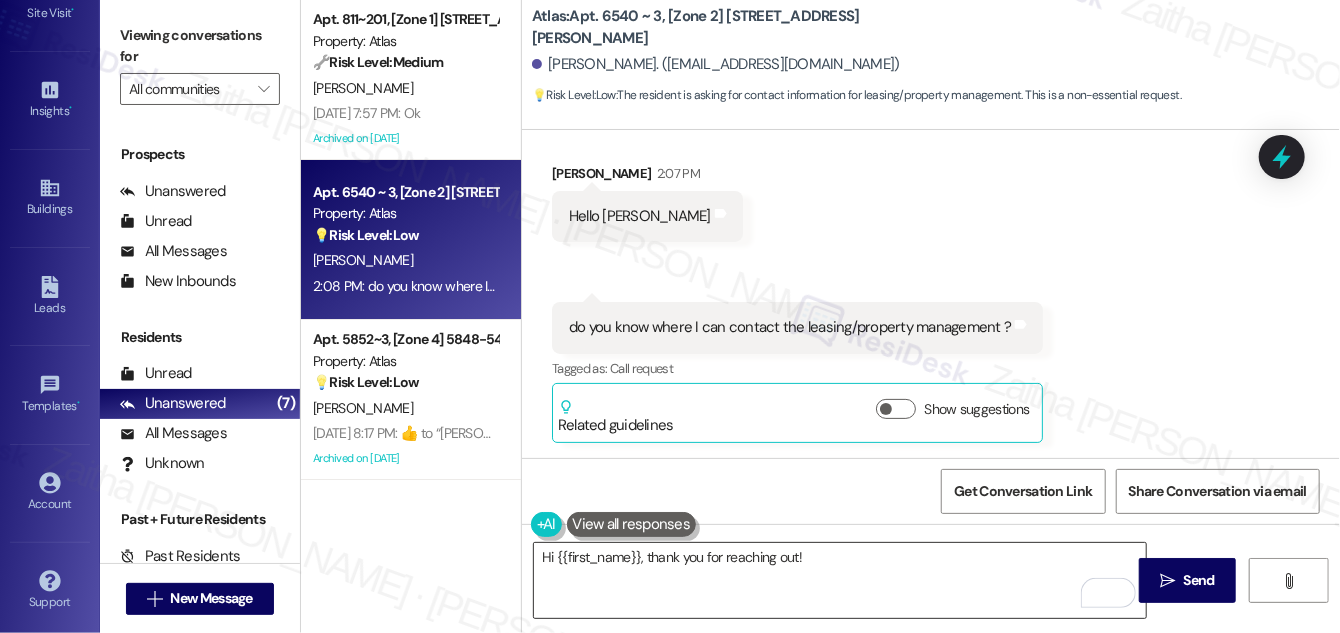 click on "Hi {{first_name}}, thank you for reaching out!" at bounding box center [840, 580] 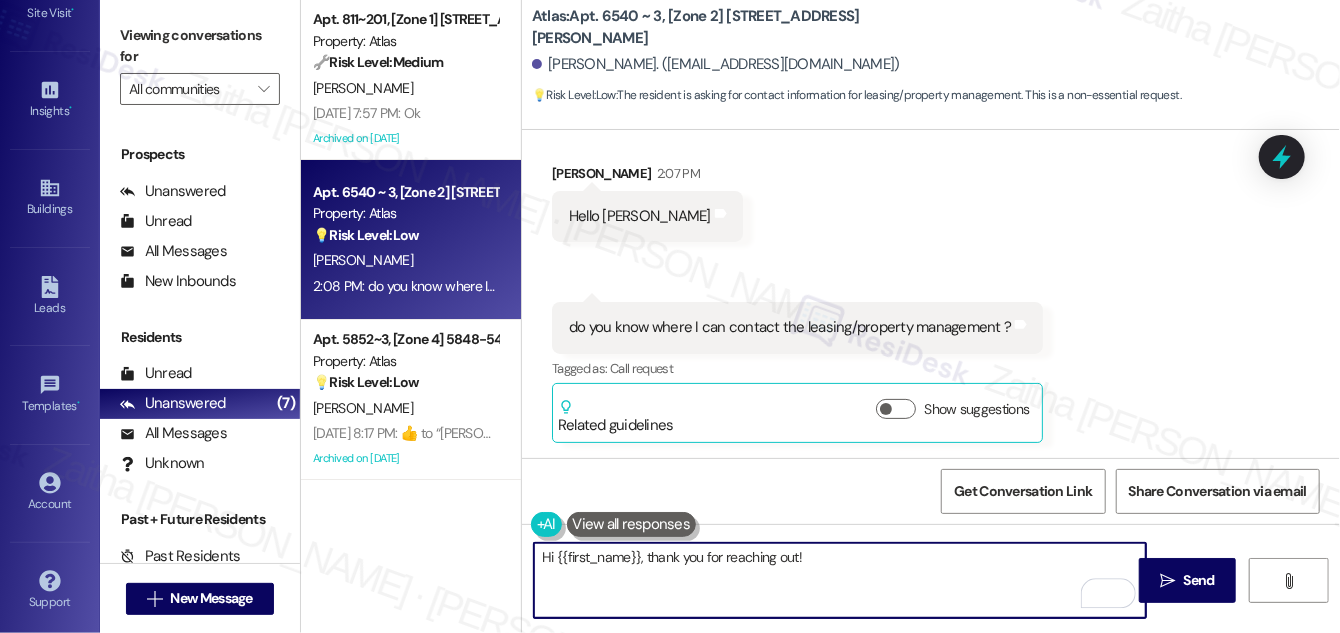 paste on "I’ll check with the team and get back to you shortly regarding the best contact for leasing or property management." 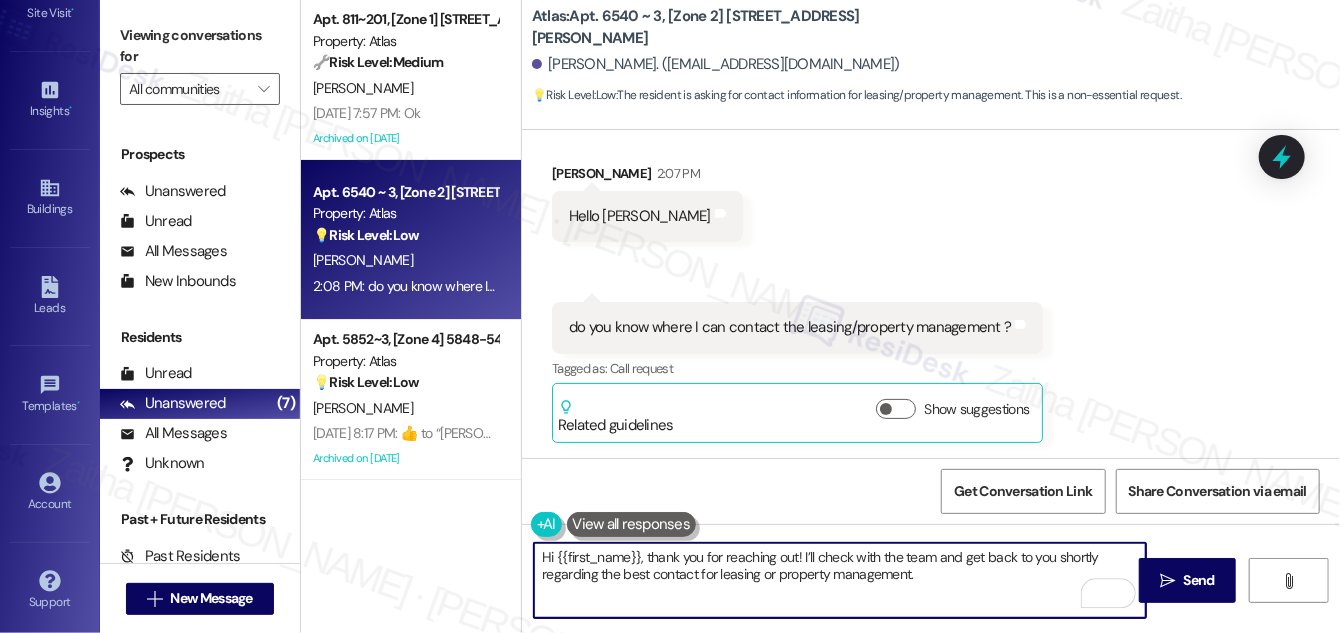click on "Hi {{first_name}}, thank you for reaching out! I’ll check with the team and get back to you shortly regarding the best contact for leasing or property management." at bounding box center (840, 580) 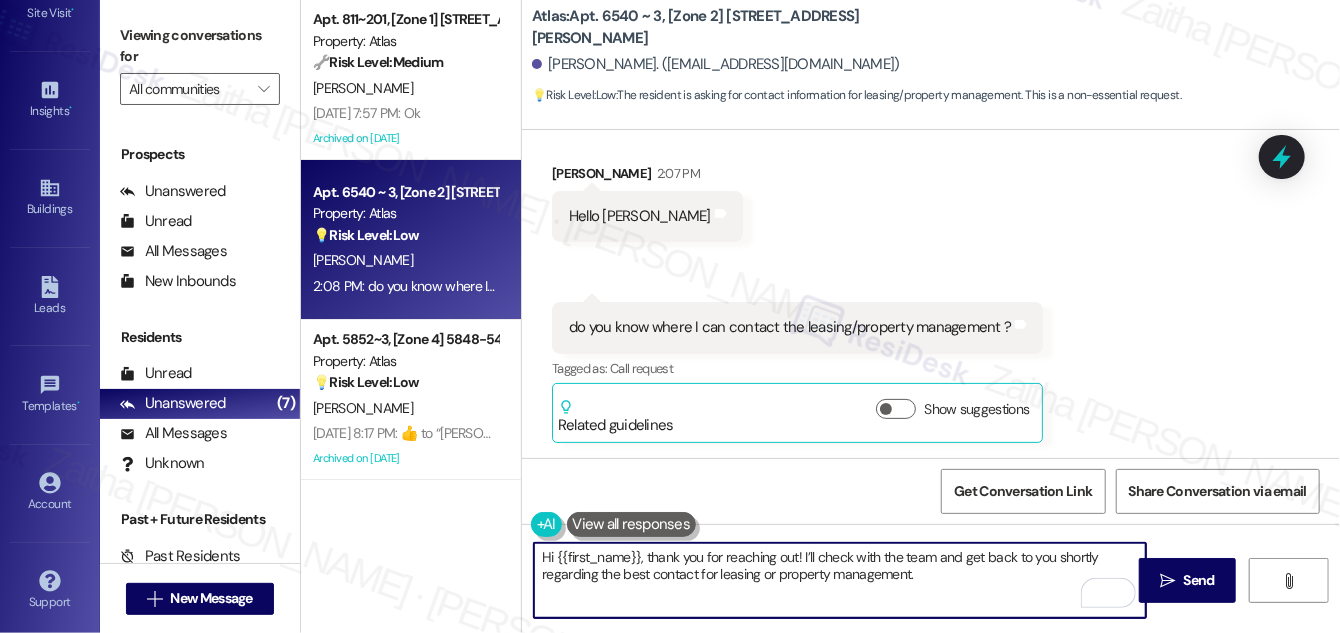 click on "Hi {{first_name}}, thank you for reaching out! I’ll check with the team and get back to you shortly regarding the best contact for leasing or property management." at bounding box center (840, 580) 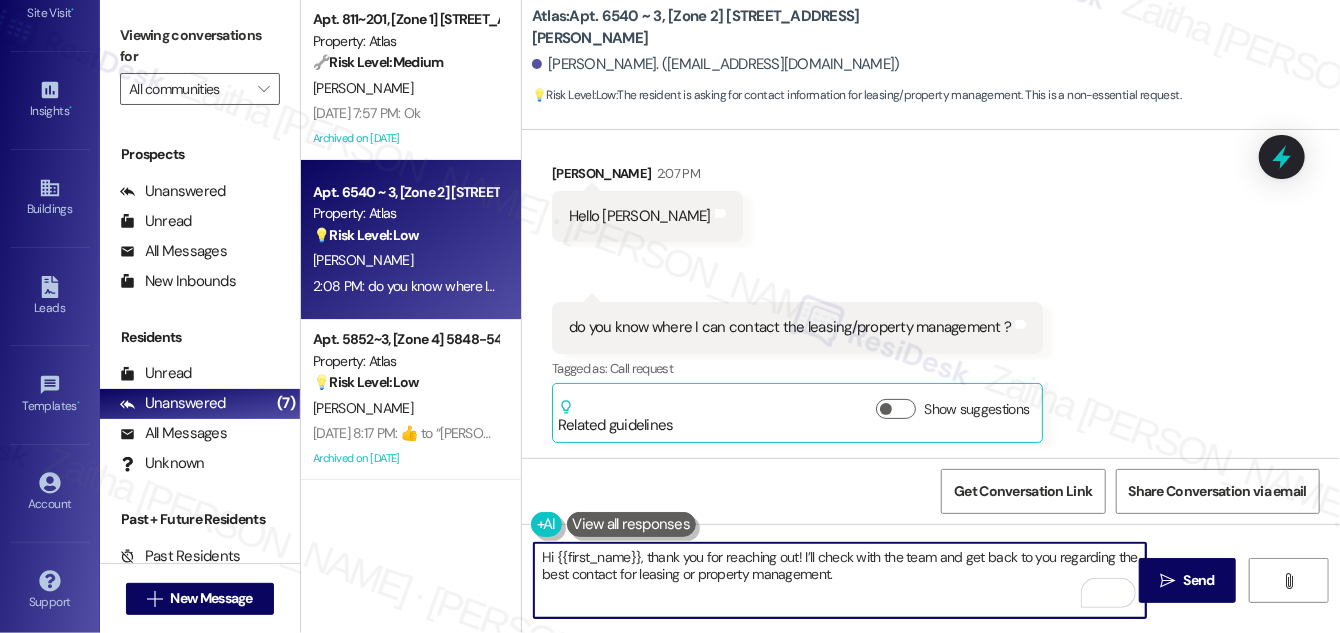 click on "Hi {{first_name}}, thank you for reaching out! I’ll check with the team and get back to you regarding the best contact for leasing or property management." at bounding box center [840, 580] 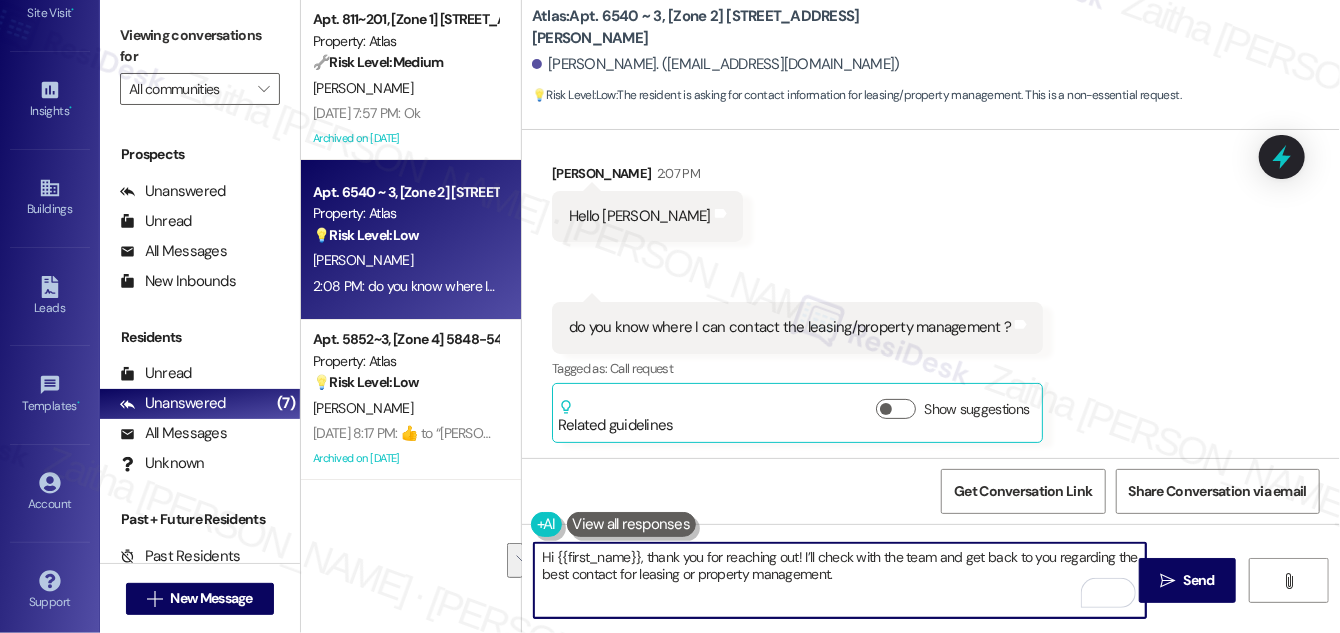 drag, startPoint x: 802, startPoint y: 557, endPoint x: 864, endPoint y: 573, distance: 64.03124 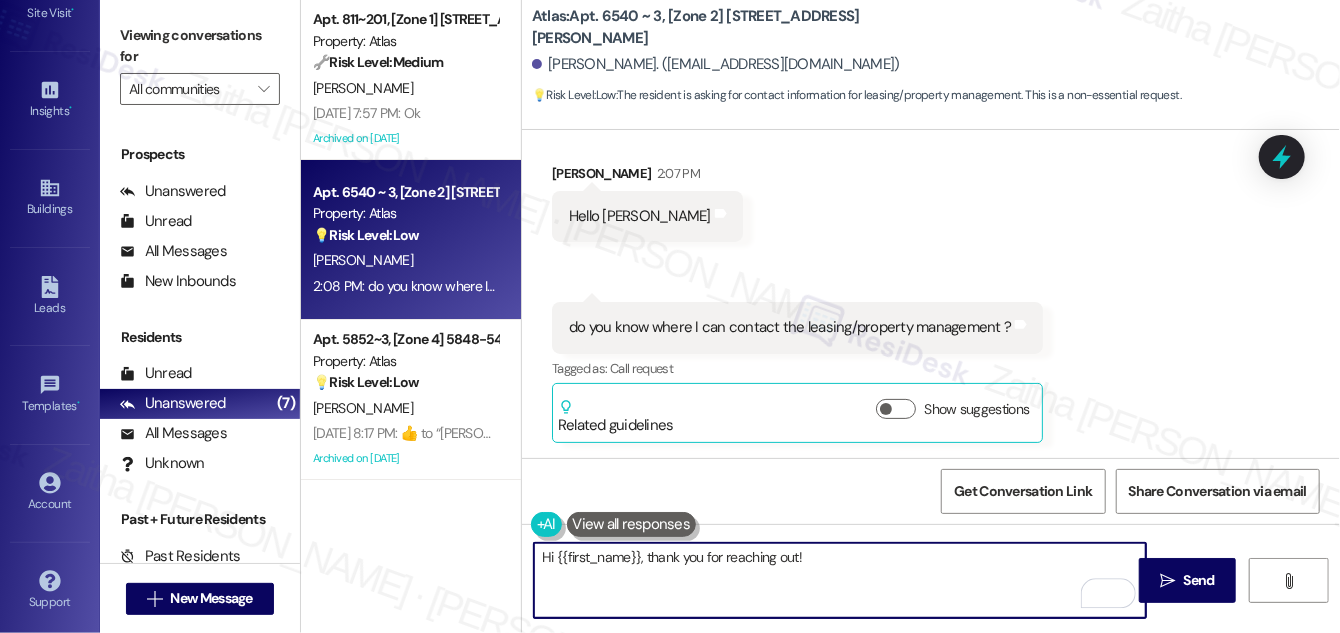 paste on "Just to help me point you in the right direction, are you looking to speak with someone about a specific issue, or is it a general inquiry?" 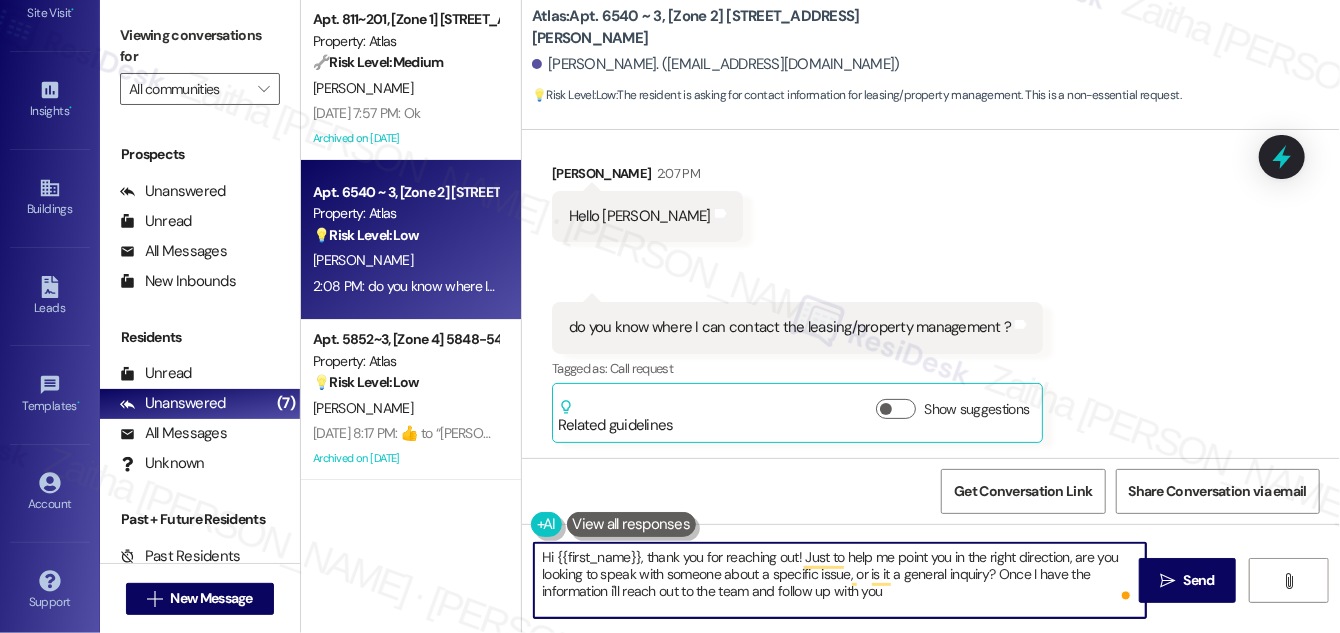 type on "Hi {{first_name}}, thank you for reaching out! Just to help me point you in the right direction, are you looking to speak with someone about a specific issue, or is it a general inquiry? Once I have the information i'll reach out to the team and follow up with you." 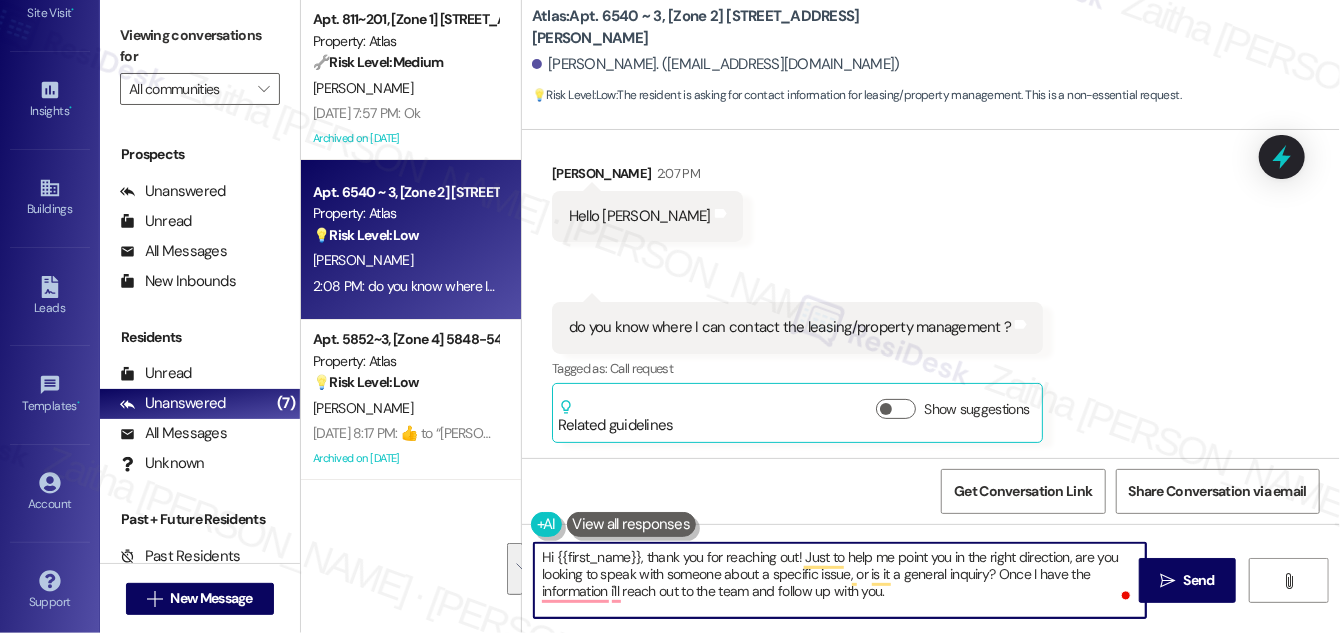 drag, startPoint x: 536, startPoint y: 552, endPoint x: 941, endPoint y: 602, distance: 408.07474 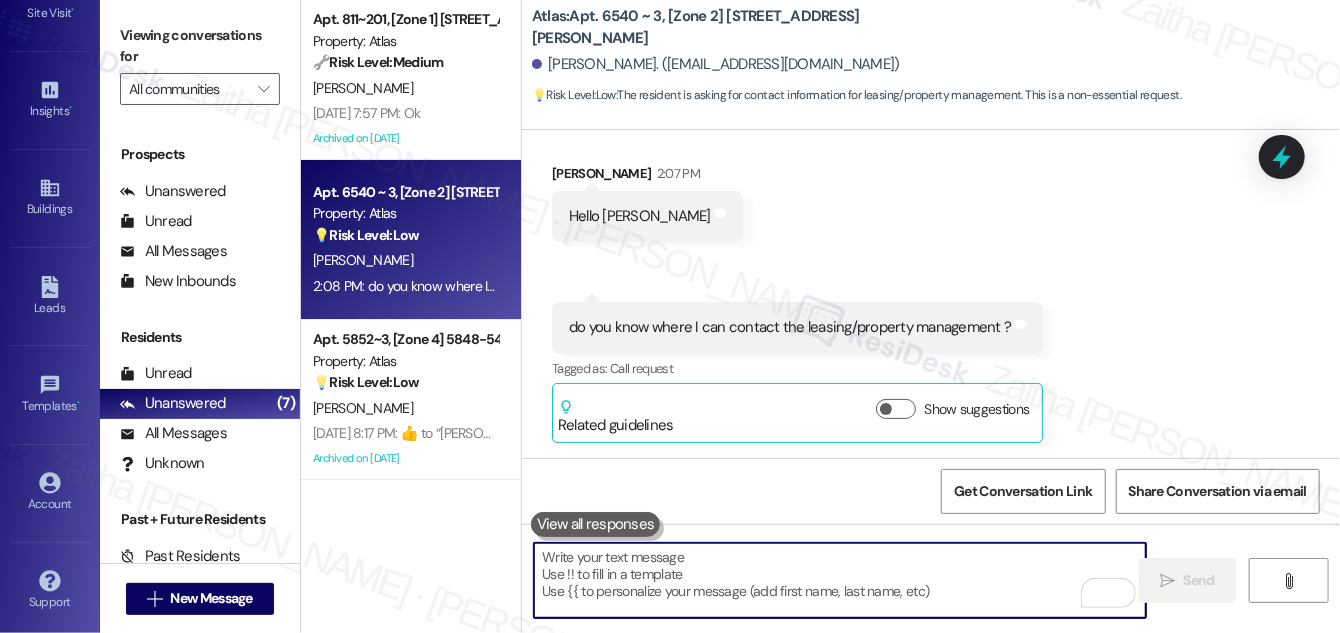 paste on "Hi {{first_name}}," 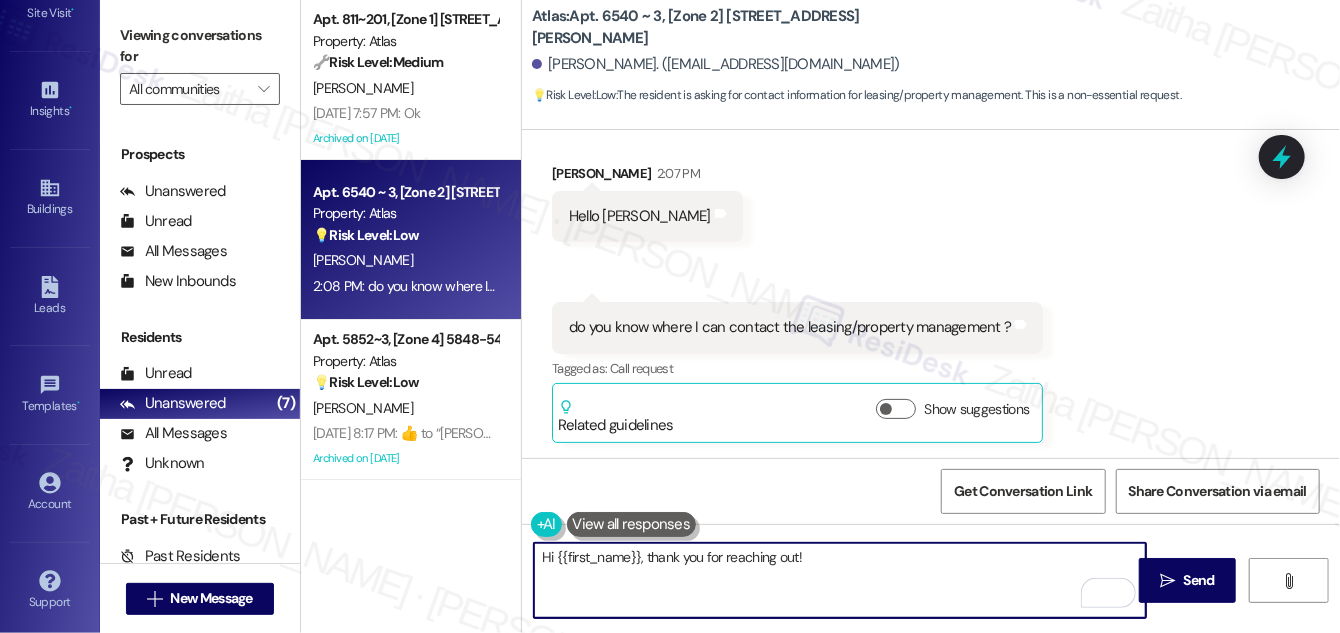 paste on "I’d be happy to help get you connected. Just to make sure I point you in the right direction, are you looking to speak with someone about a specific issue, or is this a general inquiry? Once I have a bit more information, I’ll check with the team and follow up with you." 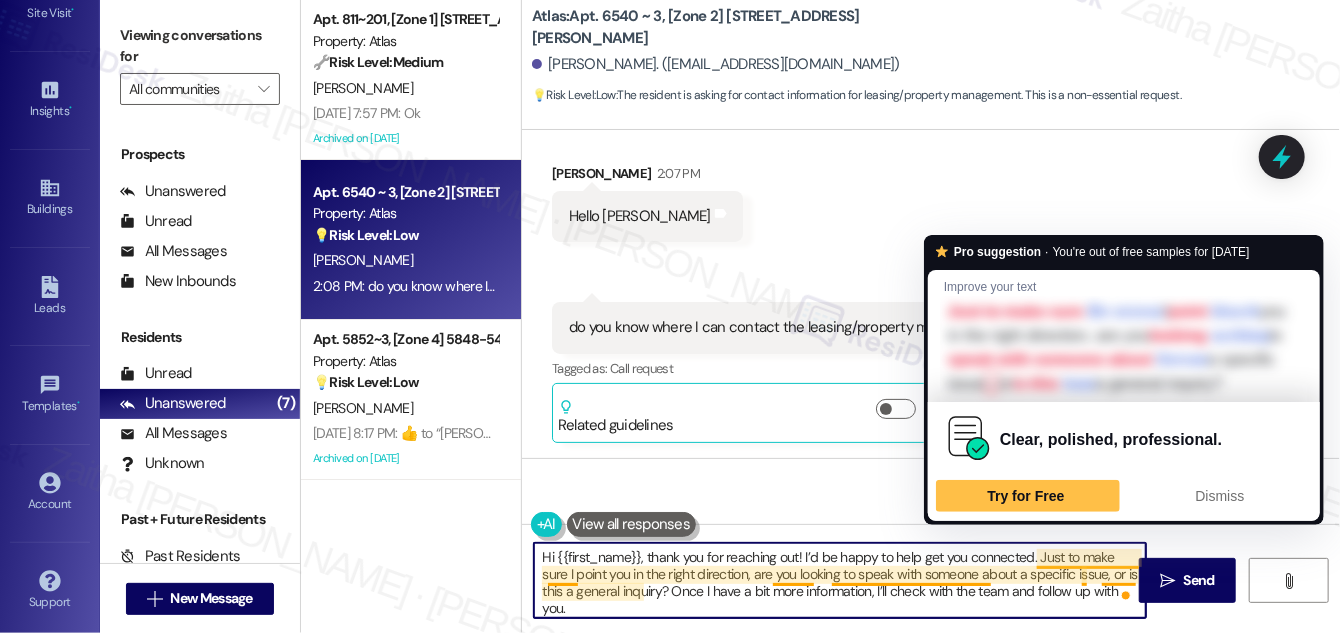 click on "Hi {{first_name}}, thank you for reaching out! I’d be happy to help get you connected. Just to make sure I point you in the right direction, are you looking to speak with someone about a specific issue, or is this a general inquiry? Once I have a bit more information, I’ll check with the team and follow up with you." at bounding box center [840, 580] 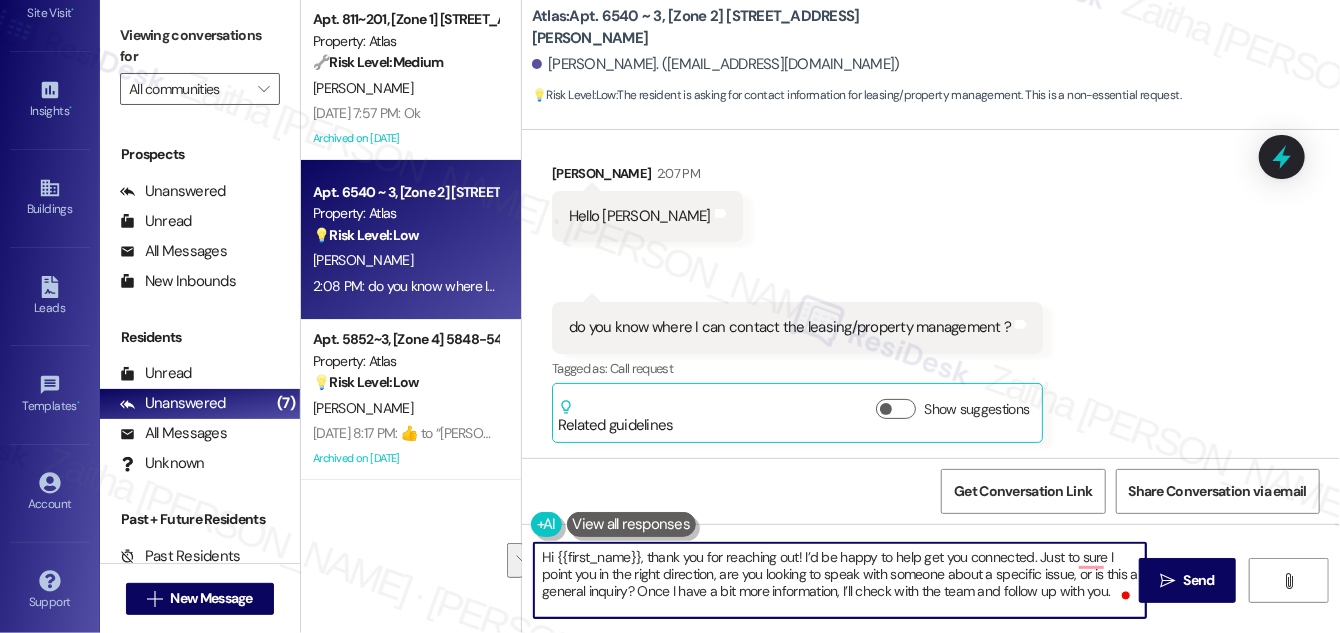 drag, startPoint x: 1035, startPoint y: 552, endPoint x: 712, endPoint y: 569, distance: 323.44705 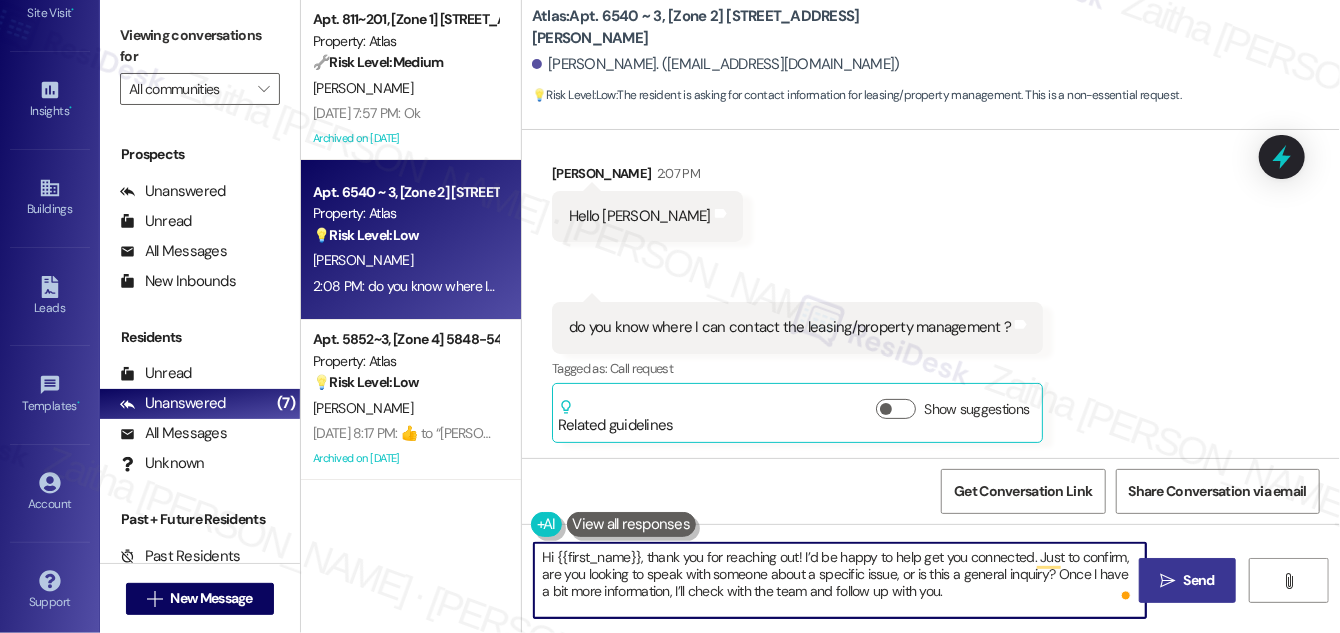 type on "Hi {{first_name}}, thank you for reaching out! I’d be happy to help get you connected. Just to confirm, are you looking to speak with someone about a specific issue, or is this a general inquiry? Once I have a bit more information, I’ll check with the team and follow up with you." 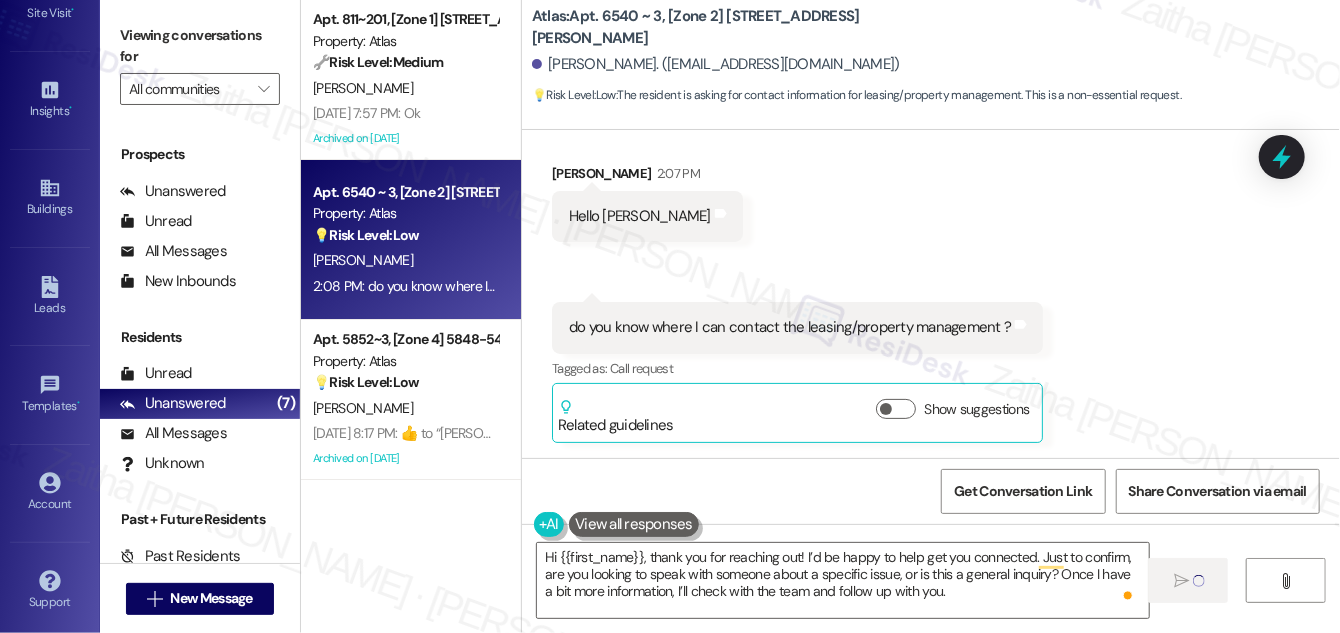 type 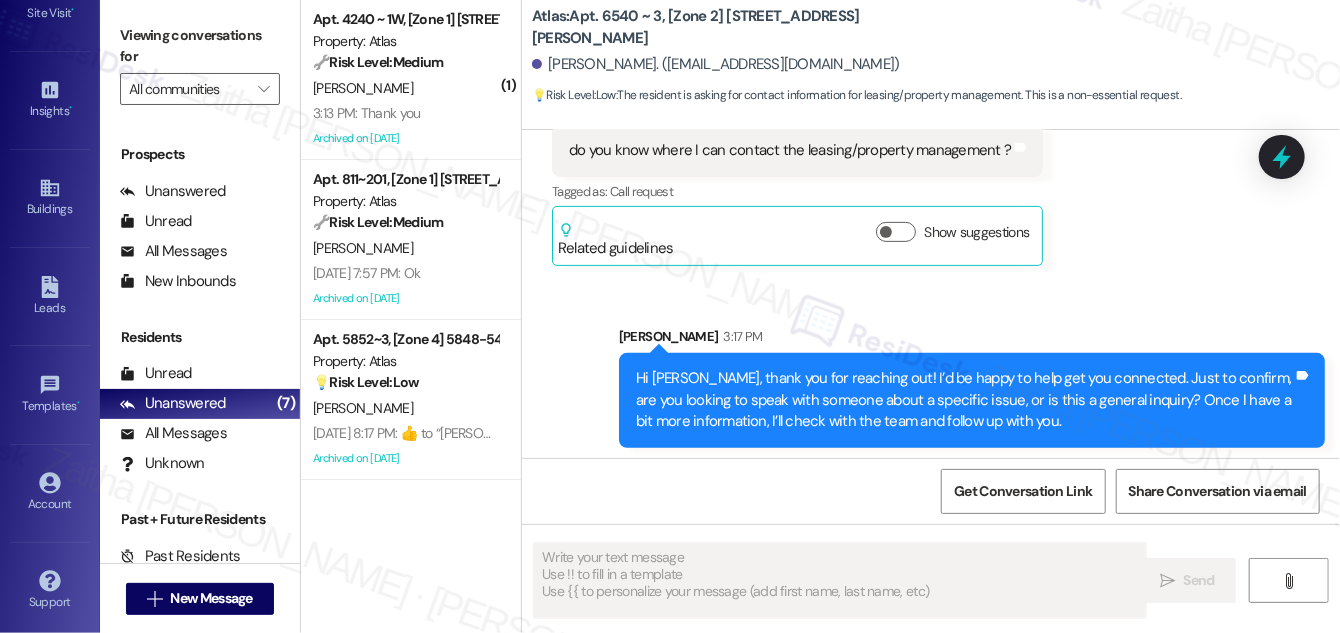 scroll, scrollTop: 328, scrollLeft: 0, axis: vertical 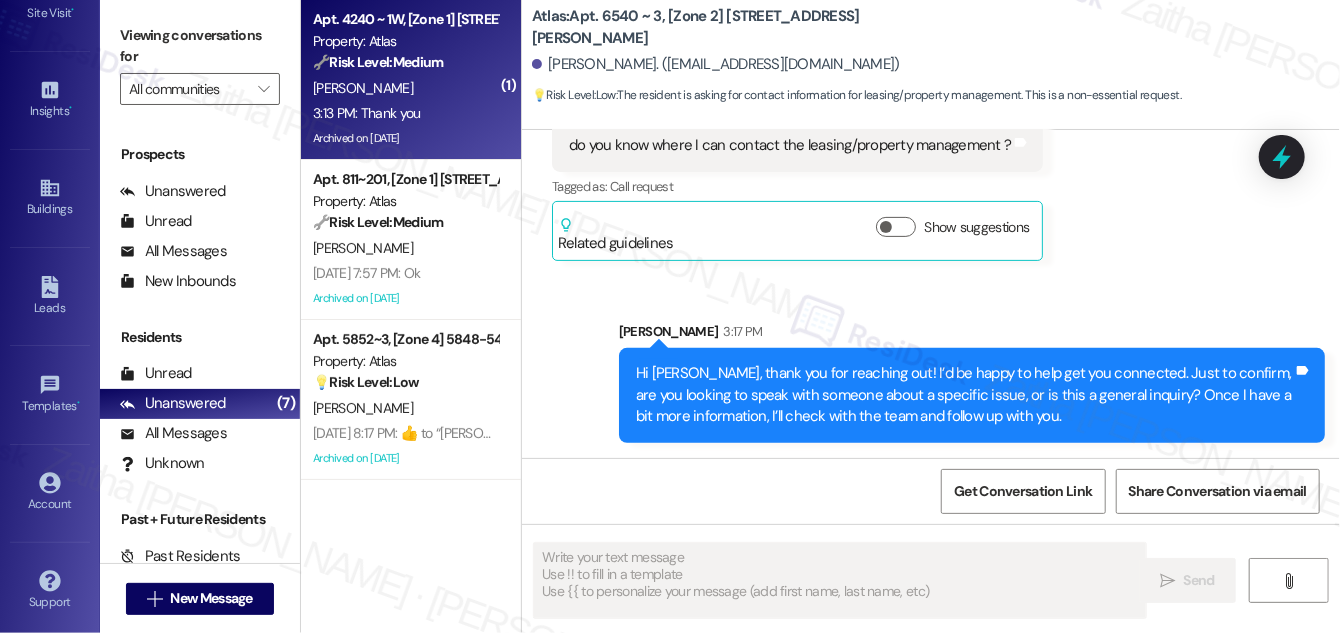 click on "[PERSON_NAME]" at bounding box center (405, 88) 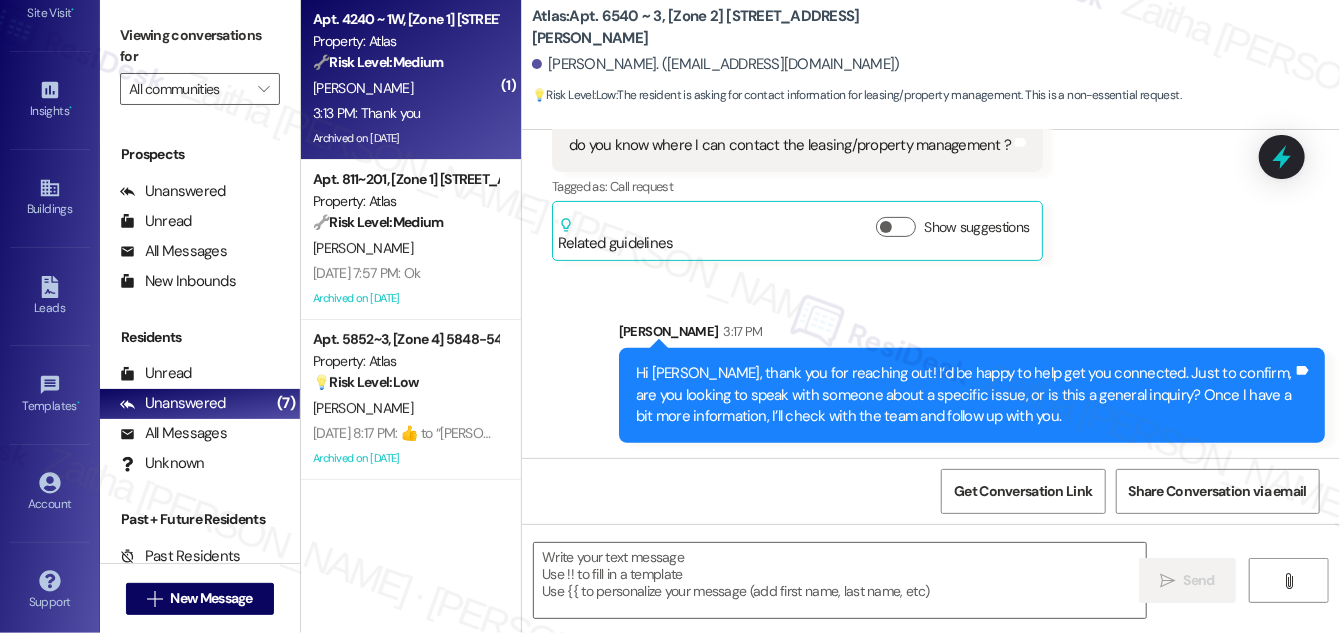 type on "Fetching suggested responses. Please feel free to read through the conversation in the meantime." 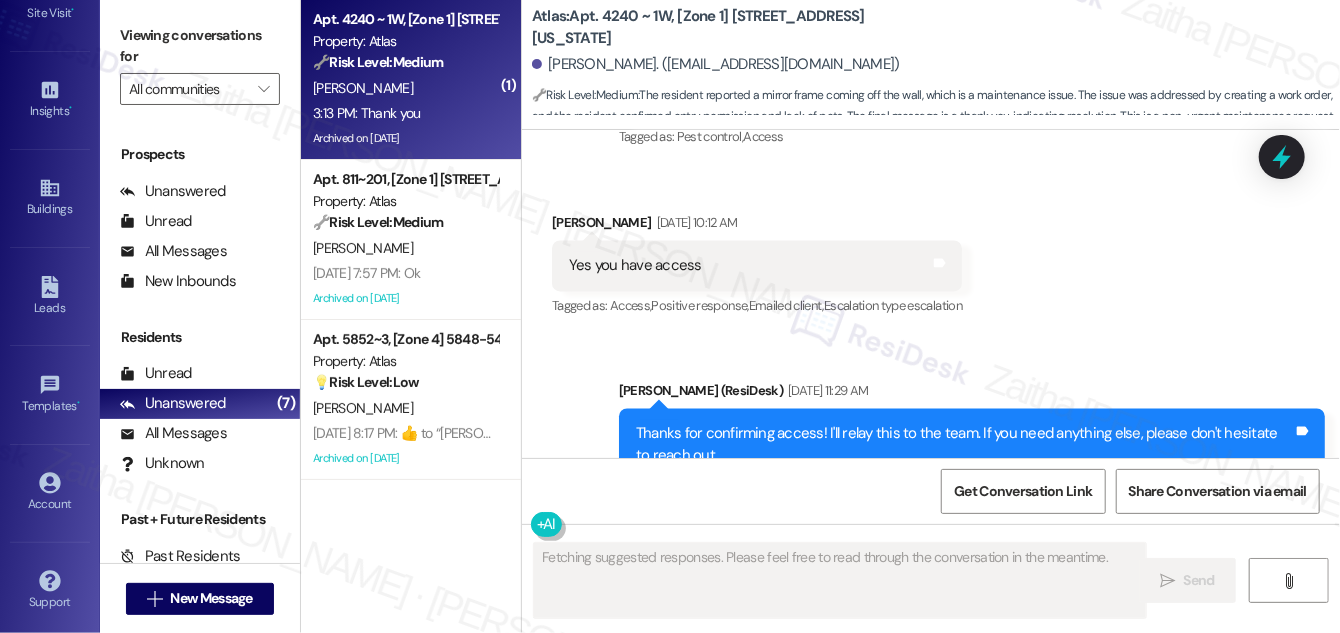 scroll, scrollTop: 25529, scrollLeft: 0, axis: vertical 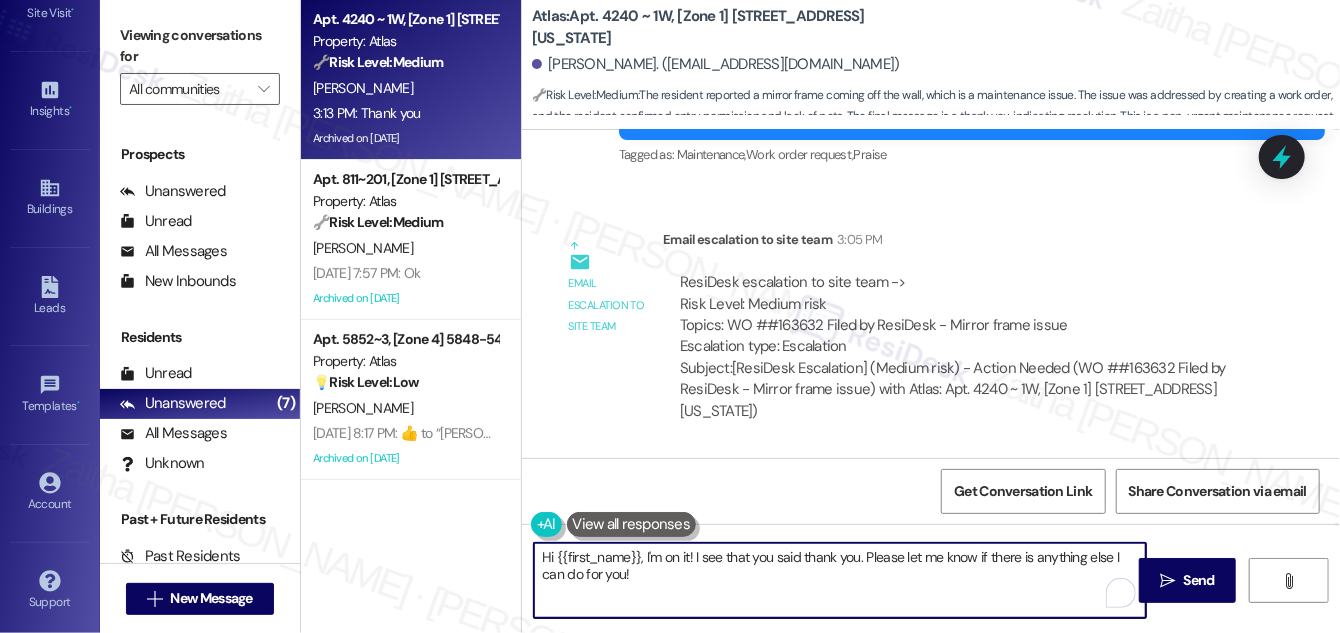 click on "Hi {{first_name}}, I'm on it! I see that you said thank you. Please let me know if there is anything else I can do for you!" at bounding box center [840, 580] 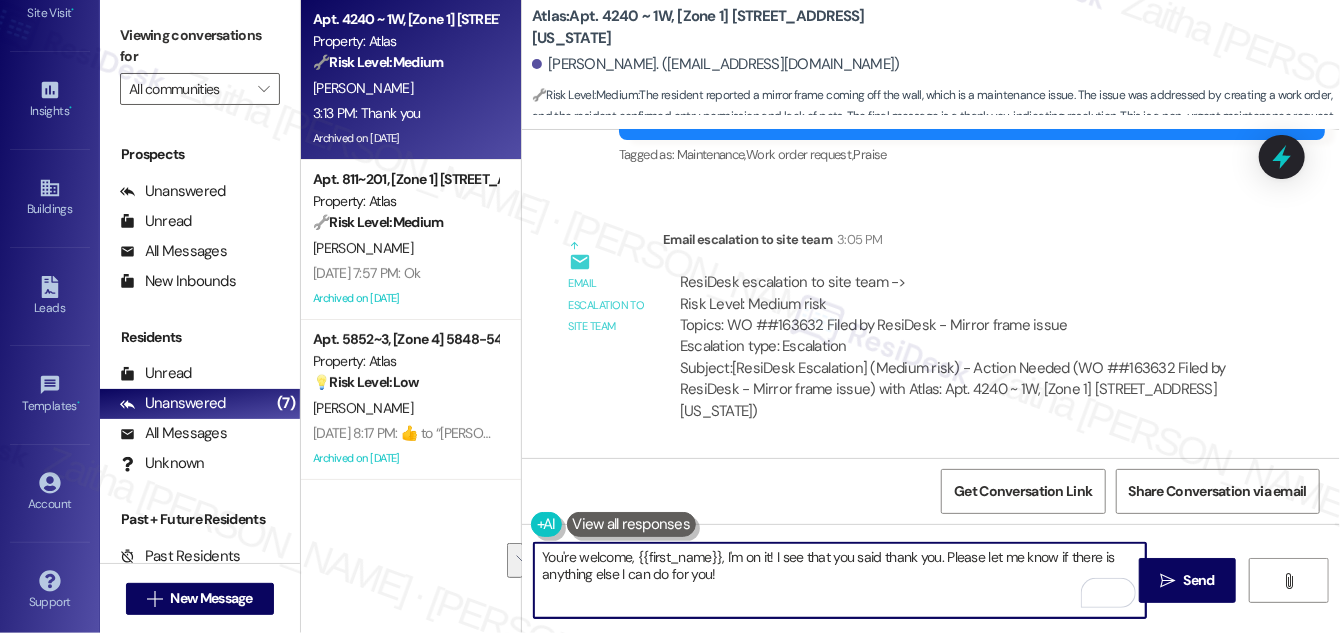 drag, startPoint x: 723, startPoint y: 563, endPoint x: 739, endPoint y: 591, distance: 32.24903 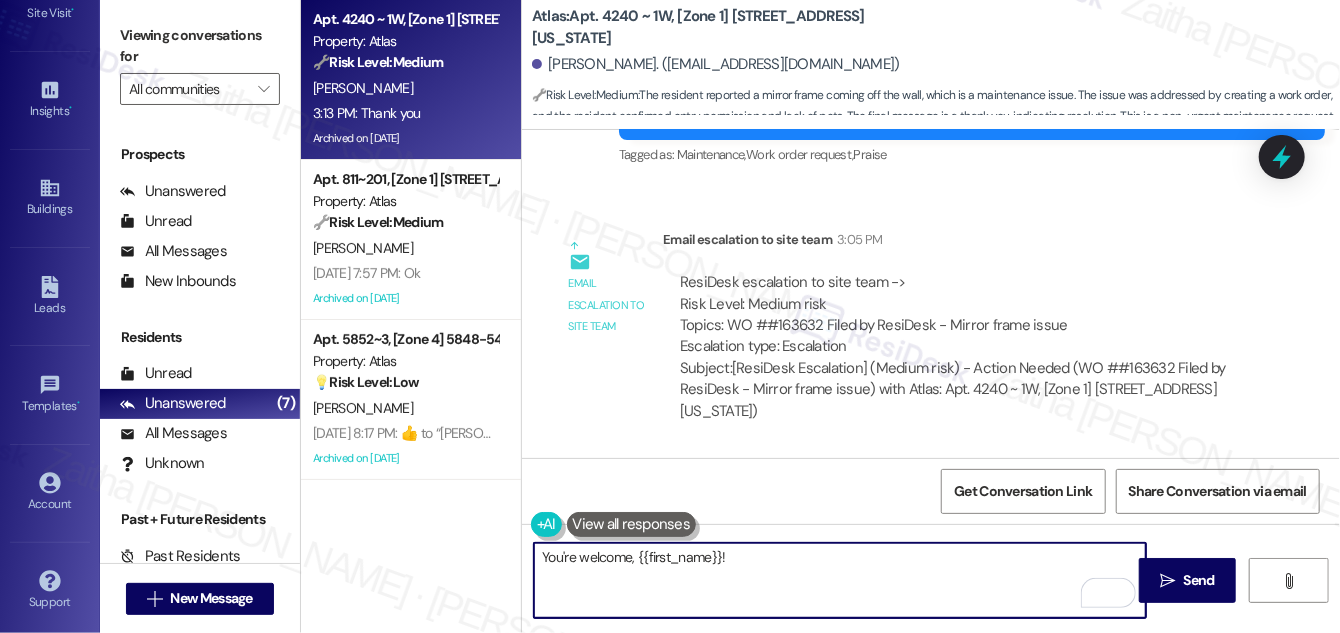 scroll, scrollTop: 25530, scrollLeft: 0, axis: vertical 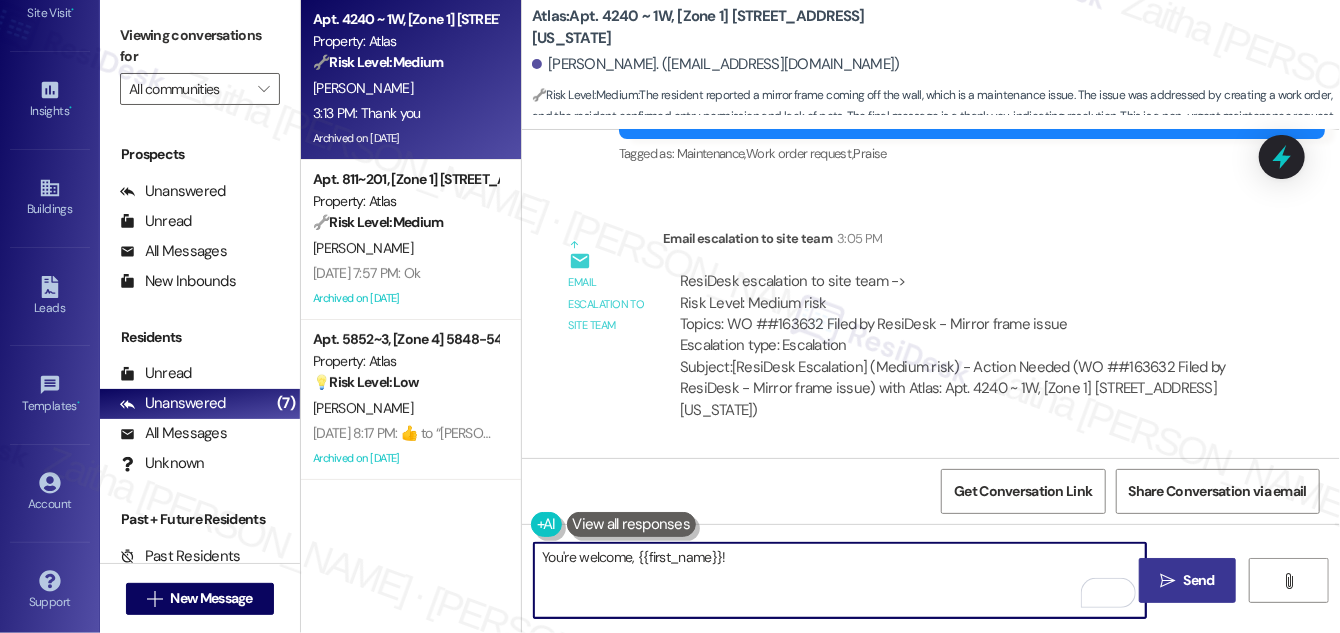 type on "You're welcome, {{first_name}}!" 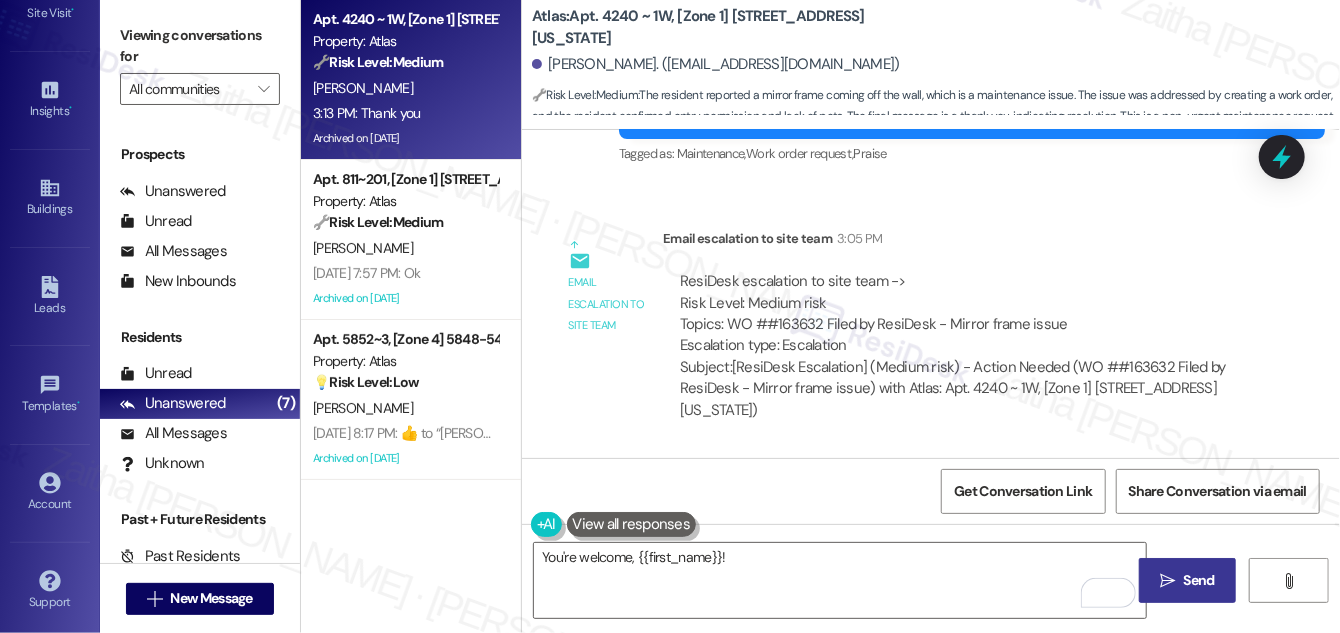 click on "Send" at bounding box center (1199, 580) 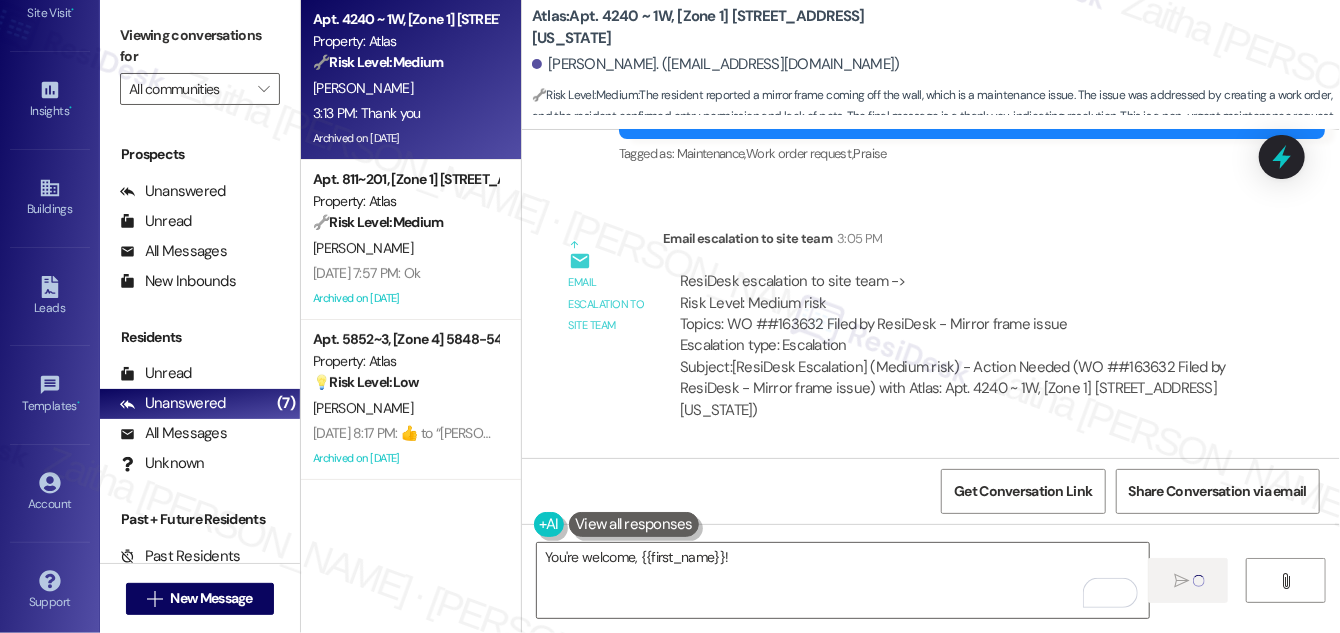 type 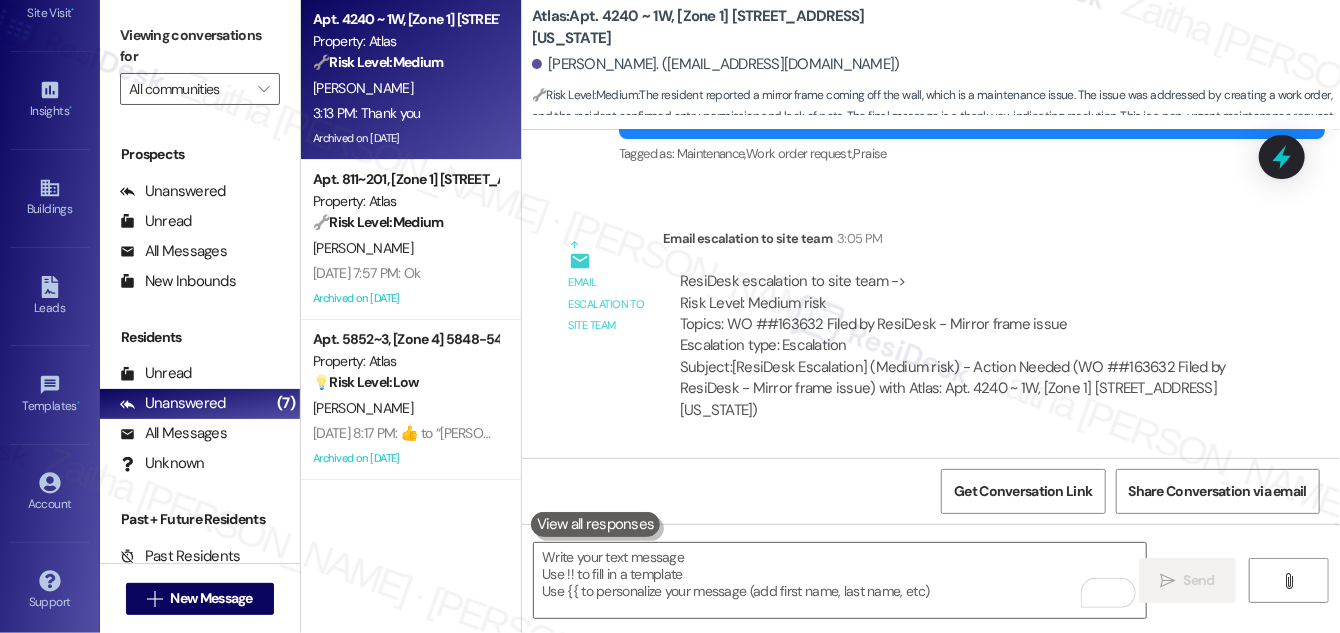 scroll, scrollTop: 295, scrollLeft: 0, axis: vertical 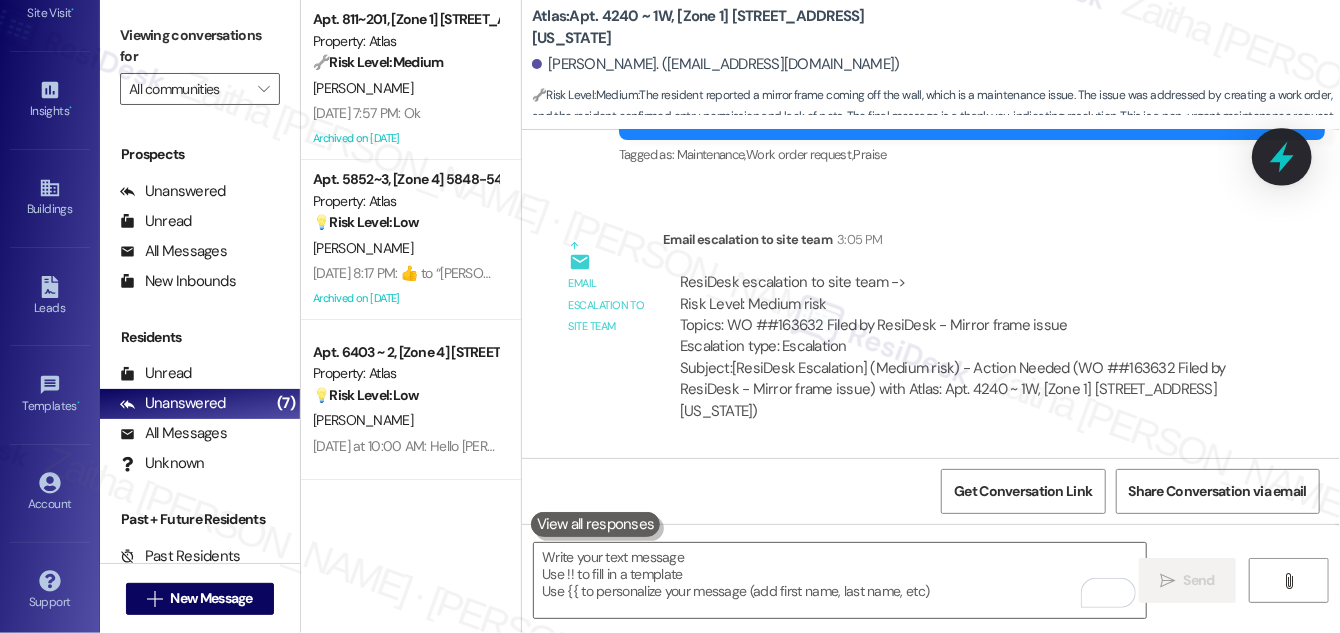 click 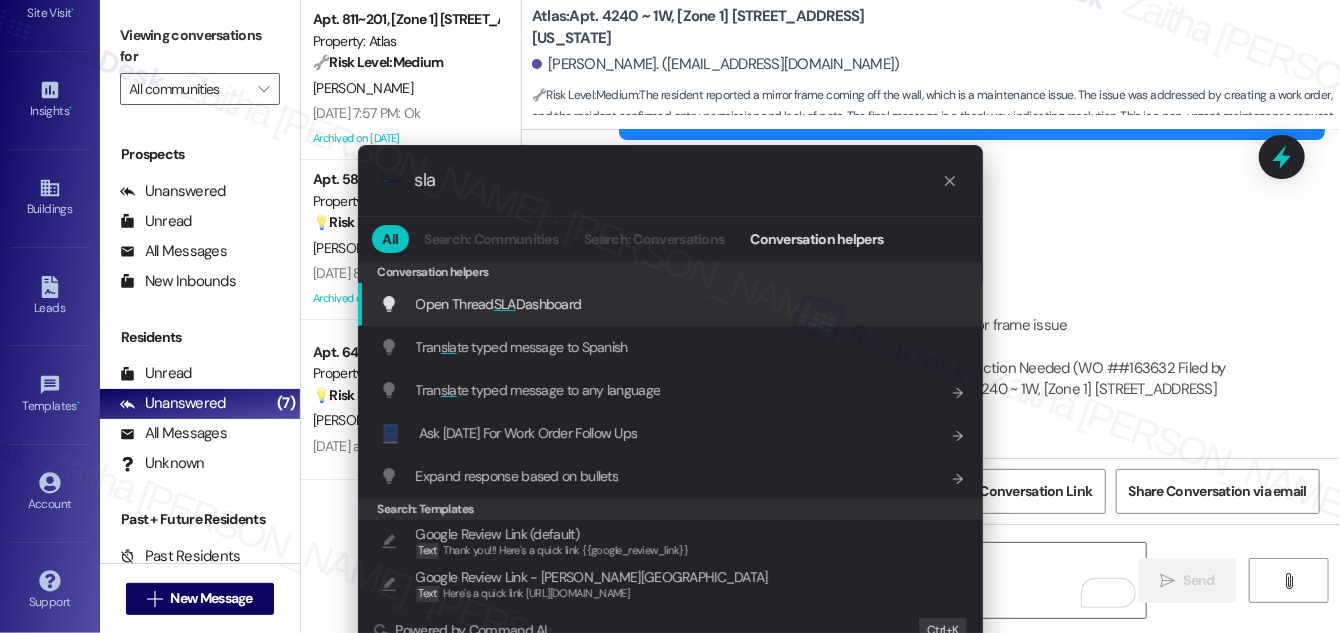 type on "sla" 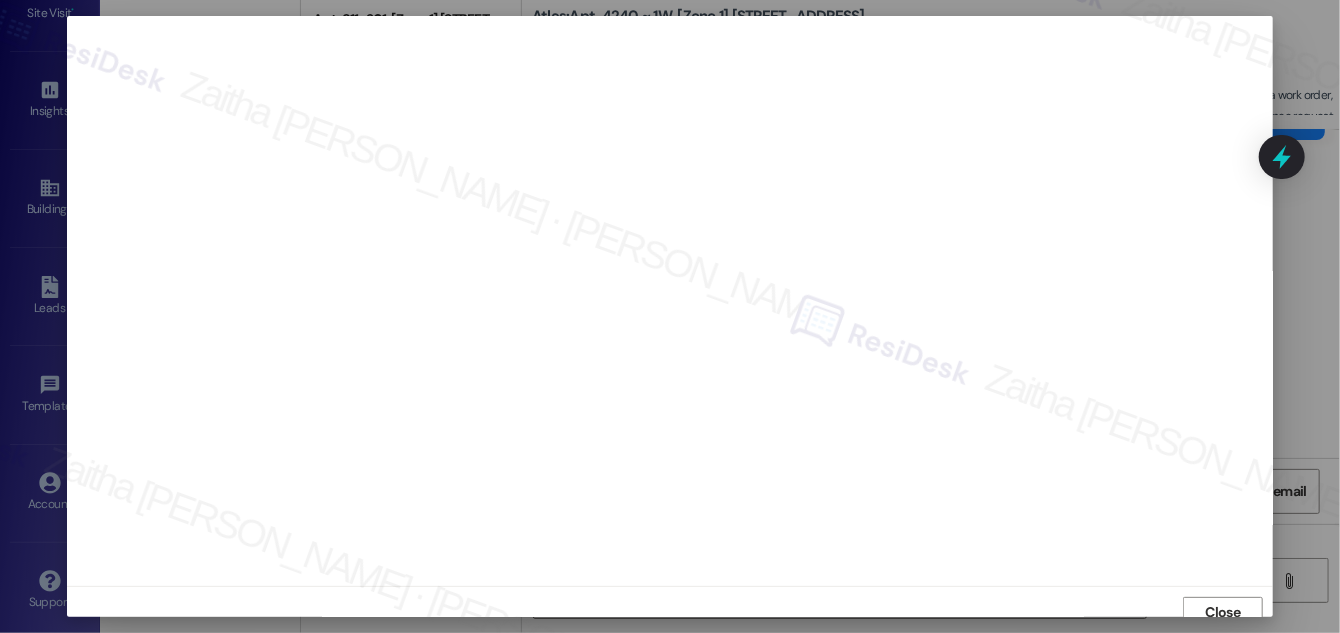 scroll, scrollTop: 11, scrollLeft: 0, axis: vertical 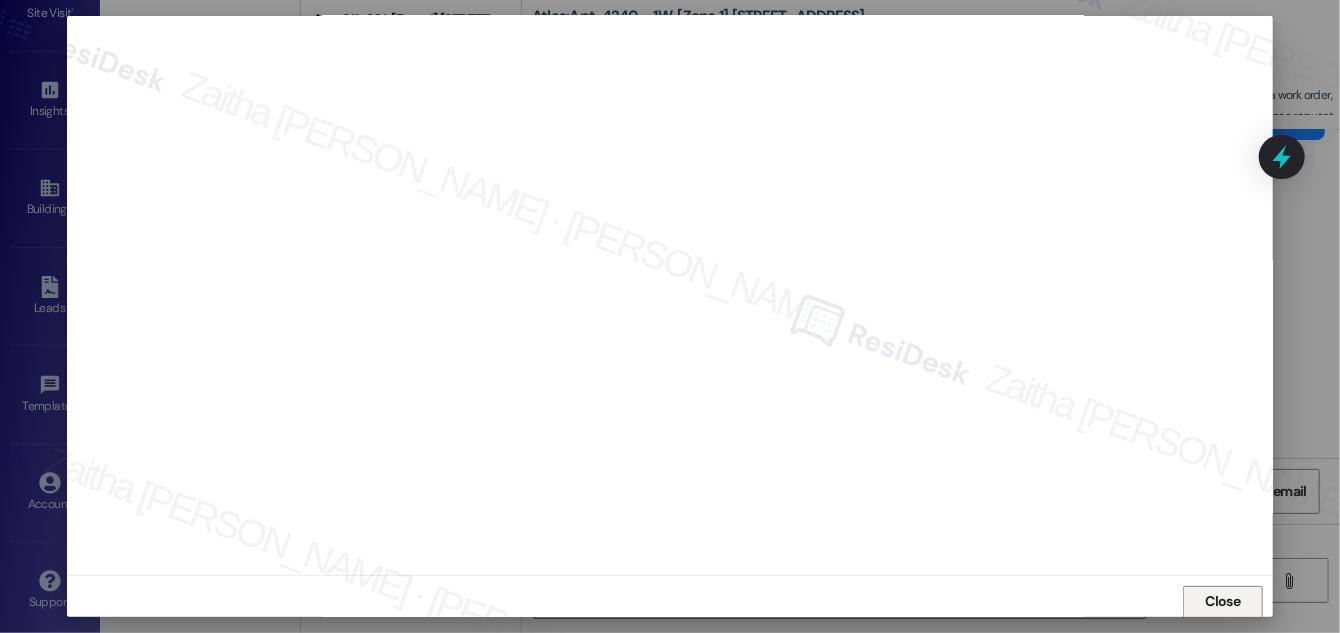 click on "Close" at bounding box center [1223, 601] 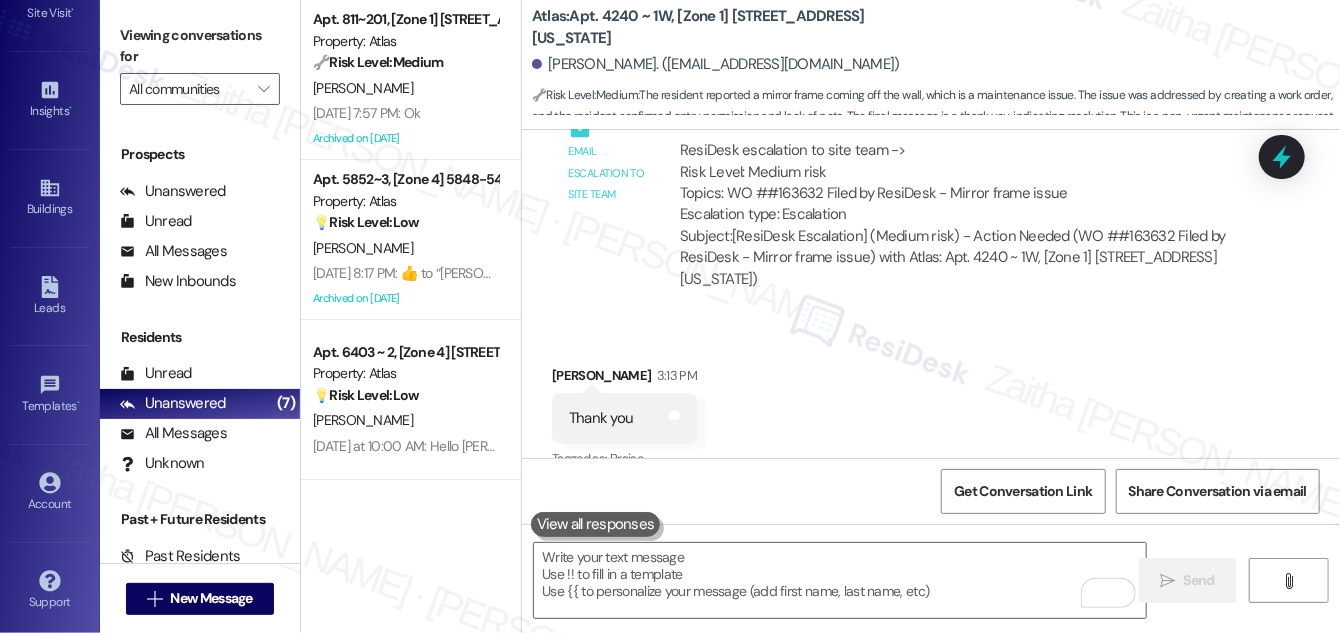 scroll, scrollTop: 25669, scrollLeft: 0, axis: vertical 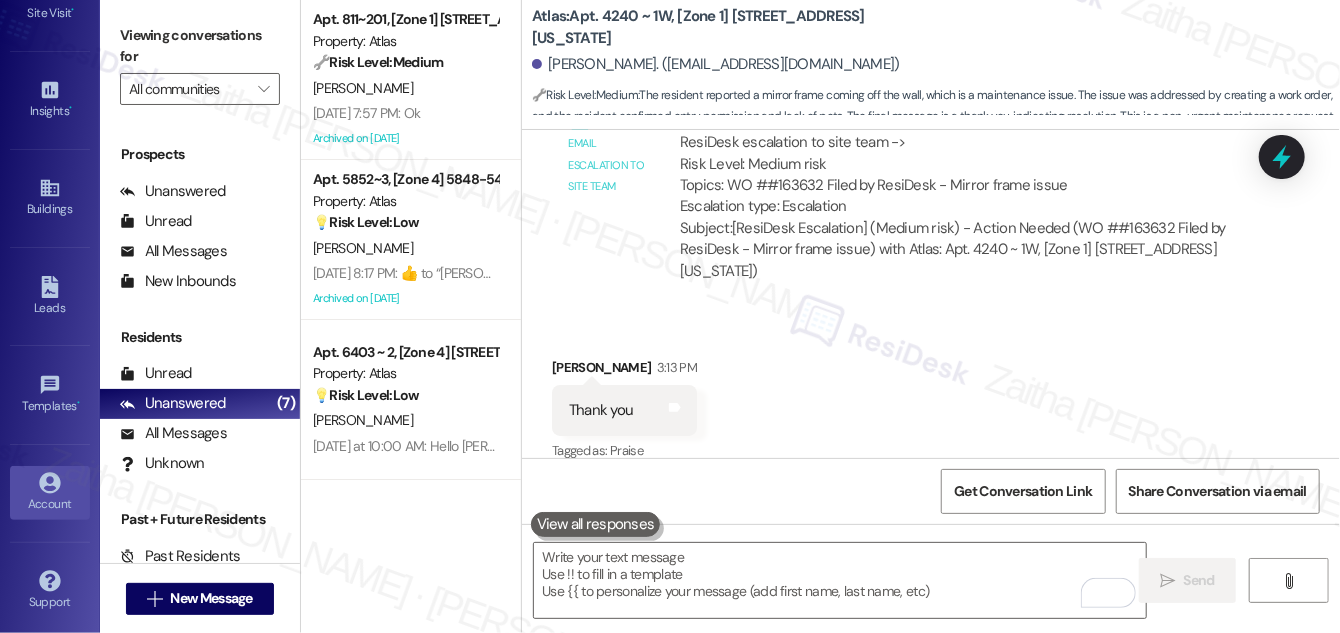 click on "Account" at bounding box center [50, 504] 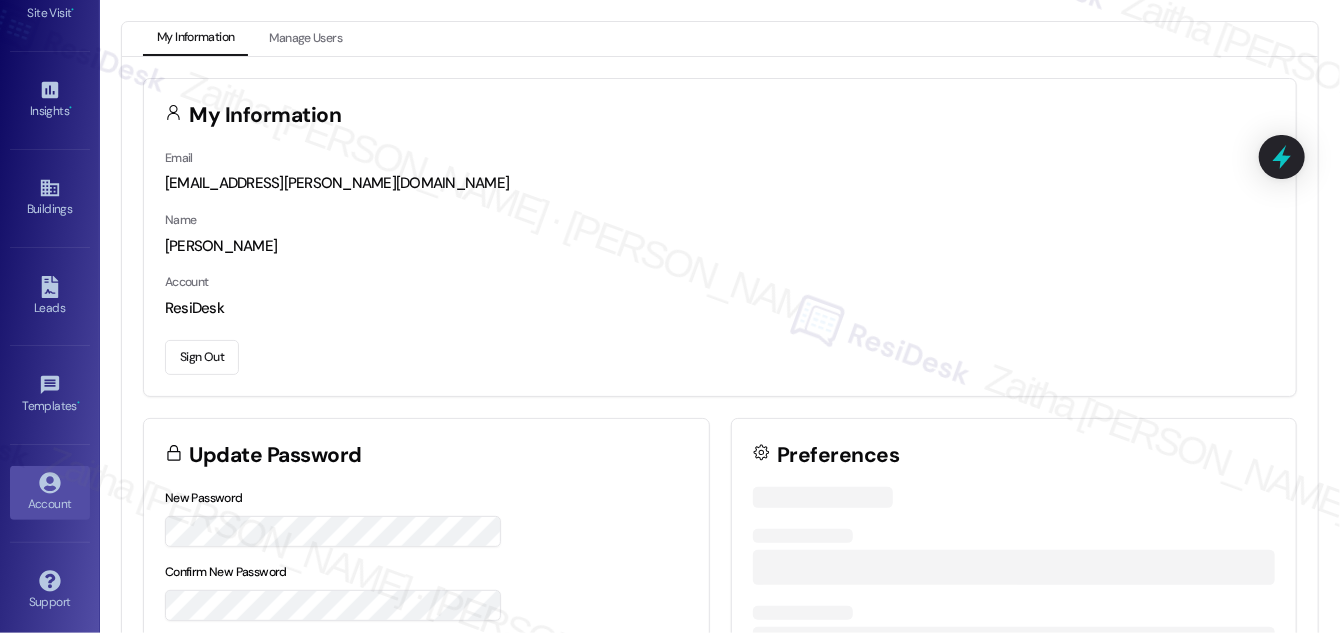 click on "Sign Out" at bounding box center [202, 357] 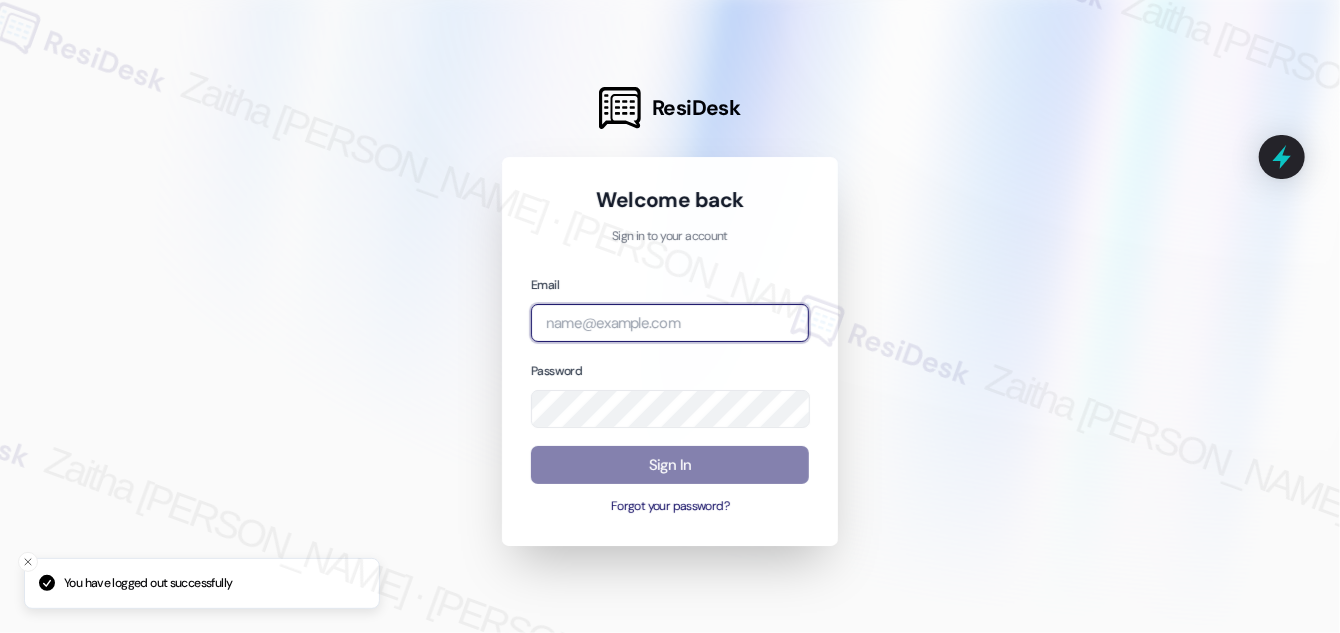 click at bounding box center [670, 323] 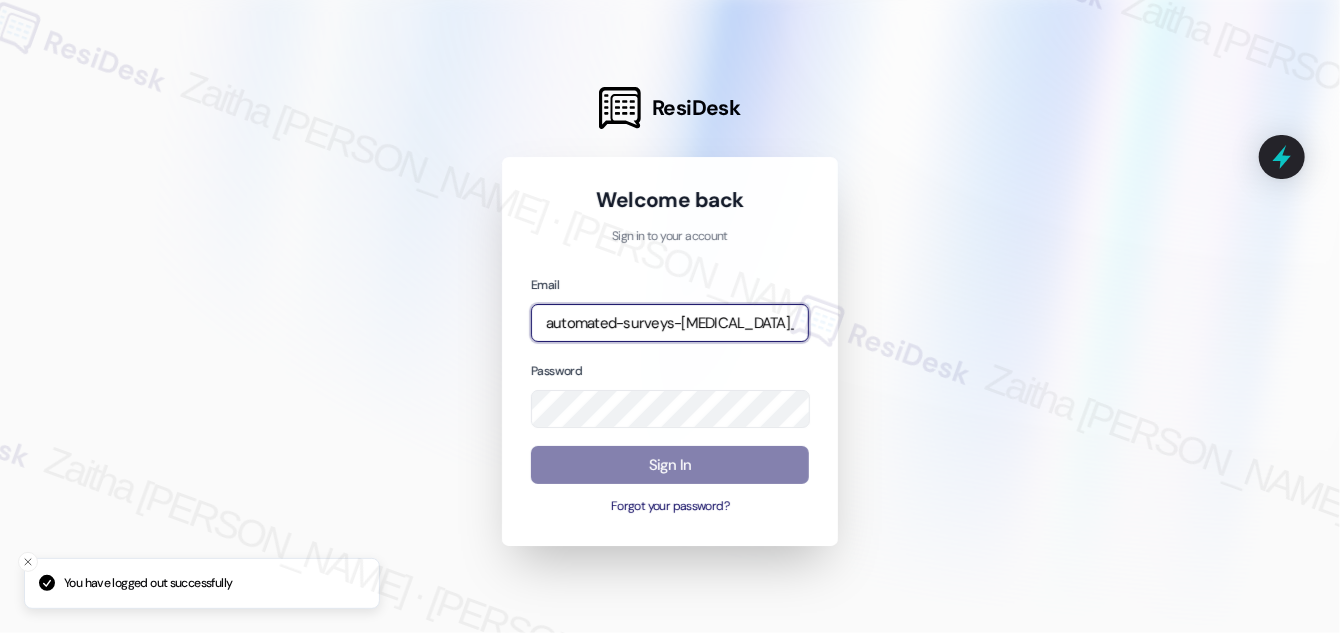 type on "automated-surveys-[MEDICAL_DATA]_formerly_regency-zaitha.mae.[PERSON_NAME]@[MEDICAL_DATA]_formerly_[DOMAIN_NAME]" 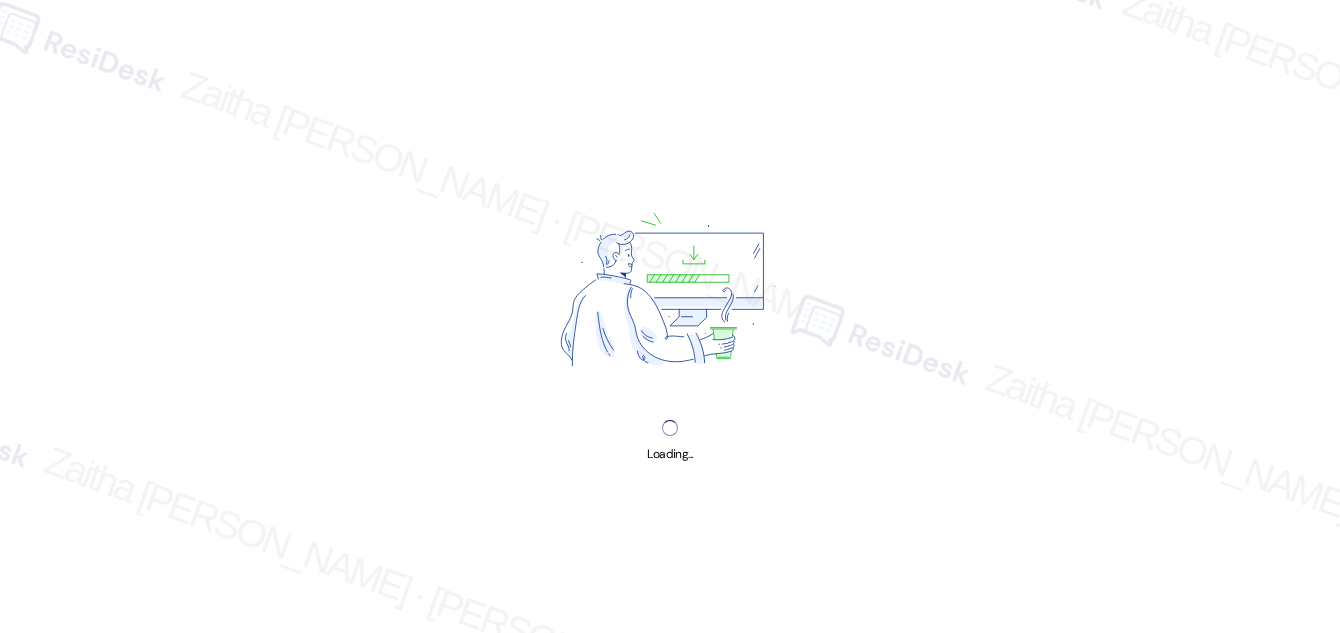 scroll, scrollTop: 0, scrollLeft: 0, axis: both 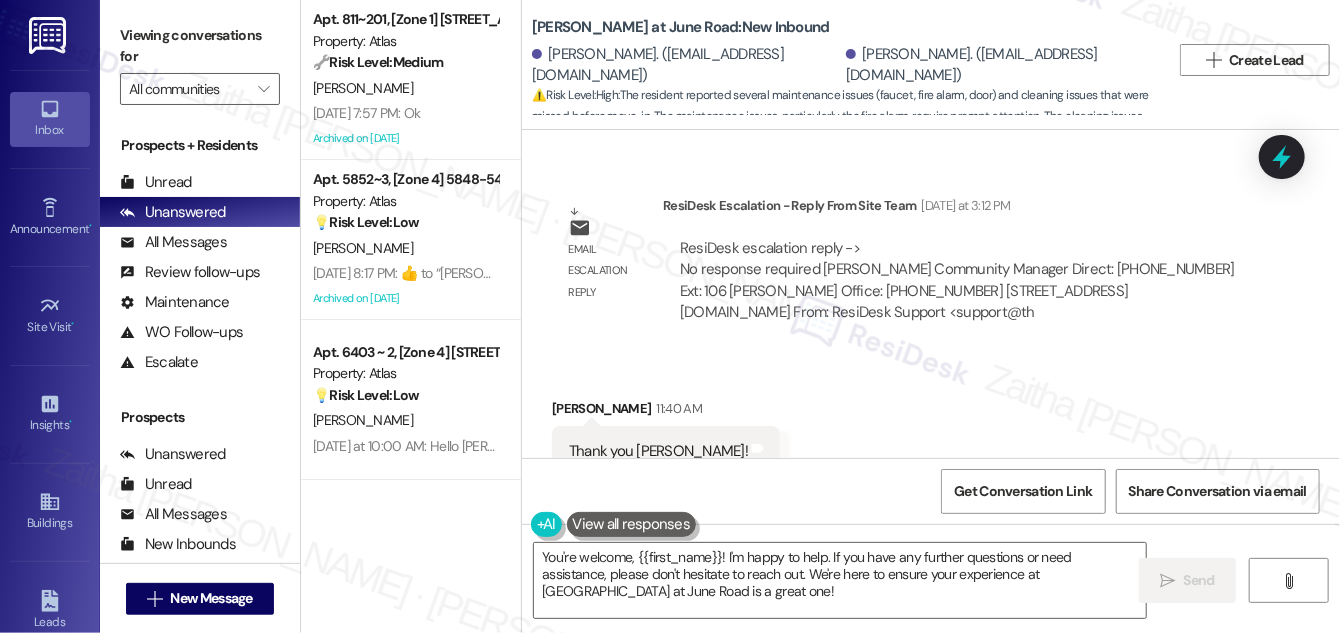 click on "Eukia [PERSON_NAME] 11:40 AM" at bounding box center [666, 412] 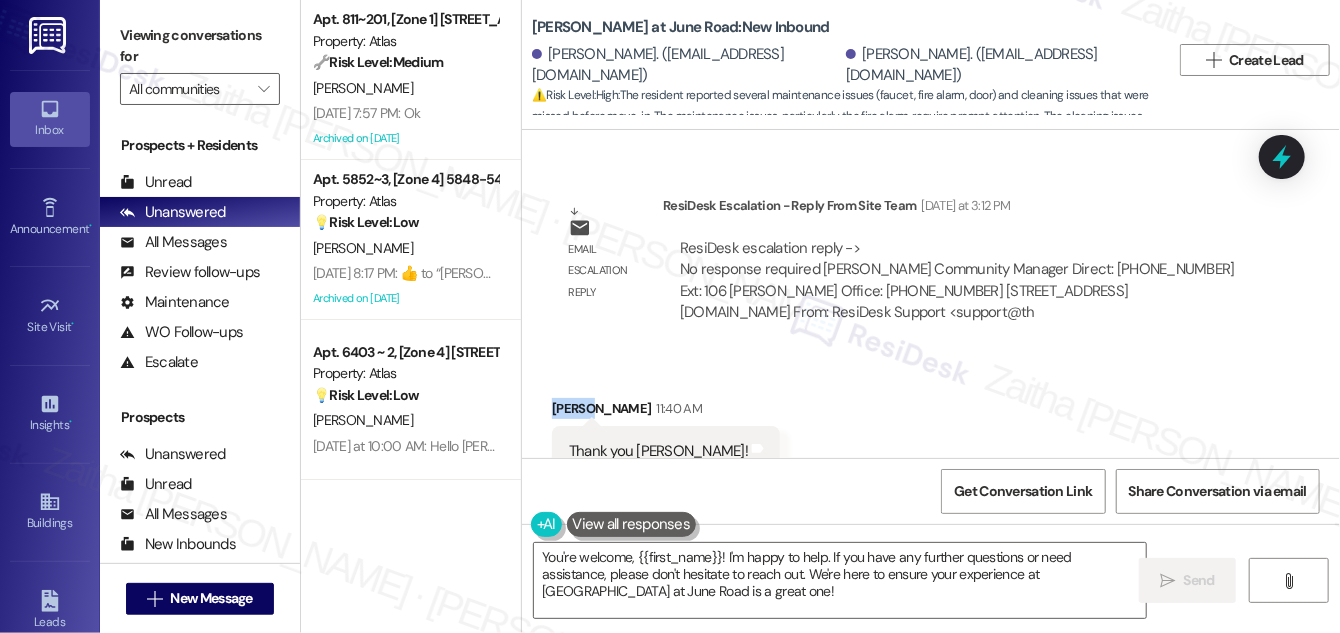 click on "Eukia [PERSON_NAME] 11:40 AM" at bounding box center [666, 412] 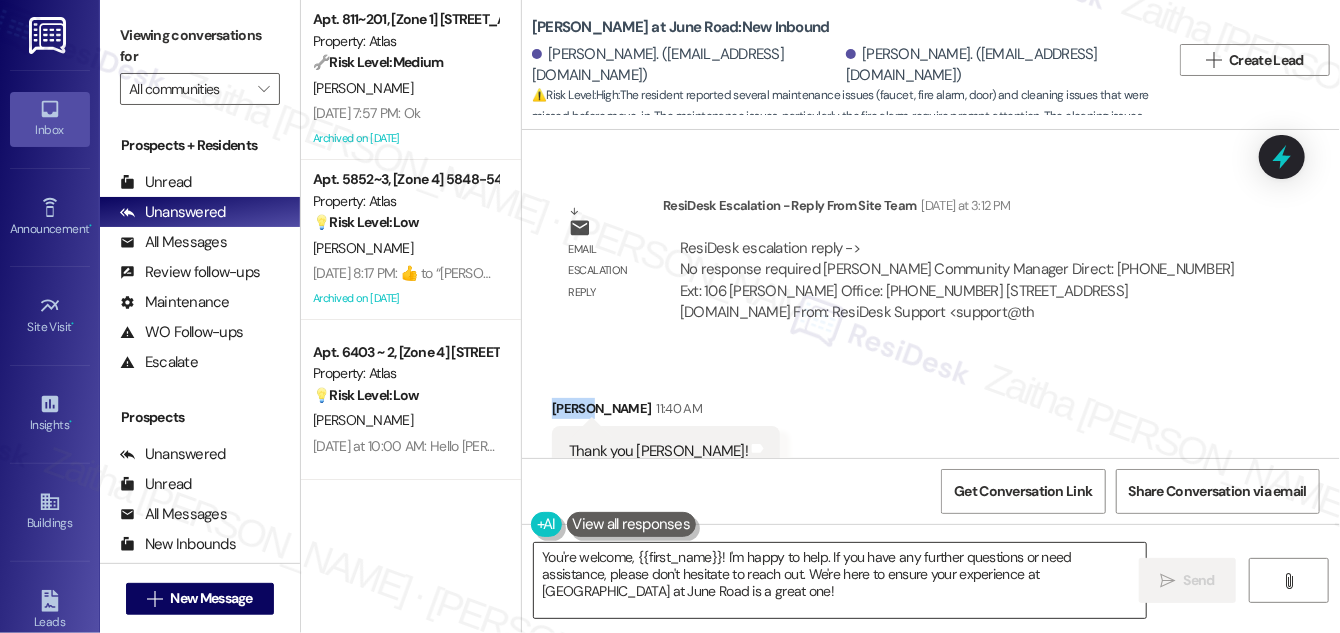 click on "You're welcome, {{first_name}}! I'm happy to help. If you have any further questions or need assistance, please don't hesitate to reach out. We're here to ensure your experience at [GEOGRAPHIC_DATA] at June Road is a great one!" at bounding box center (840, 580) 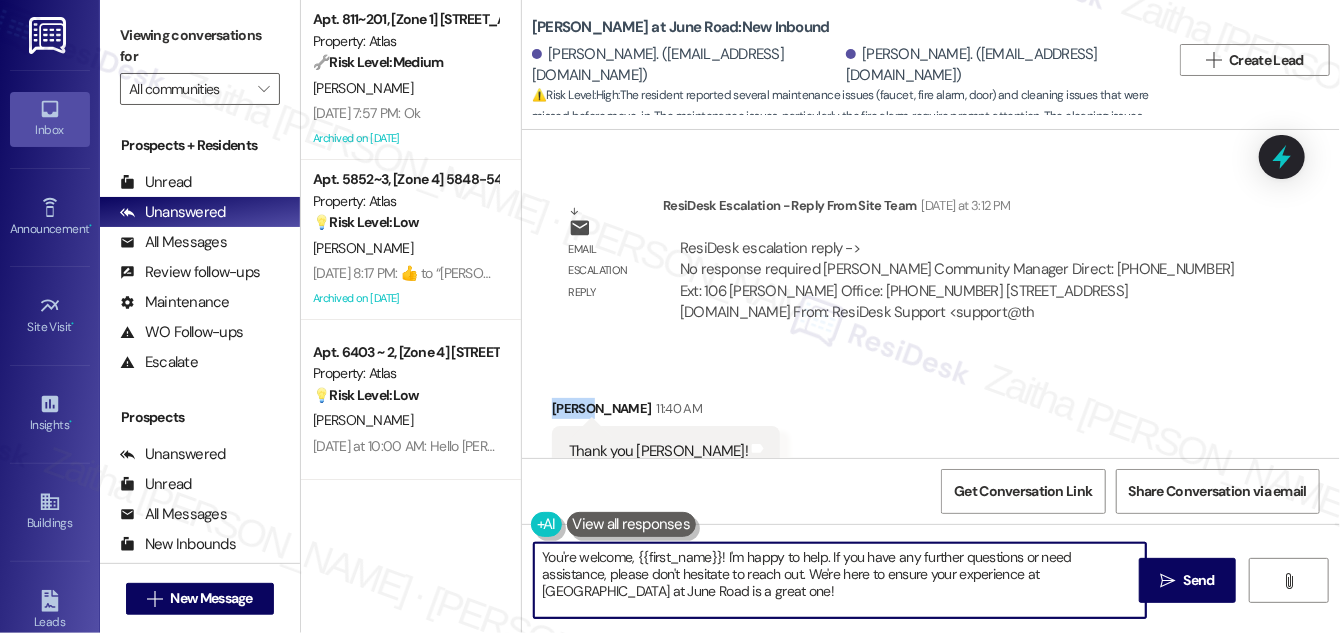 click on "You're welcome, {{first_name}}! I'm happy to help. If you have any further questions or need assistance, please don't hesitate to reach out. We're here to ensure your experience at [GEOGRAPHIC_DATA] at June Road is a great one!" at bounding box center [840, 580] 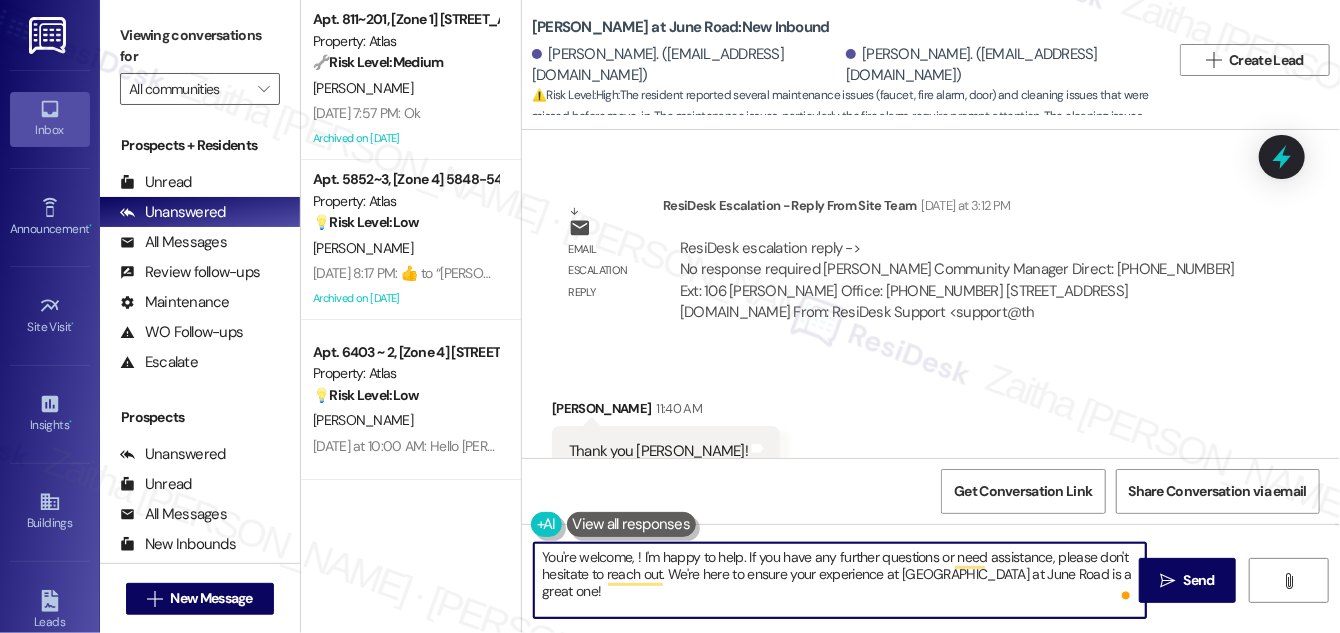 paste on "Eukia" 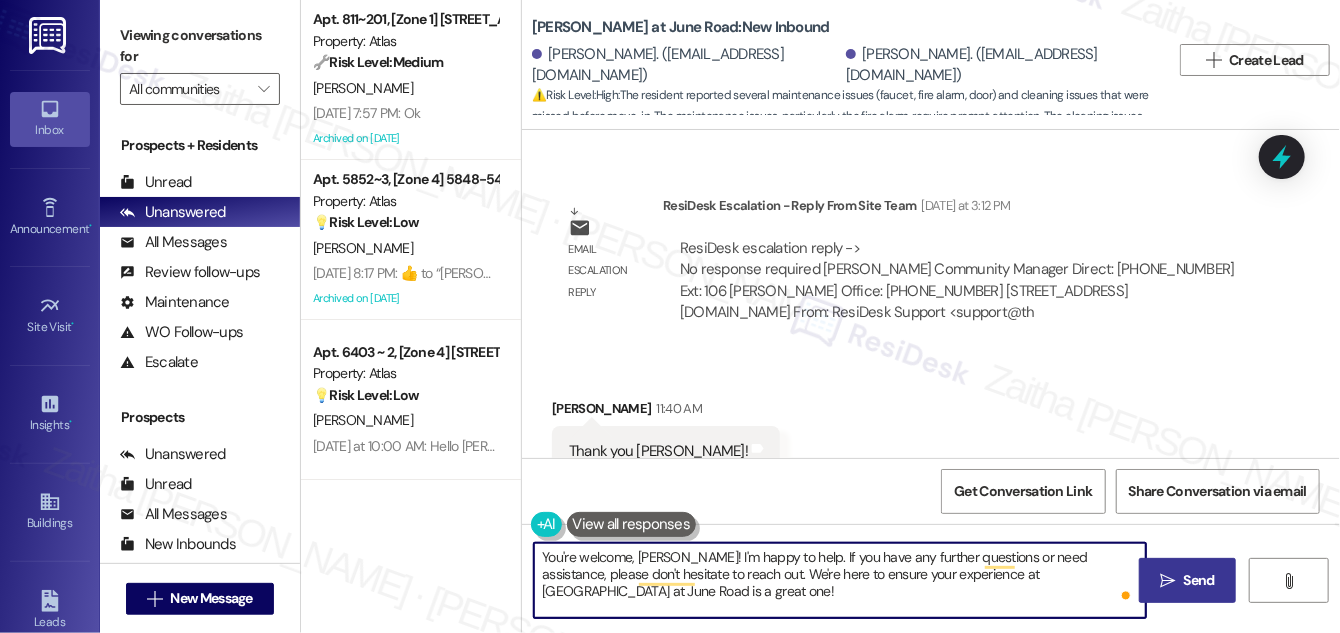 type on "You're welcome, Eukia! I'm happy to help. If you have any further questions or need assistance, please don't hesitate to reach out. We're here to ensure your experience at Meadows at June Road is a great one!" 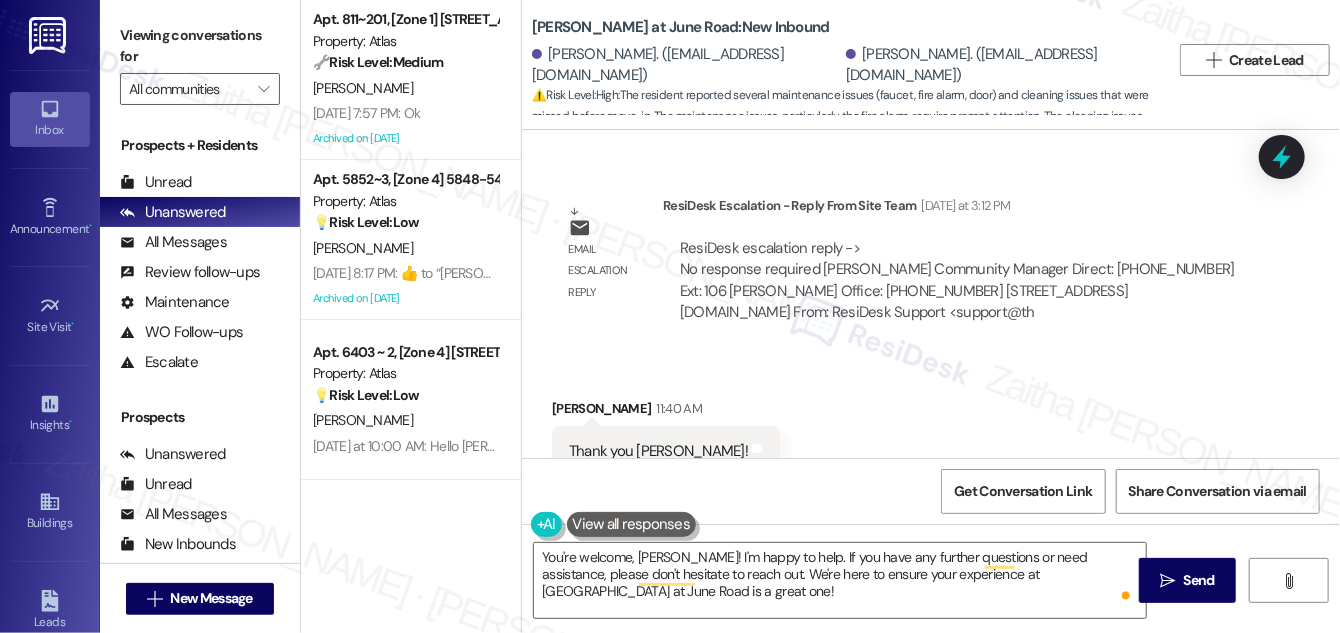 drag, startPoint x: 1205, startPoint y: 582, endPoint x: 1167, endPoint y: 542, distance: 55.17246 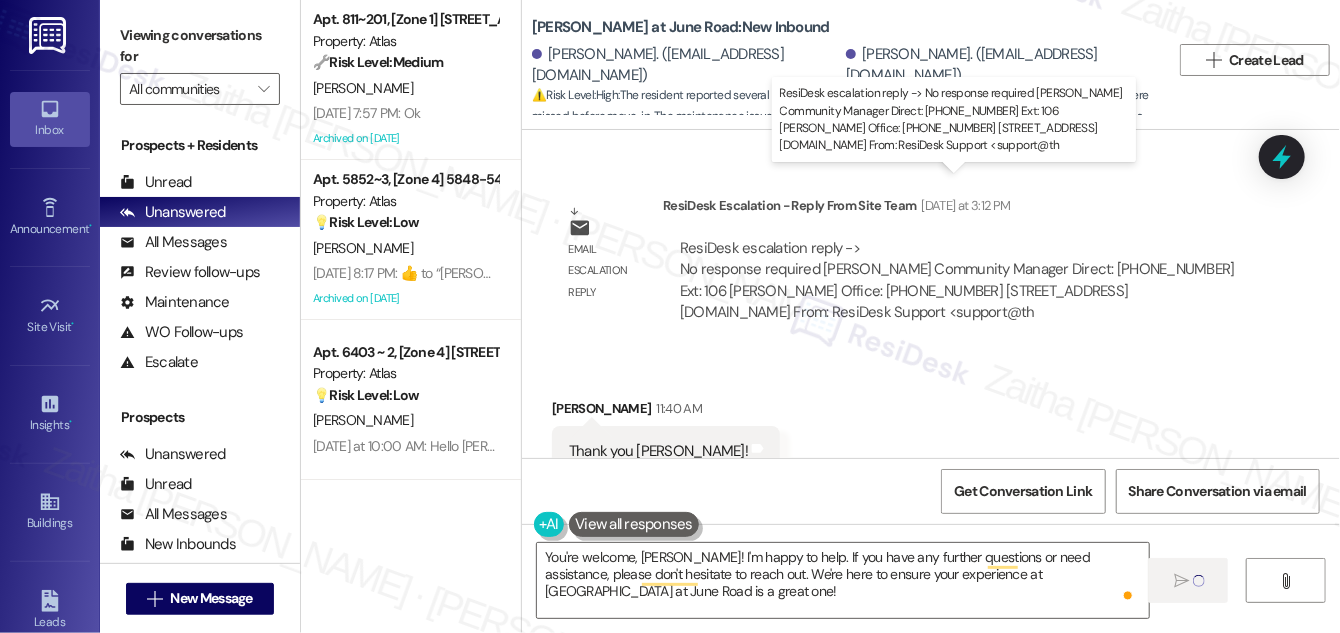 type 